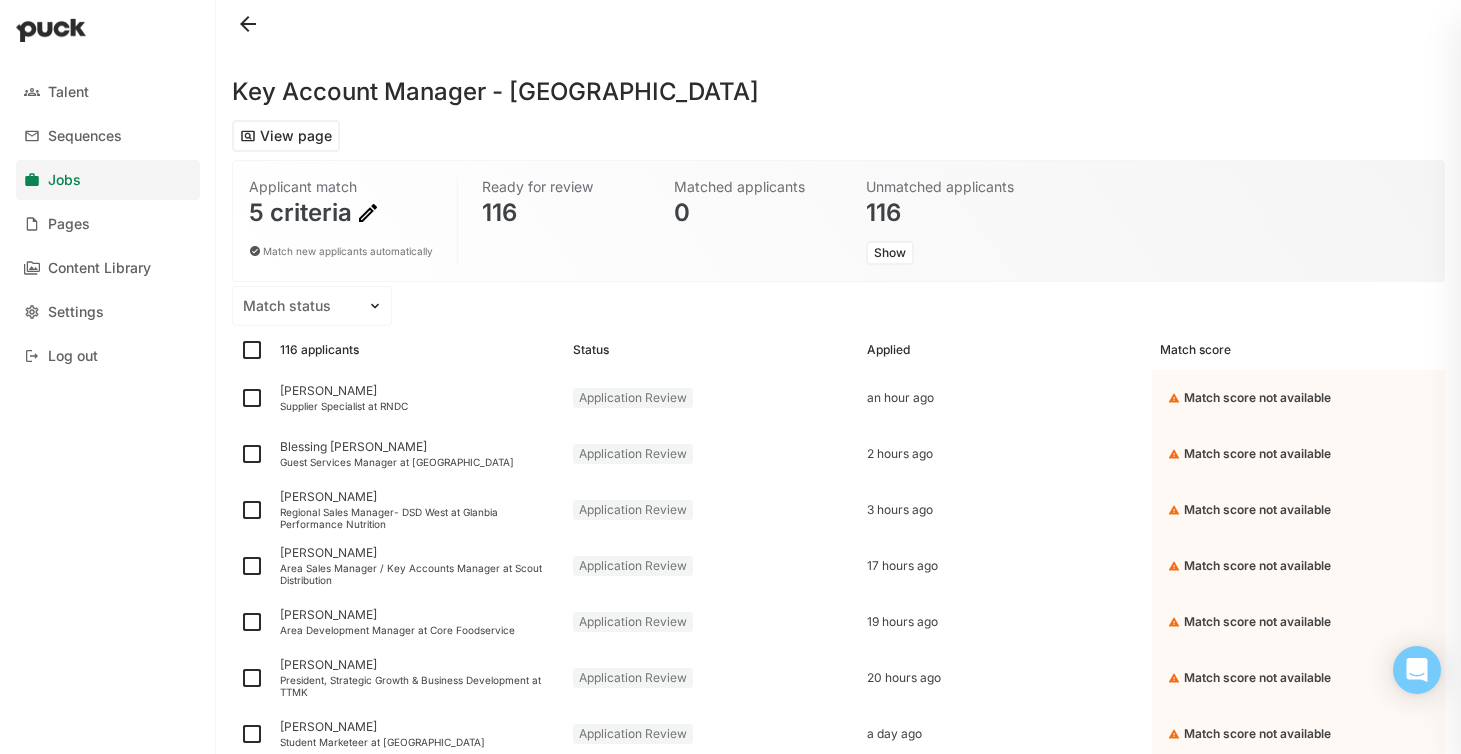 scroll, scrollTop: 0, scrollLeft: 0, axis: both 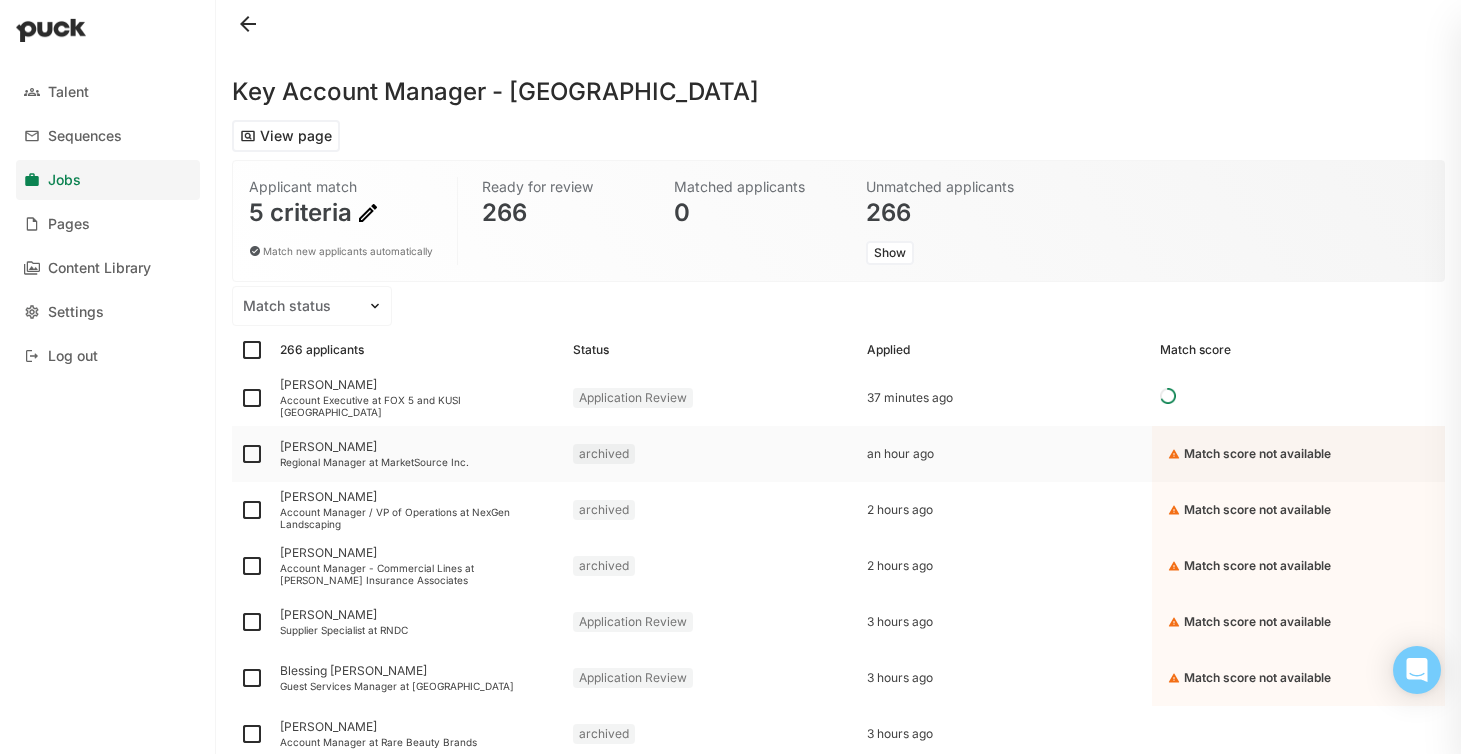 click at bounding box center (1174, 454) 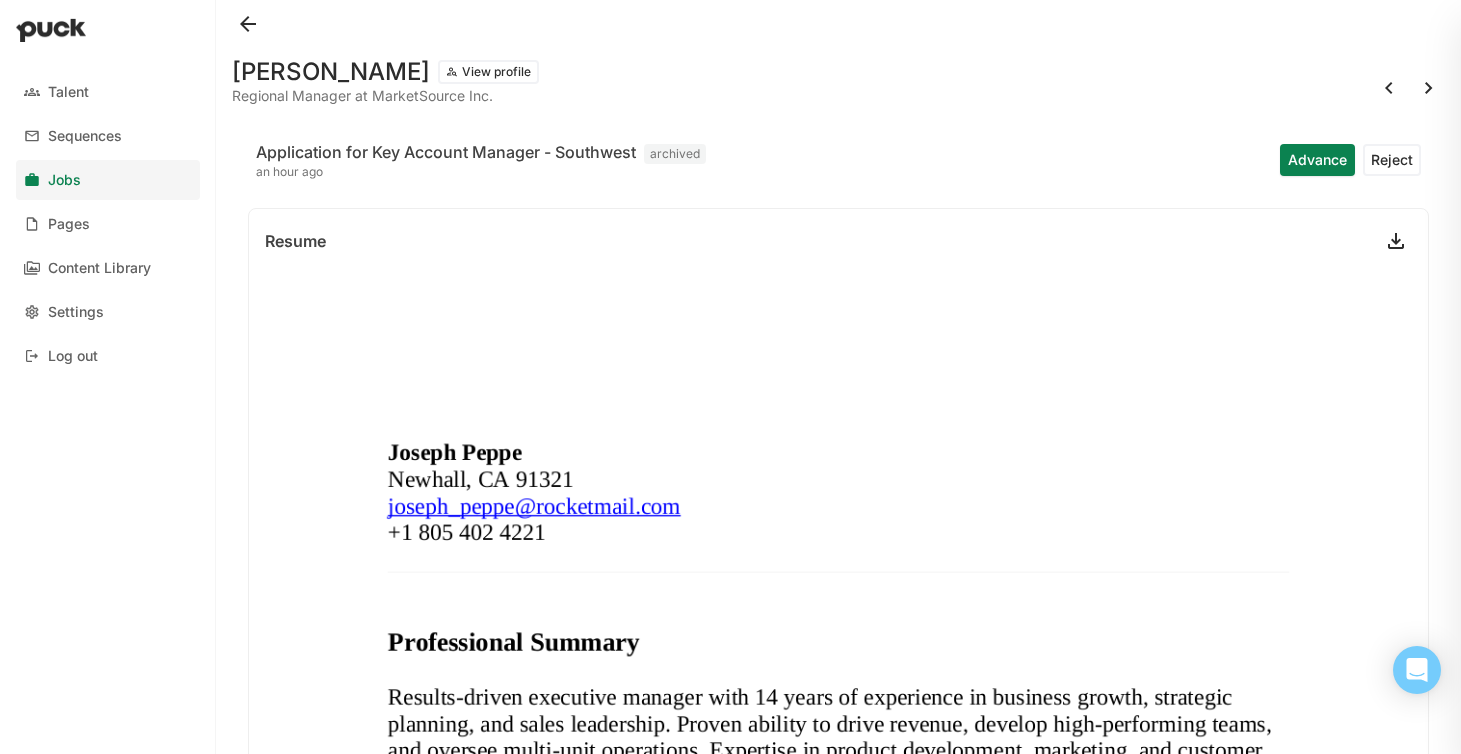 click at bounding box center (248, 24) 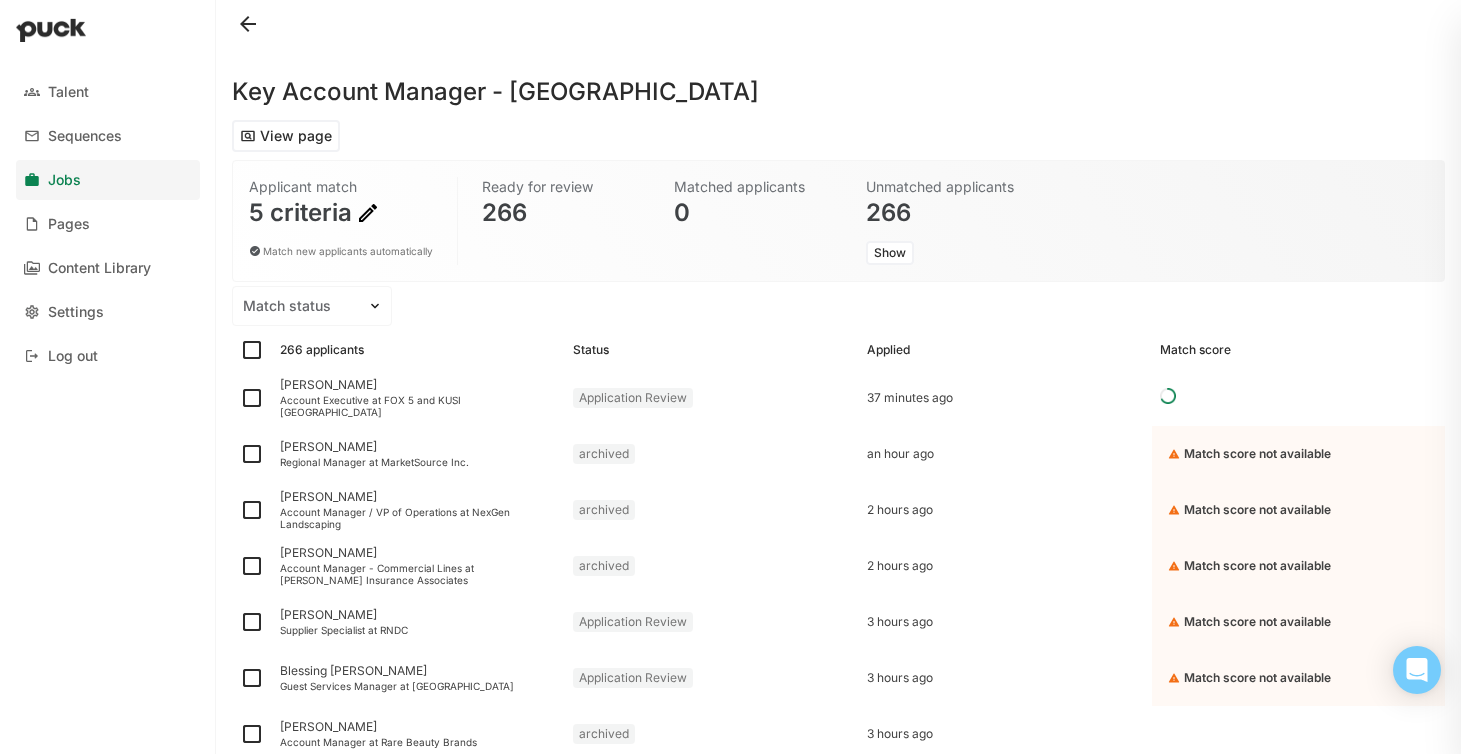 click at bounding box center (368, 213) 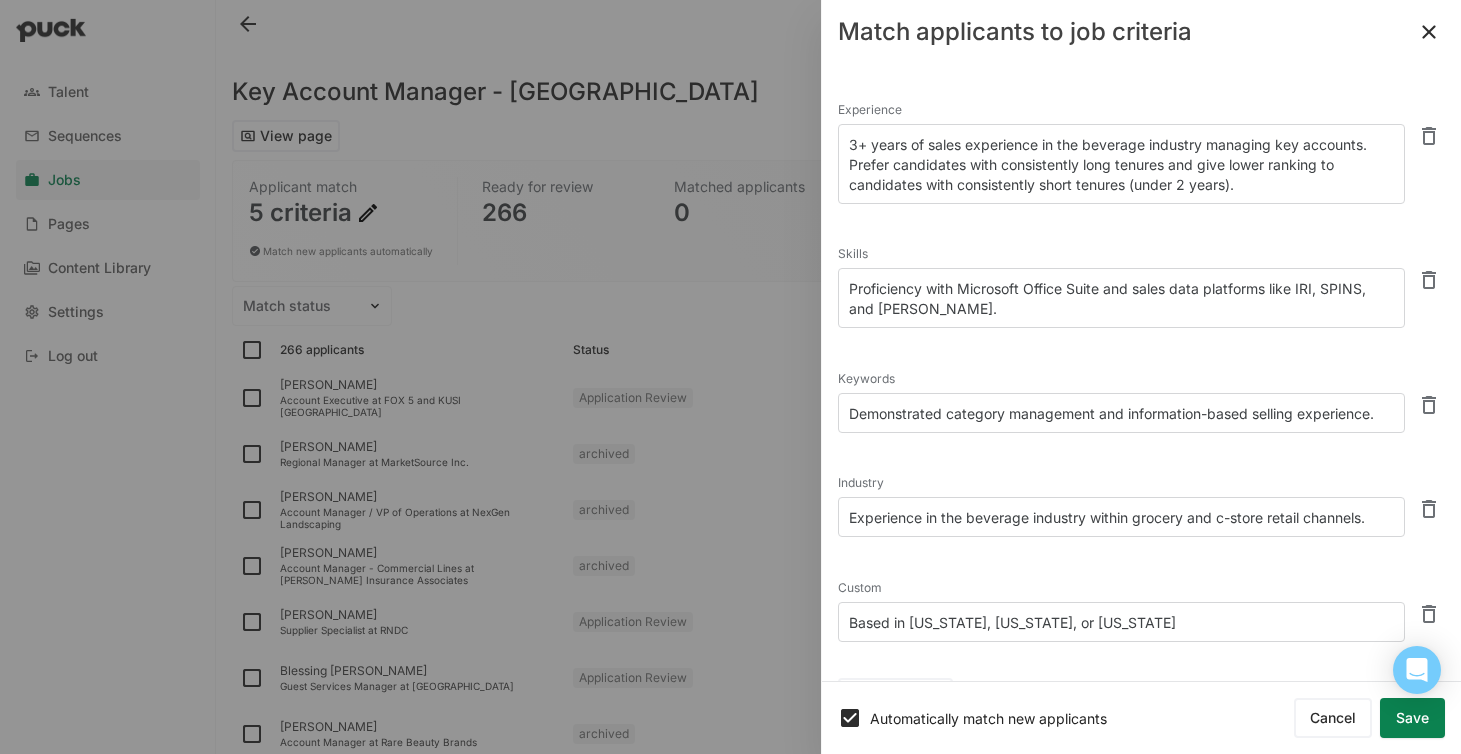 scroll, scrollTop: 174, scrollLeft: 0, axis: vertical 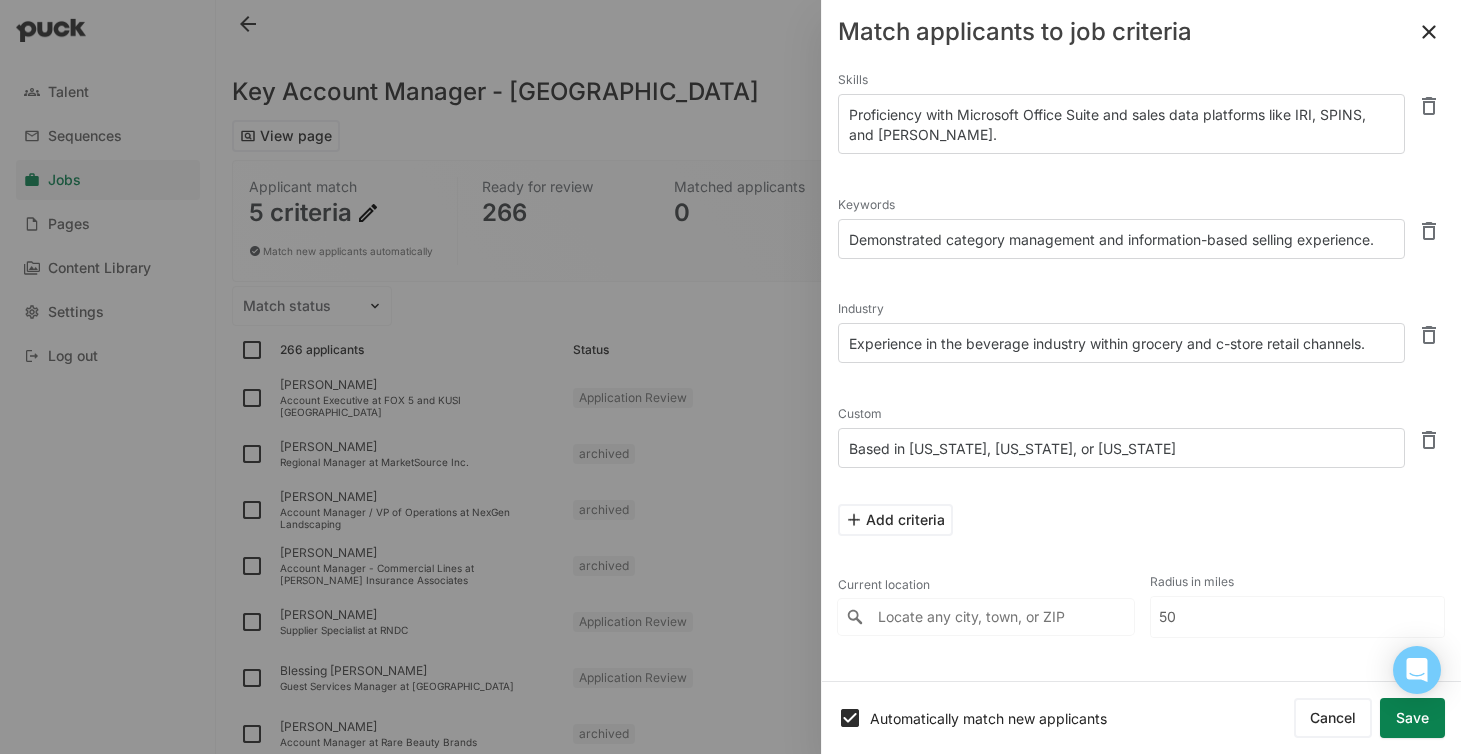 click at bounding box center [1429, 440] 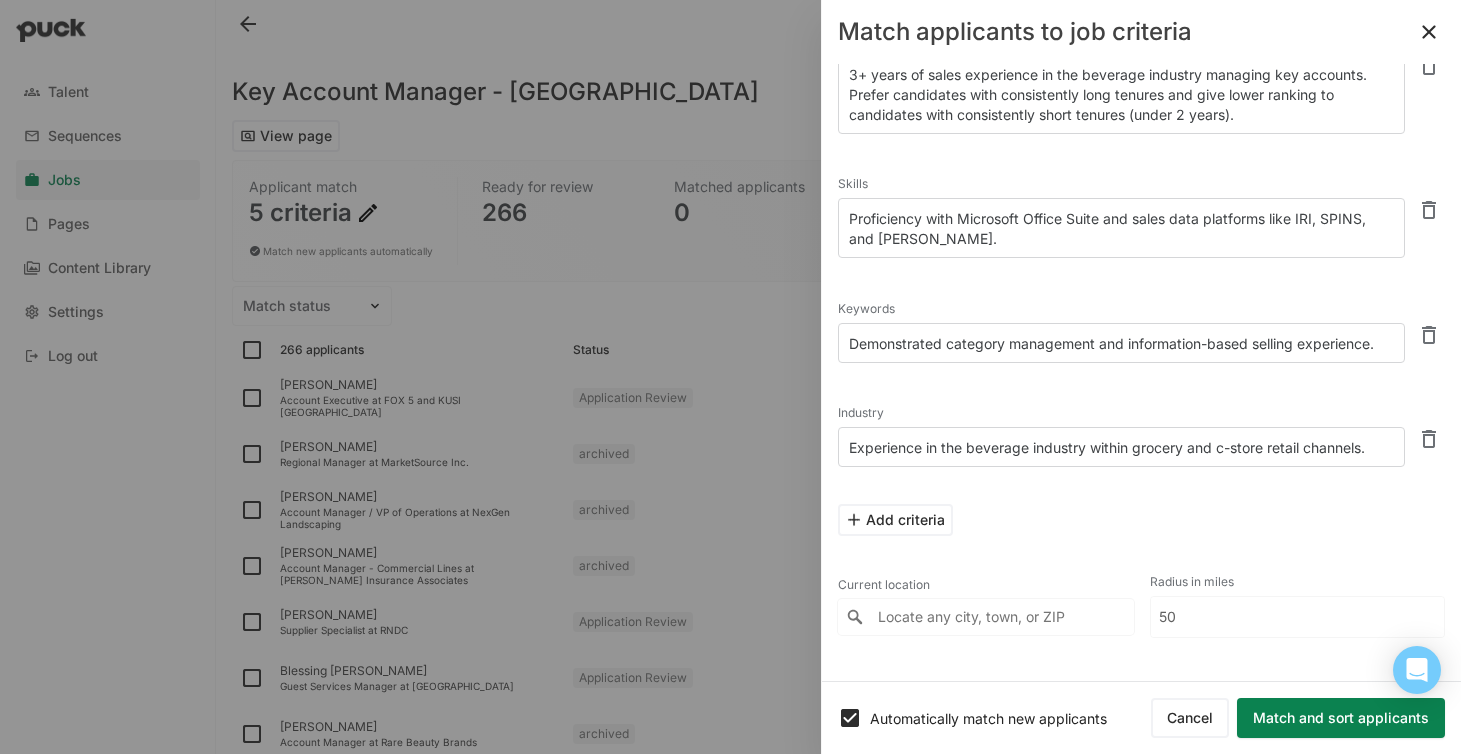 scroll, scrollTop: 0, scrollLeft: 0, axis: both 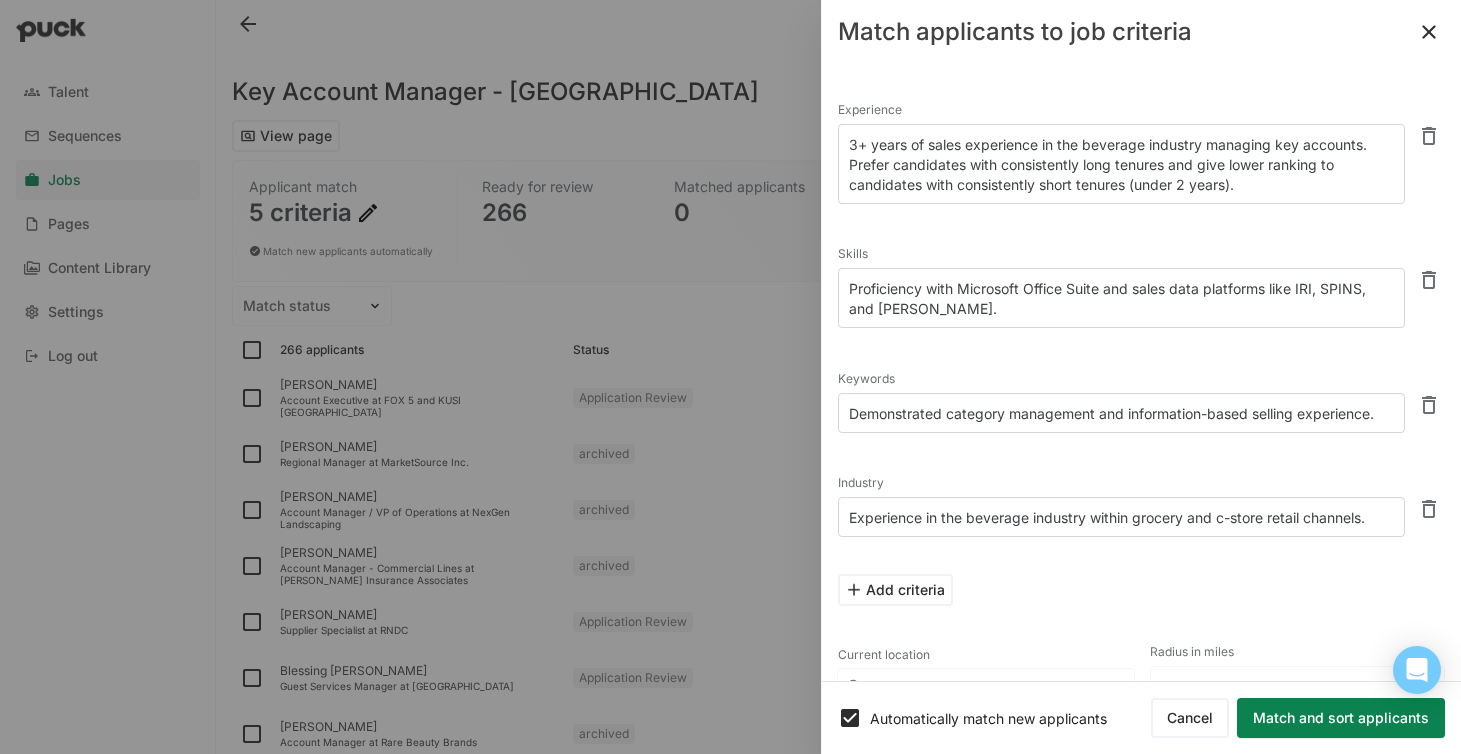 click on "Match and sort applicants" at bounding box center (1341, 718) 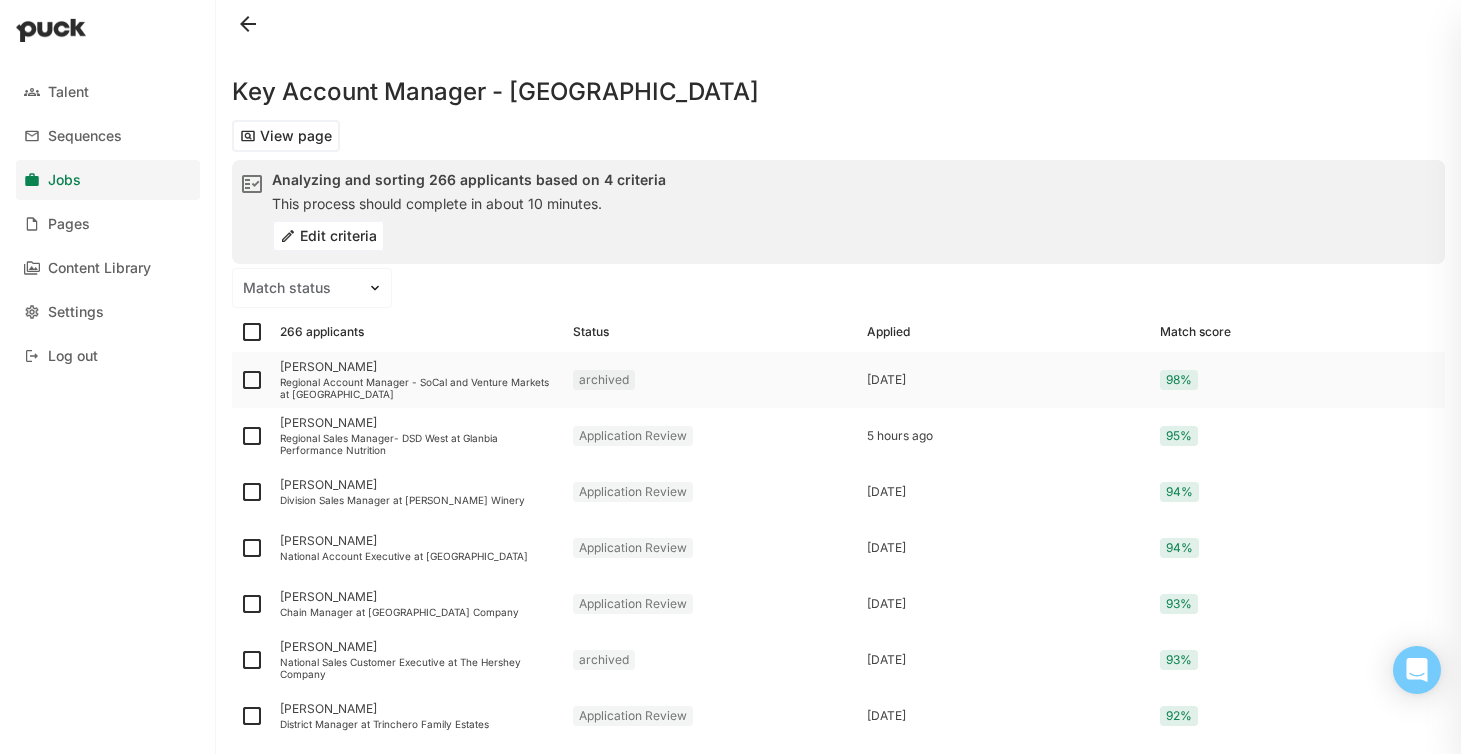 click on "David Brigham" at bounding box center [418, 367] 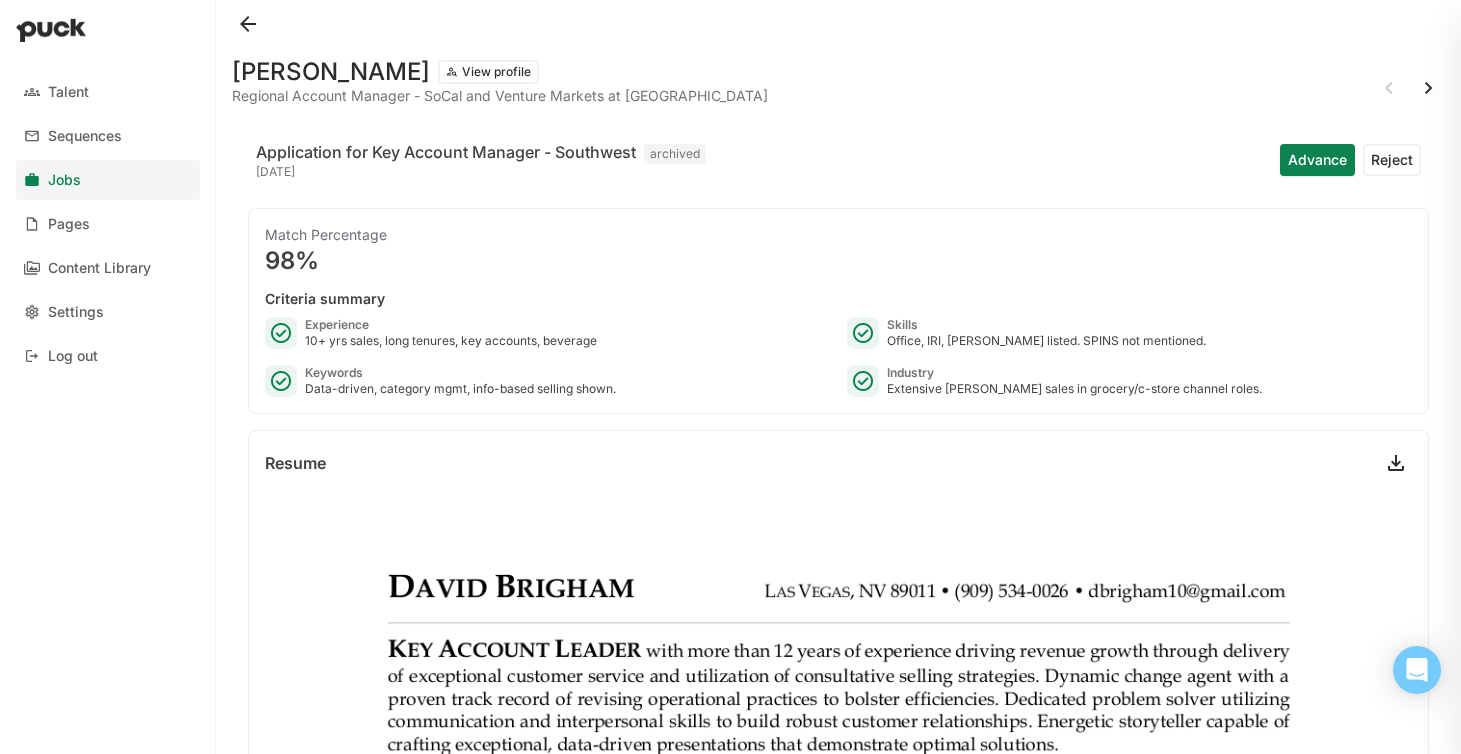 click on "View profile" at bounding box center [488, 72] 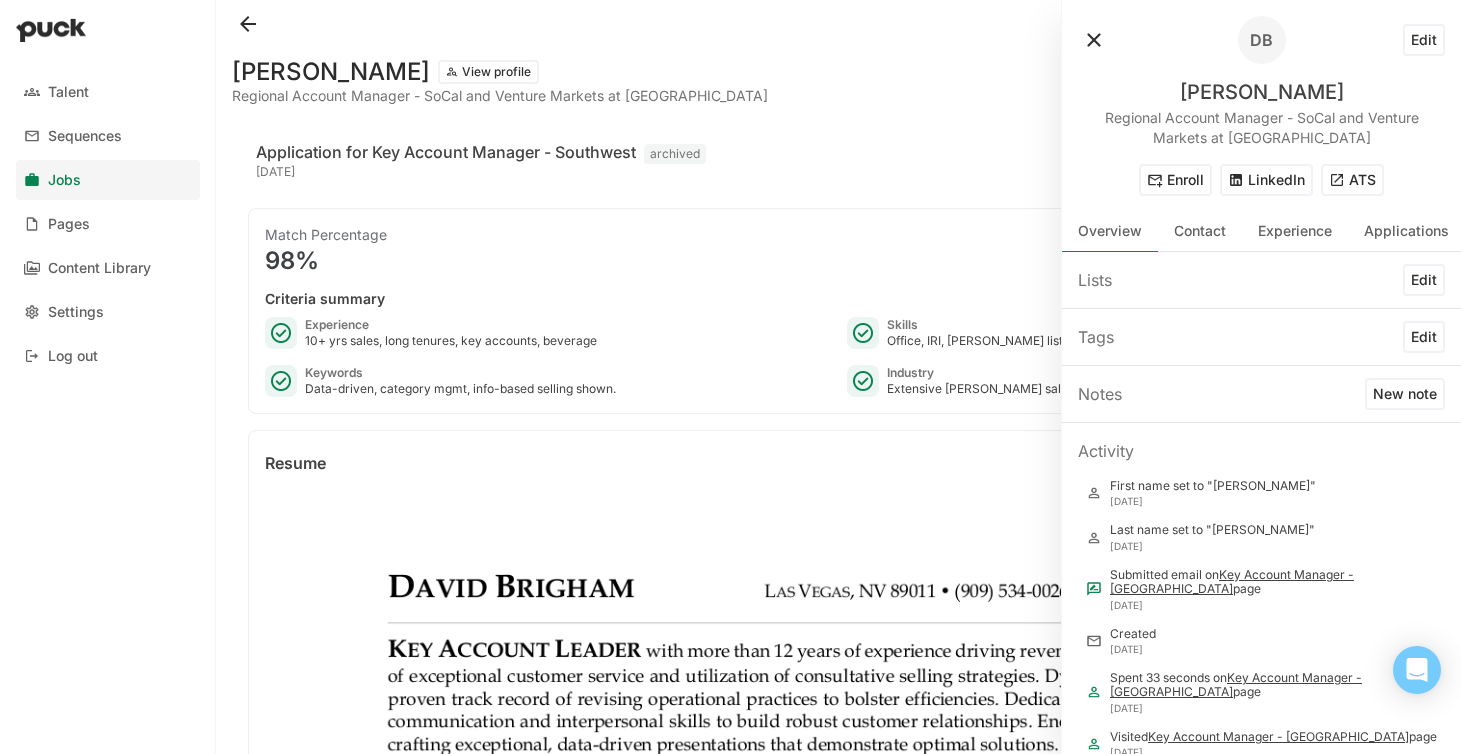 click on "ATS" at bounding box center (1352, 180) 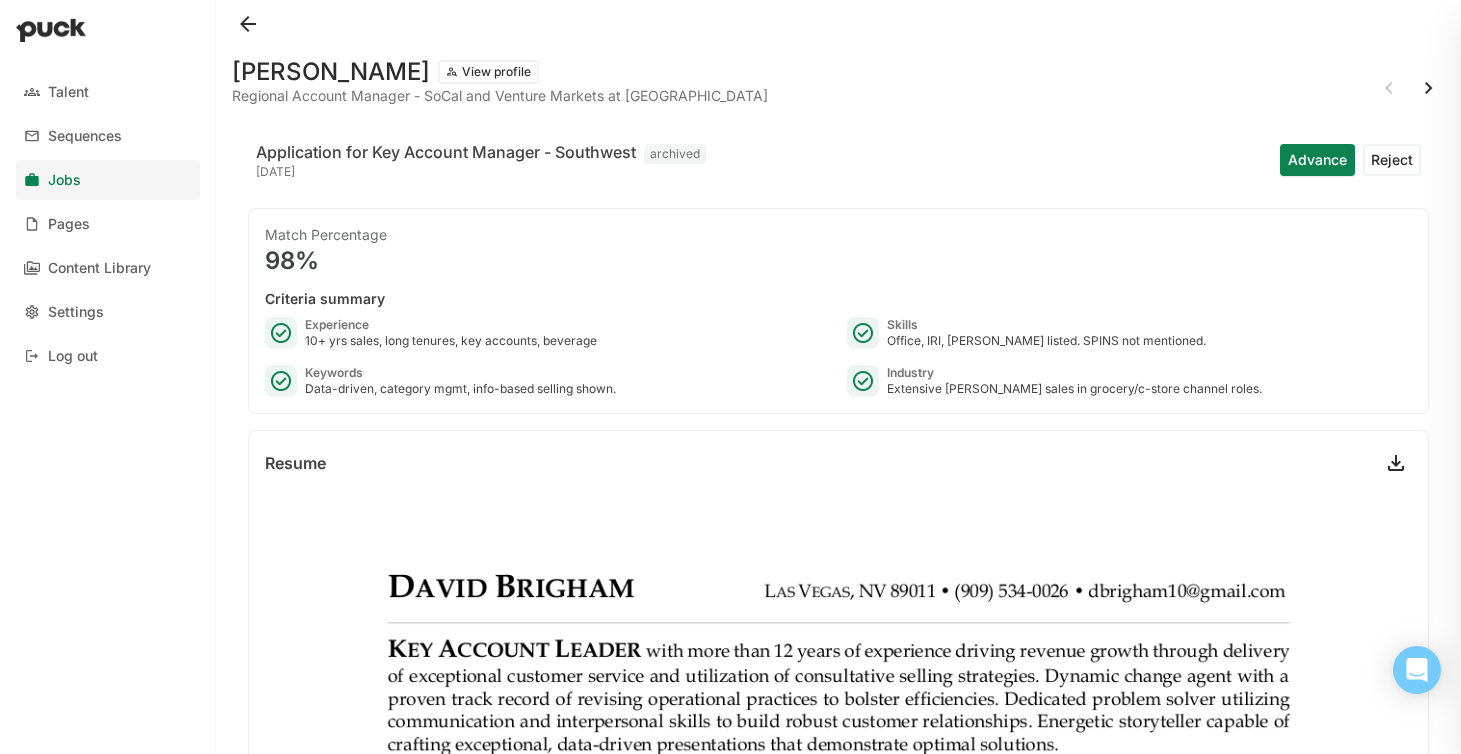 click at bounding box center [1429, 88] 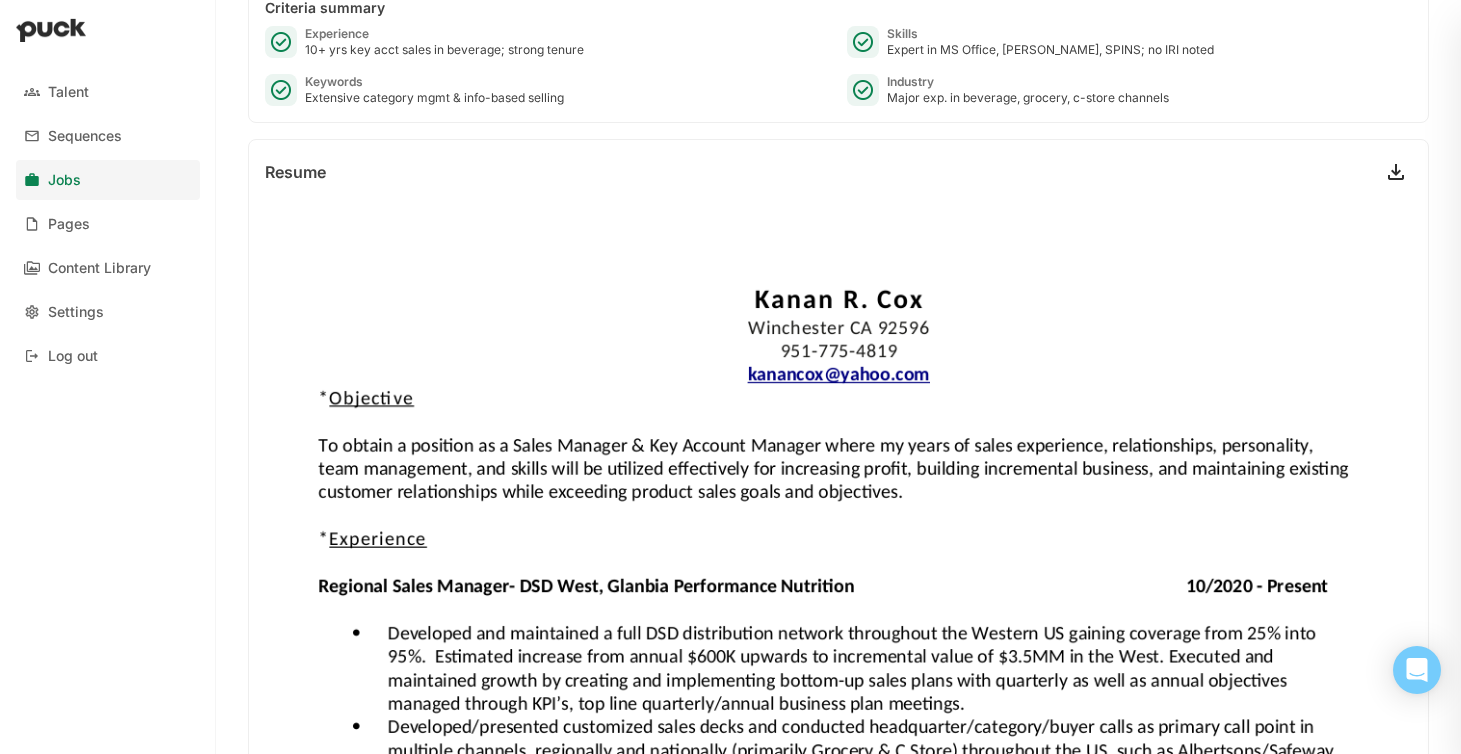 scroll, scrollTop: 0, scrollLeft: 0, axis: both 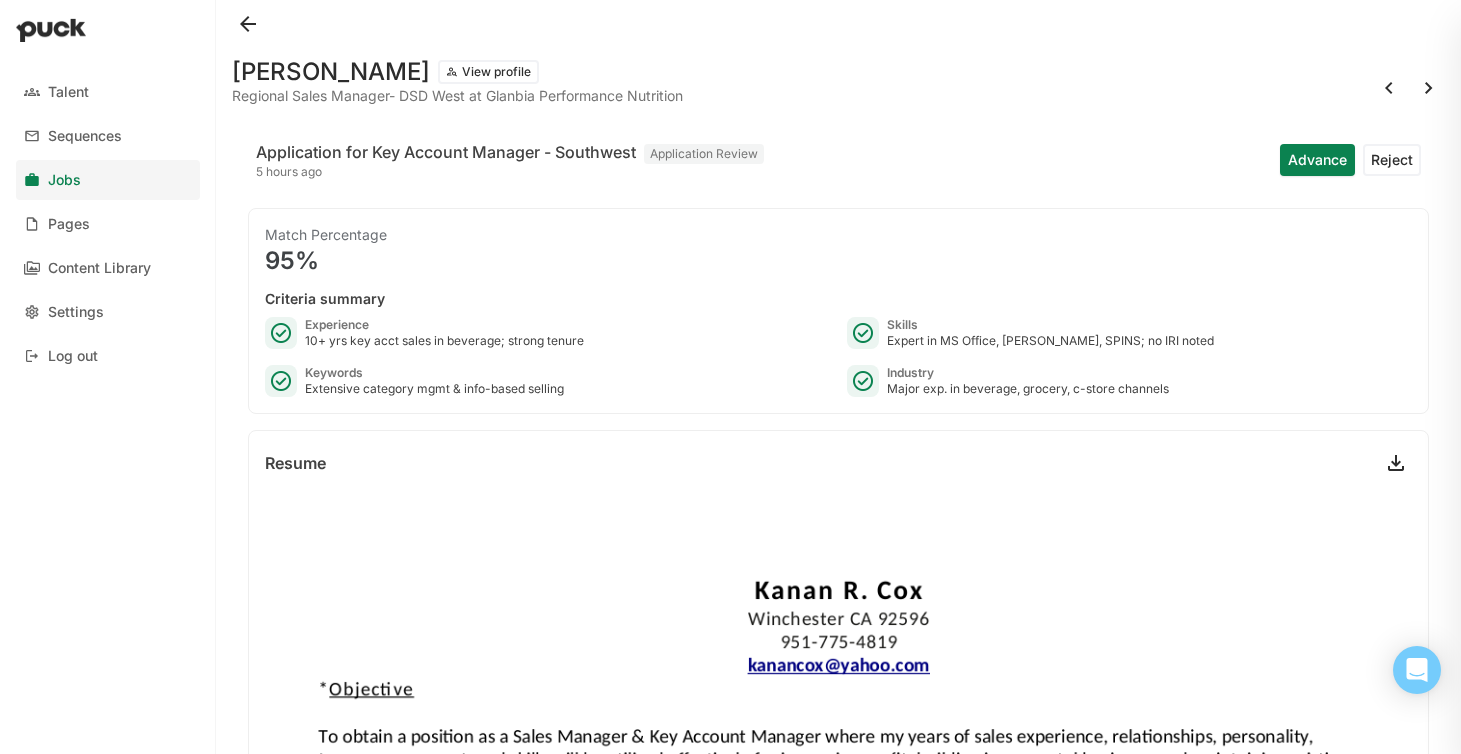 click on "View profile" at bounding box center [488, 72] 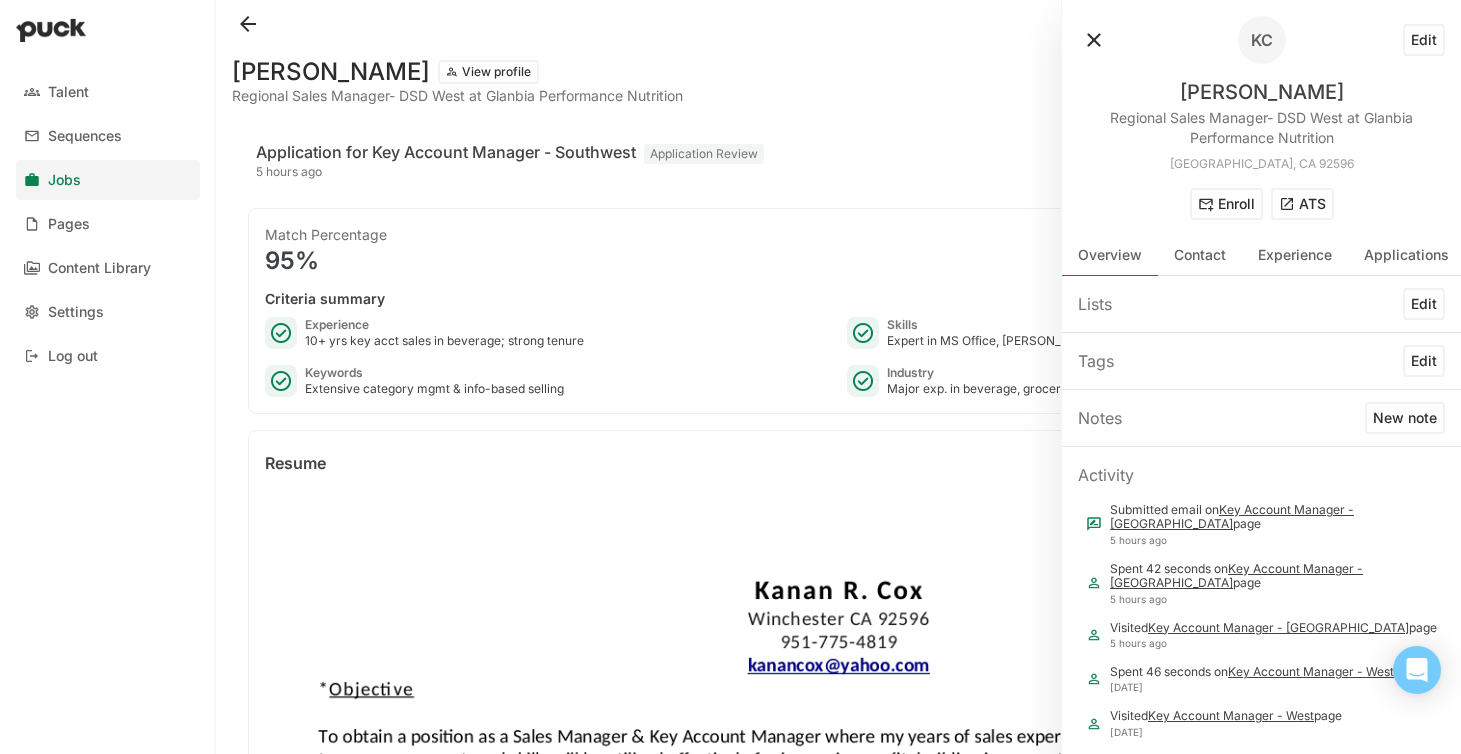 click on "ATS" at bounding box center (1302, 204) 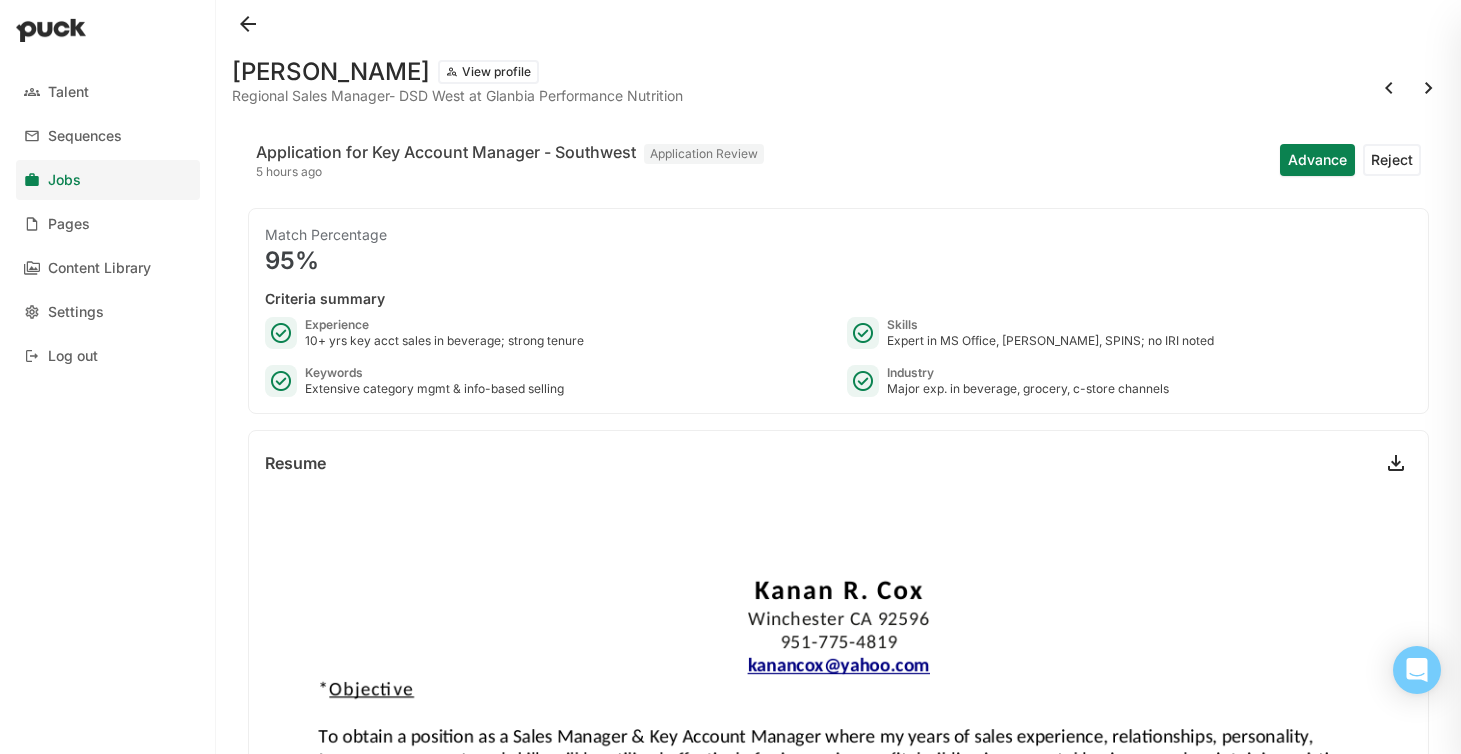 click at bounding box center [1429, 88] 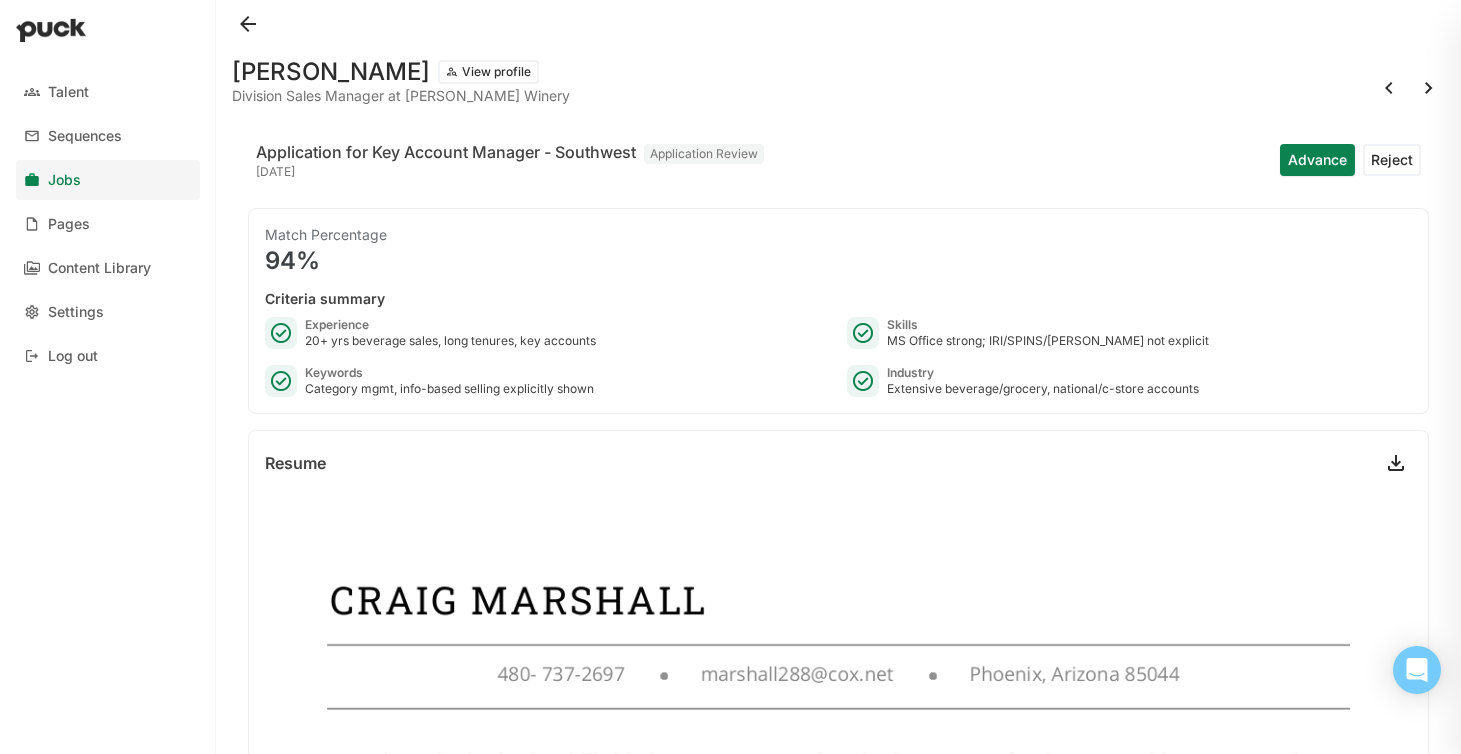 click on "View profile" at bounding box center (488, 72) 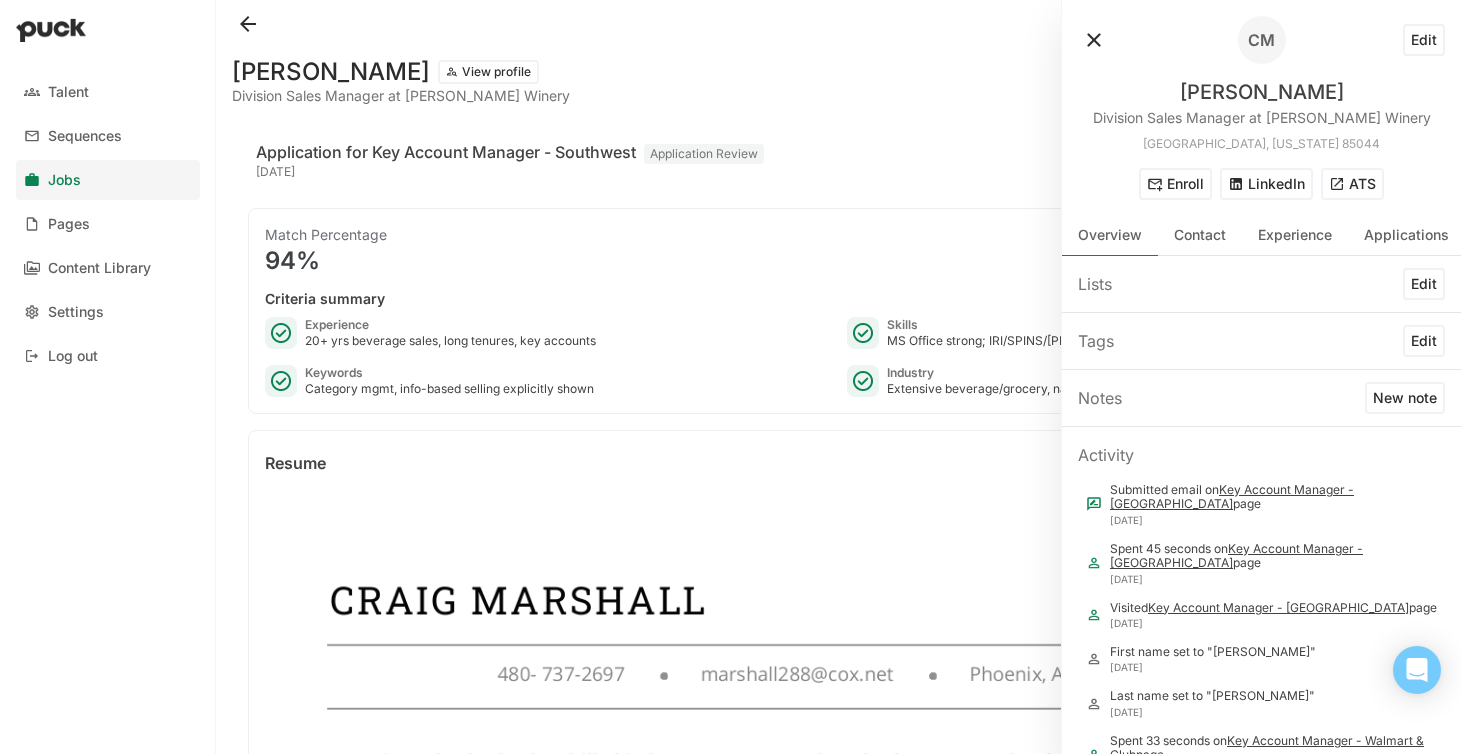 click on "ATS" at bounding box center (1352, 184) 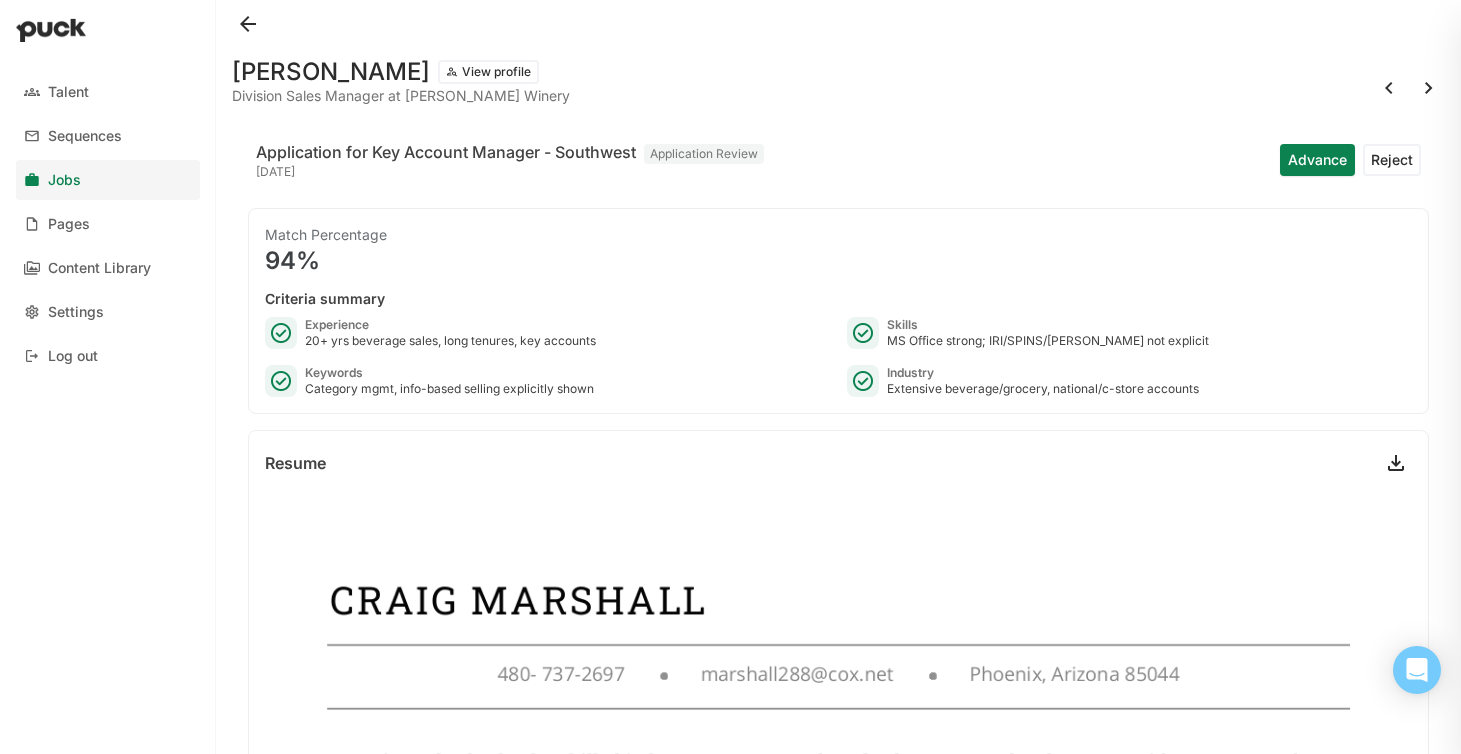 click at bounding box center [1429, 88] 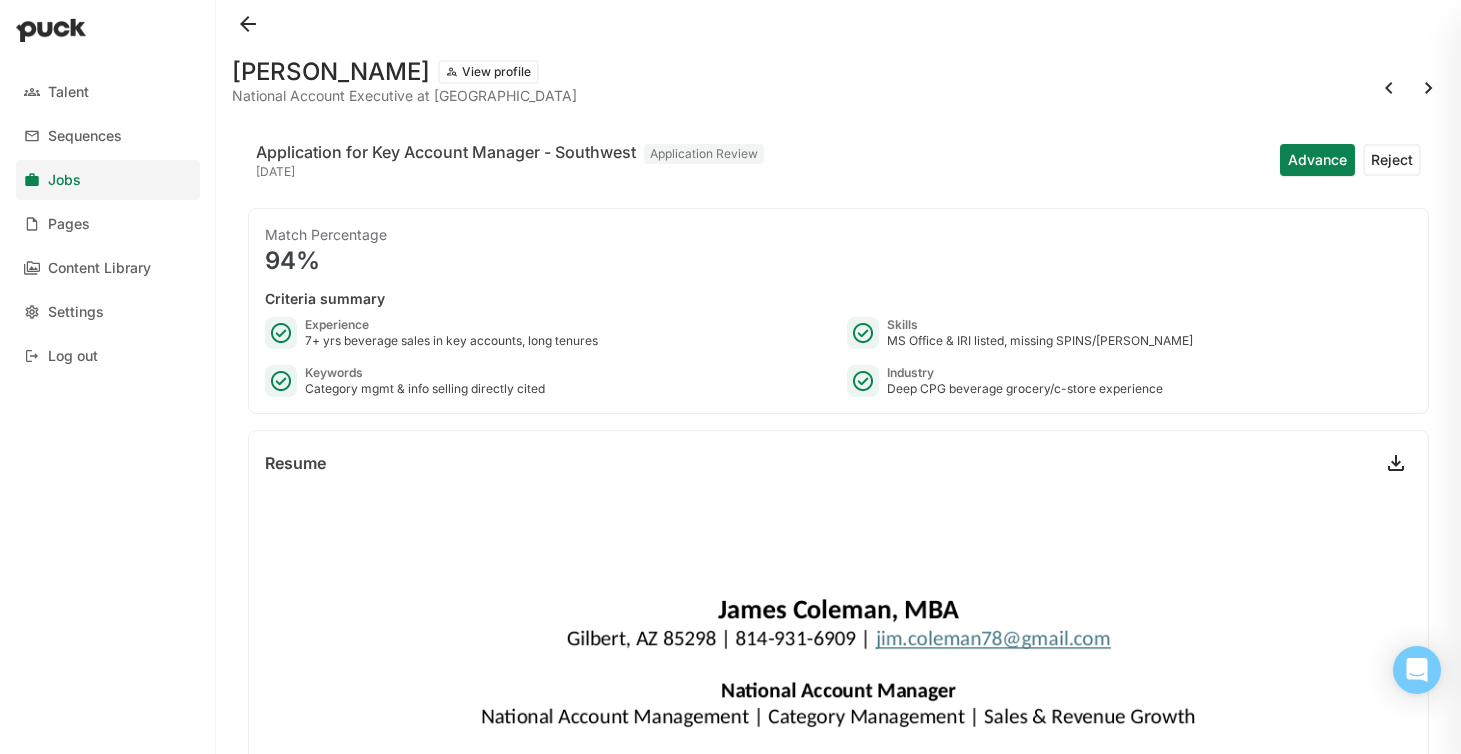 click on "View profile" at bounding box center (488, 72) 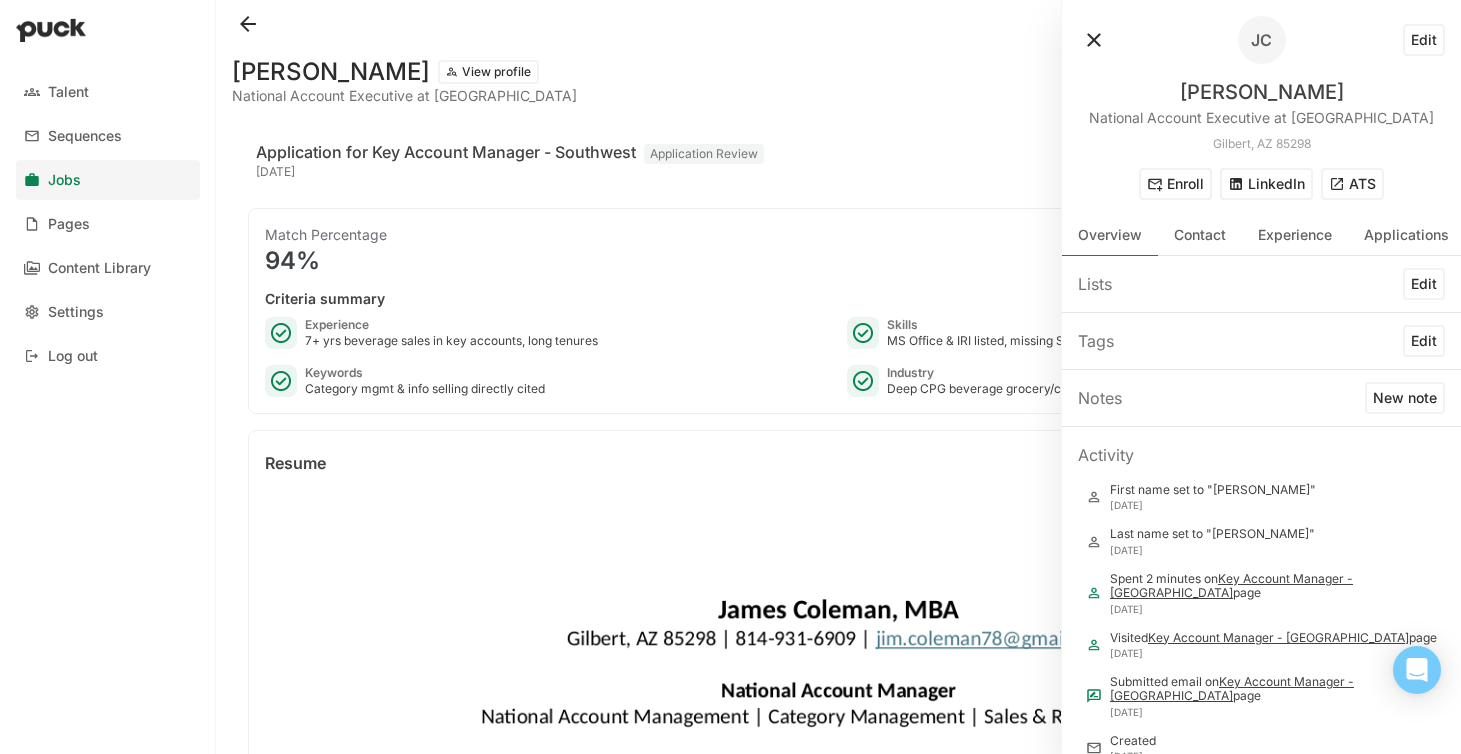 click on "ATS" at bounding box center (1352, 184) 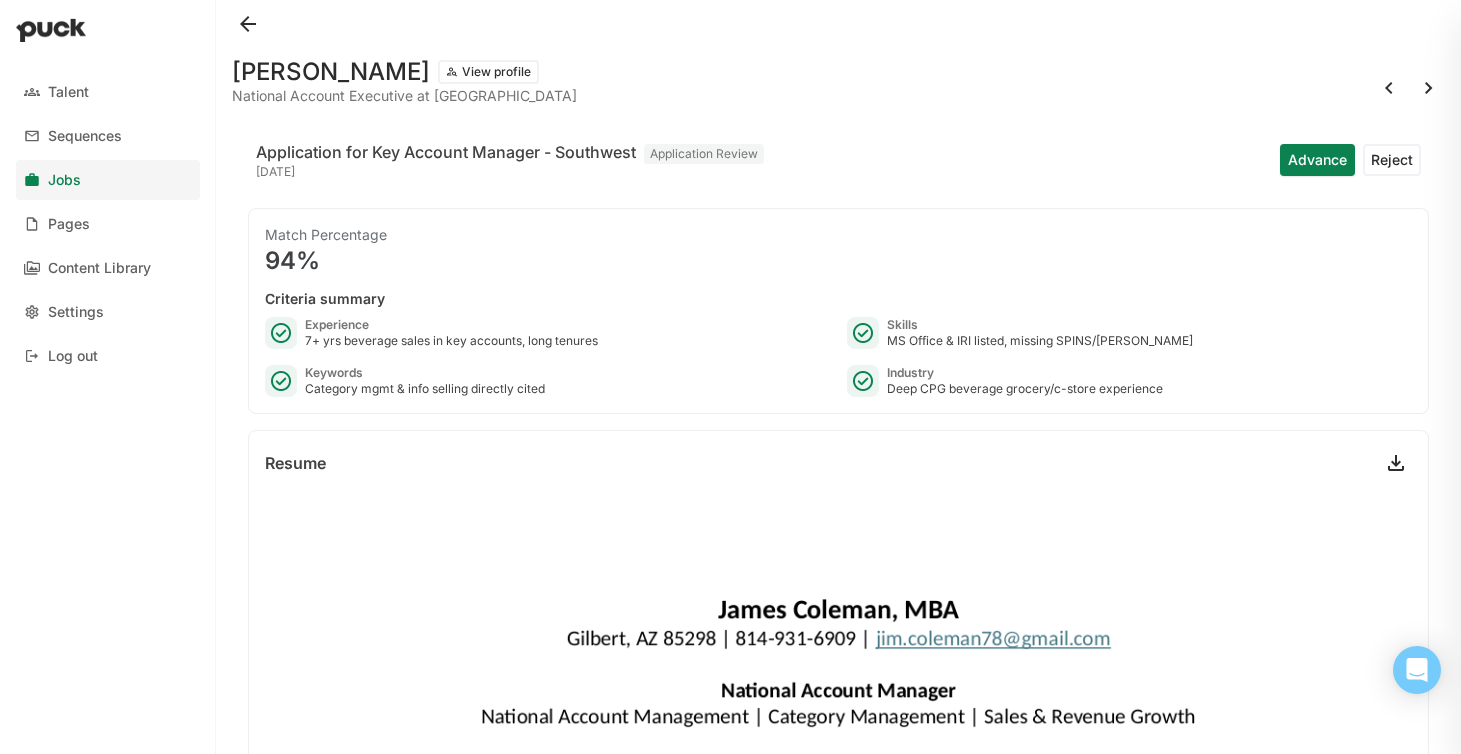 click at bounding box center [1429, 88] 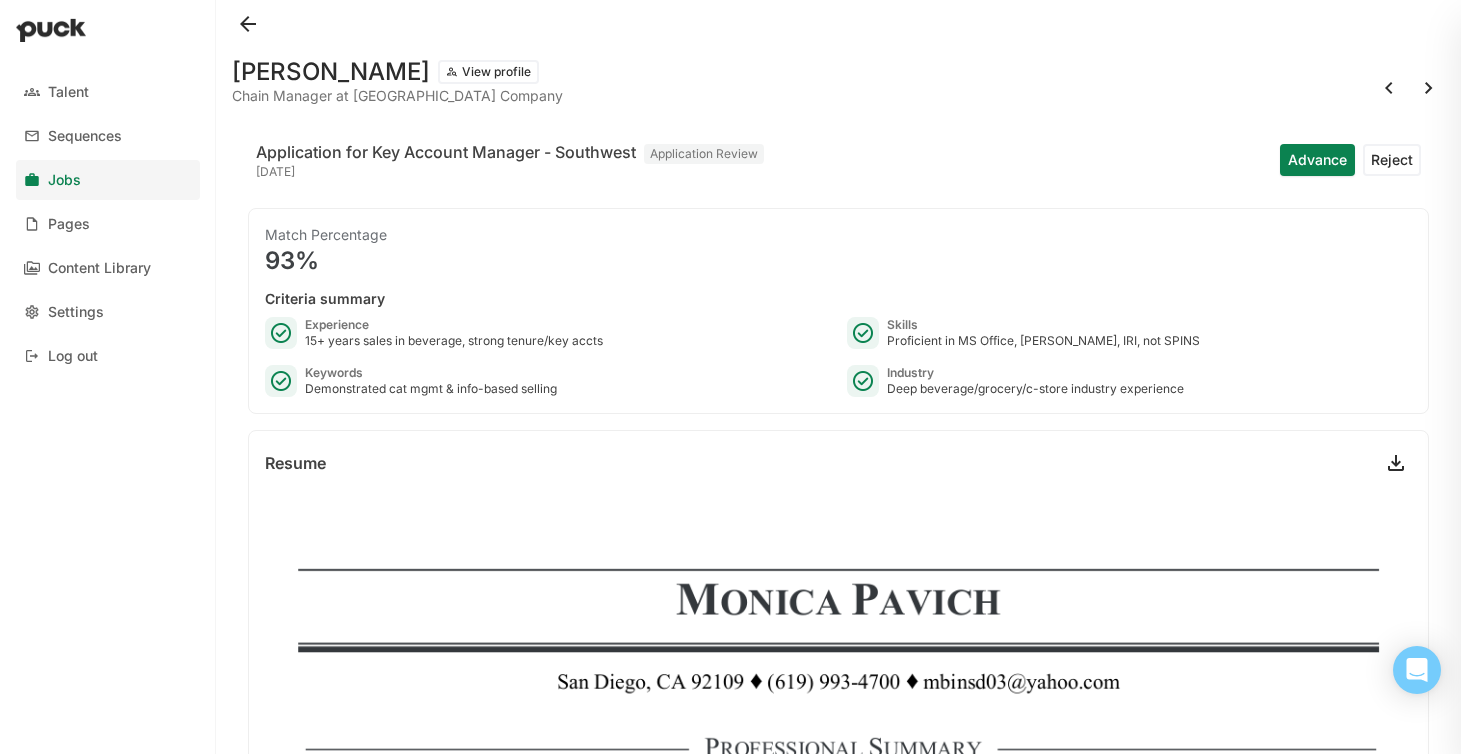 click at bounding box center (1429, 88) 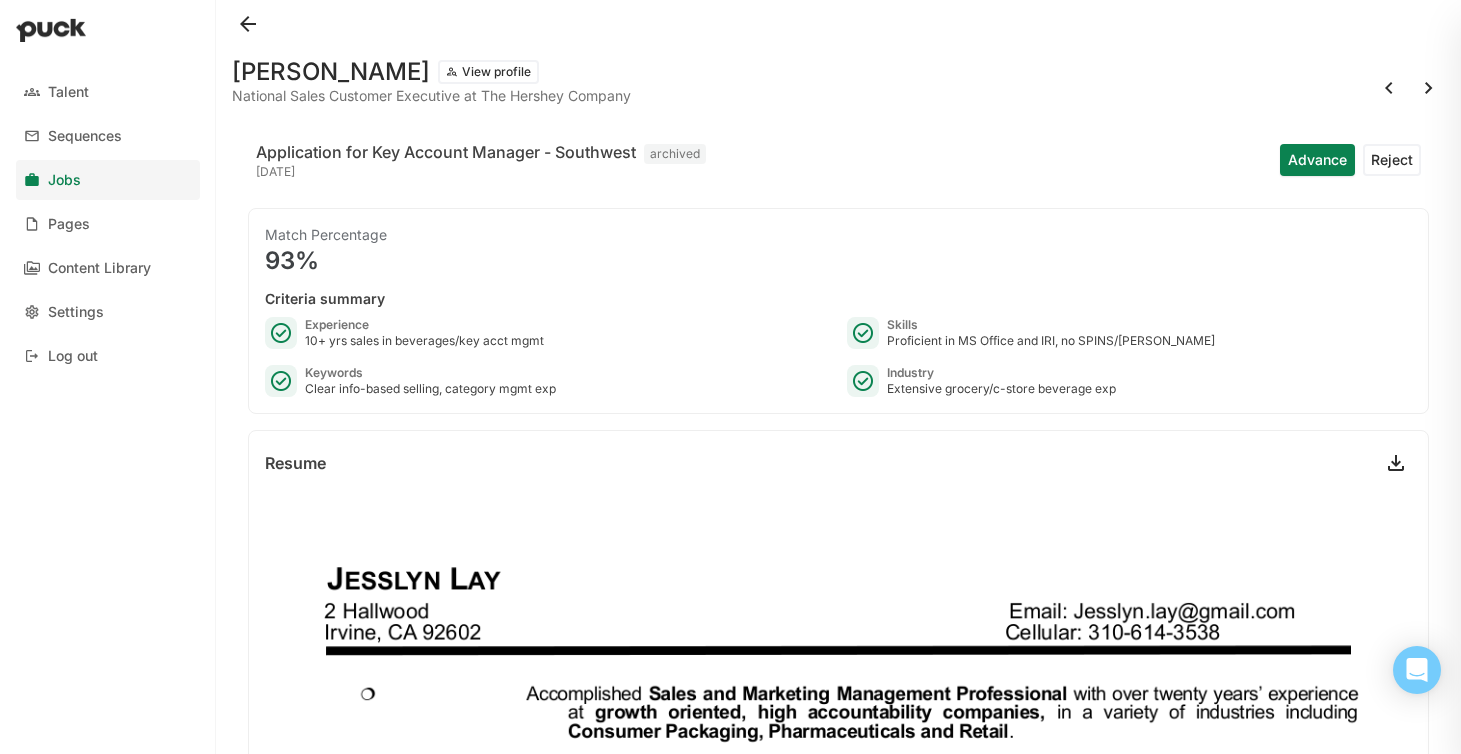 click on "View profile" at bounding box center (488, 72) 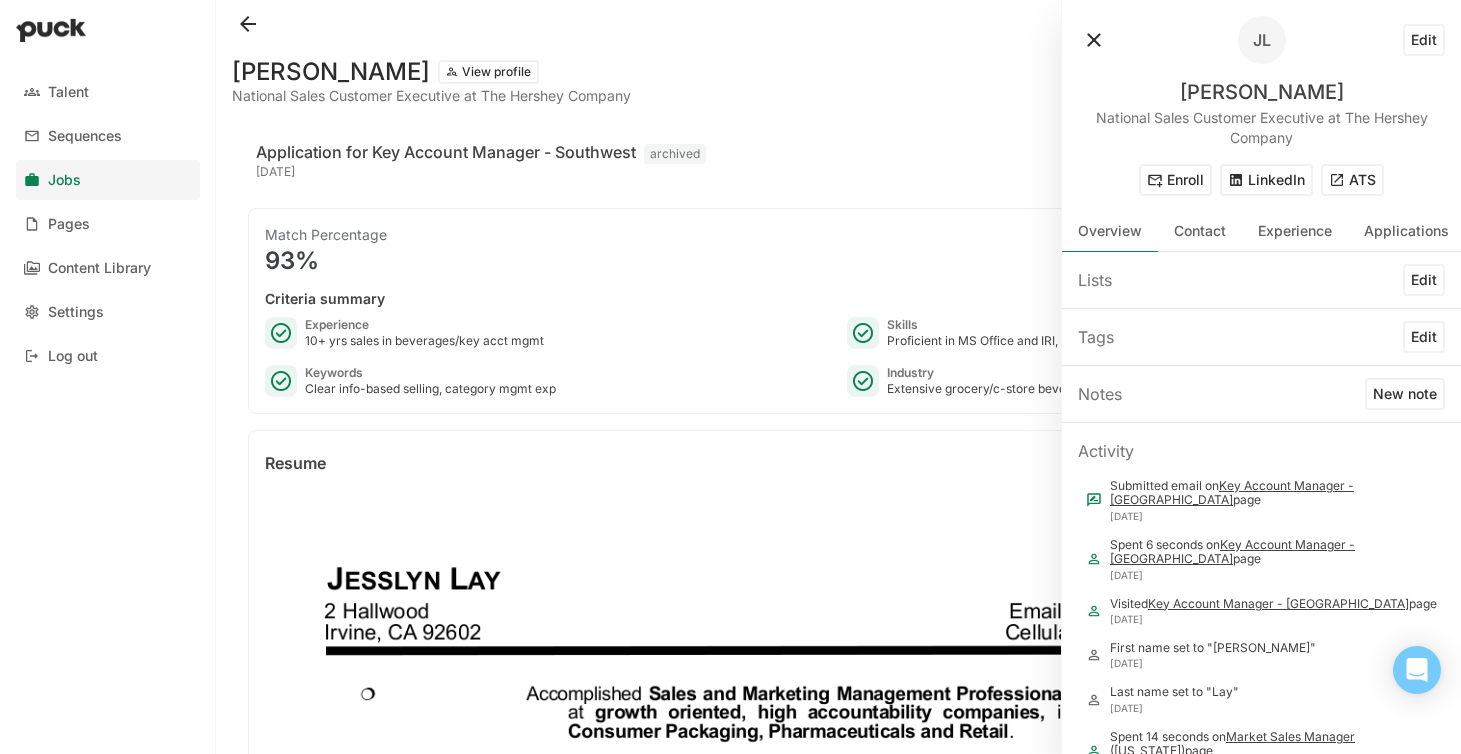click on "ATS" at bounding box center [1352, 180] 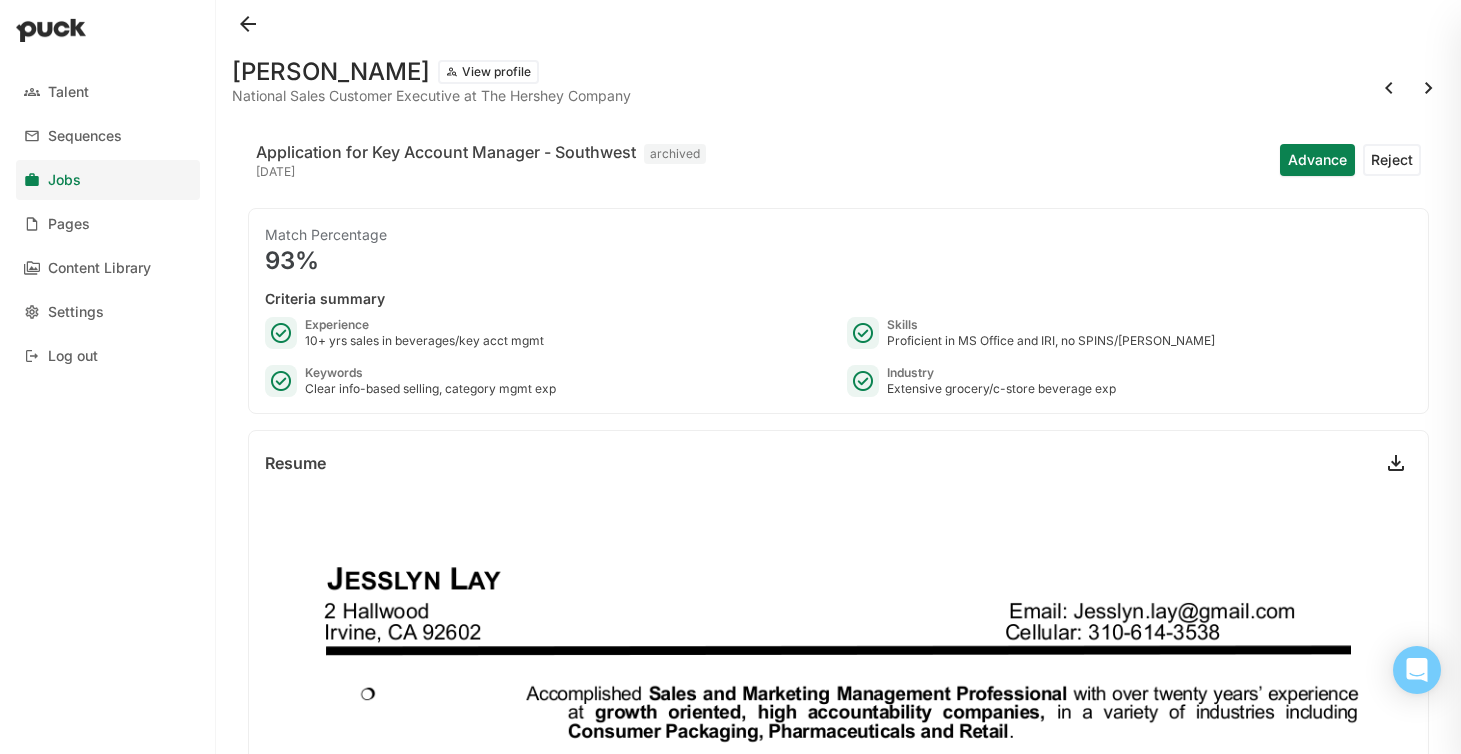 click at bounding box center (1429, 88) 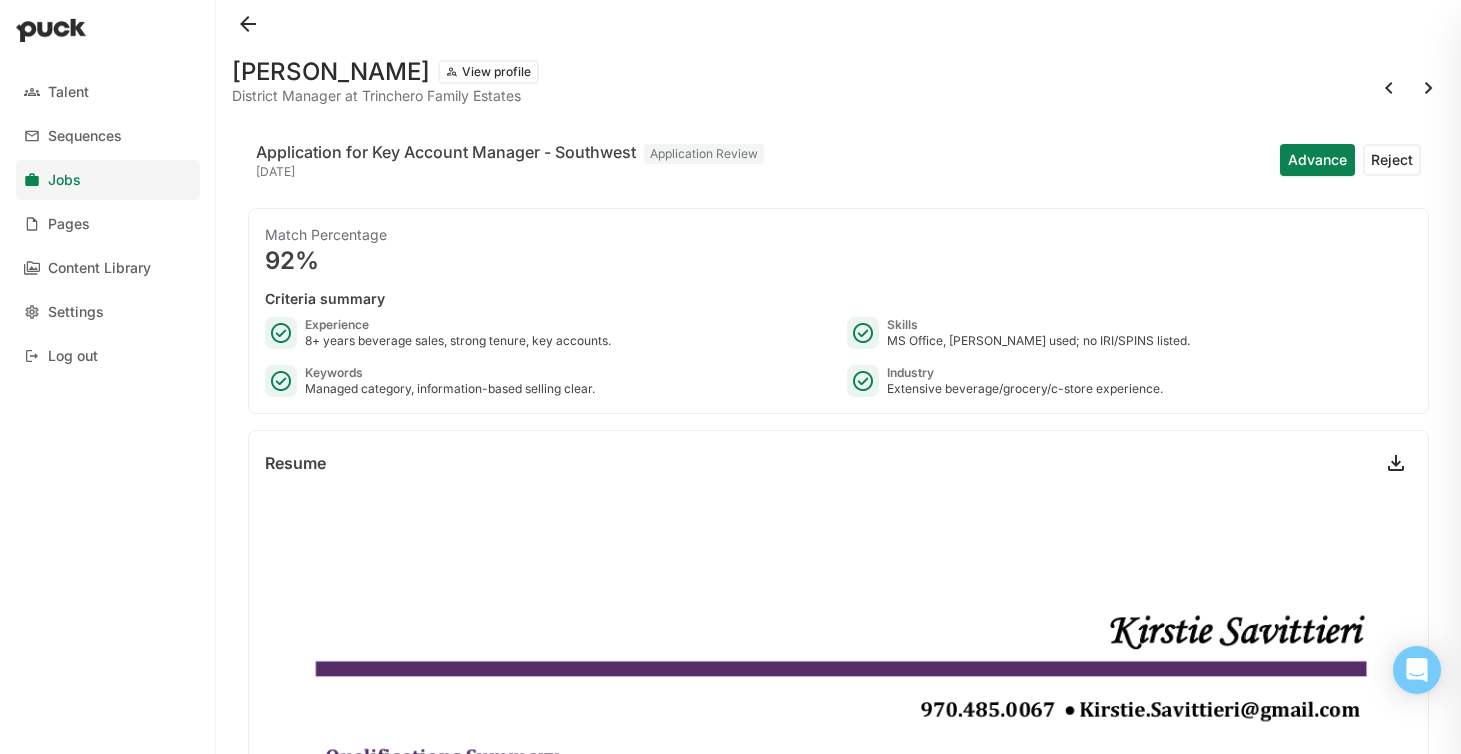 click at bounding box center [1429, 88] 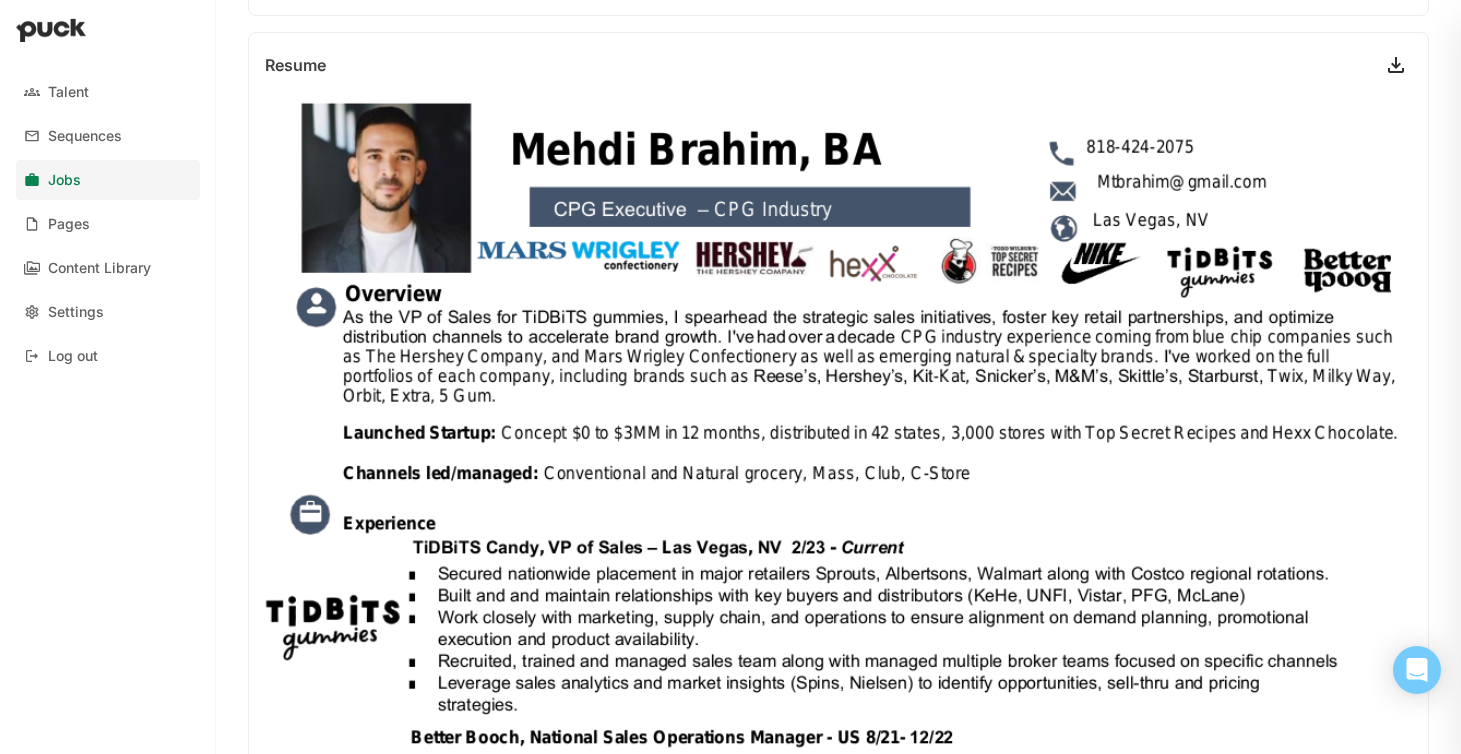 scroll, scrollTop: 0, scrollLeft: 0, axis: both 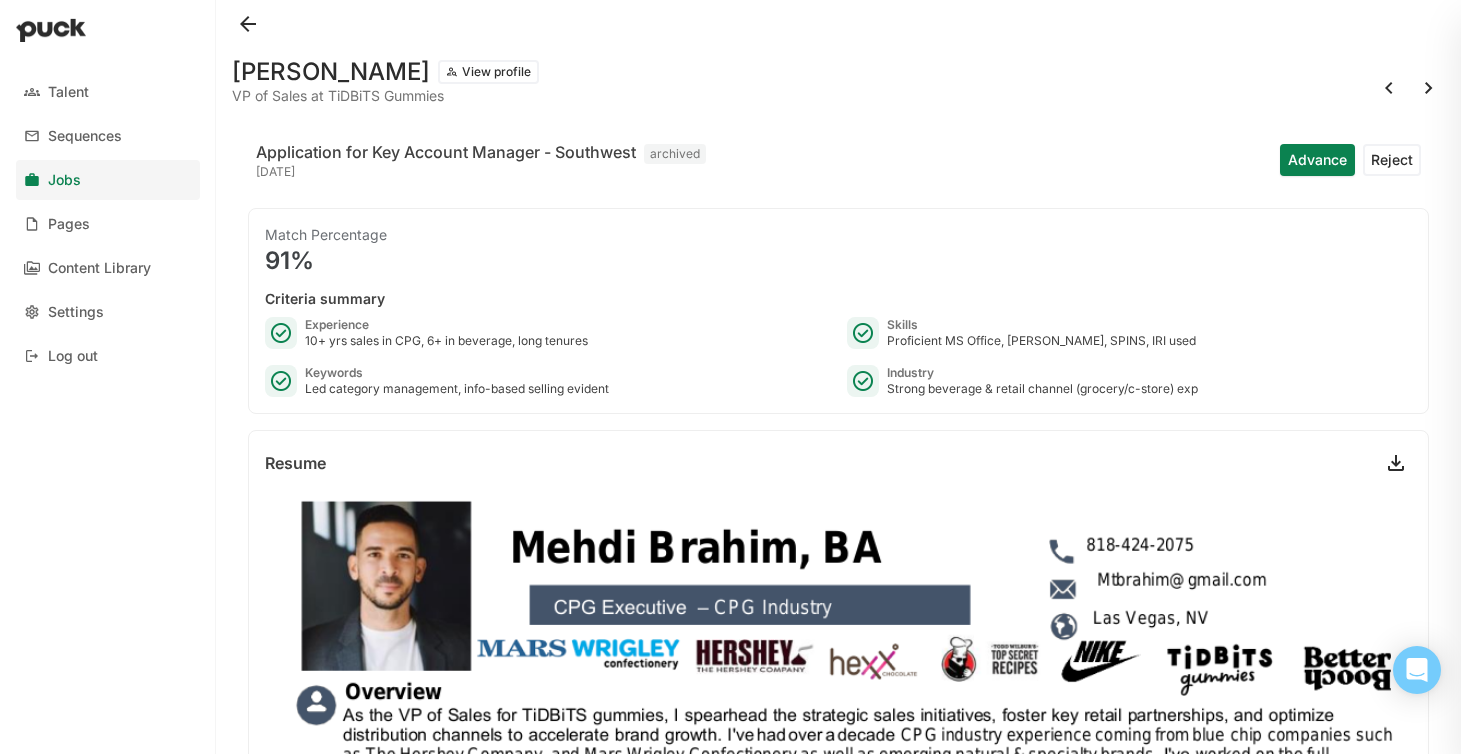 click at bounding box center [1429, 88] 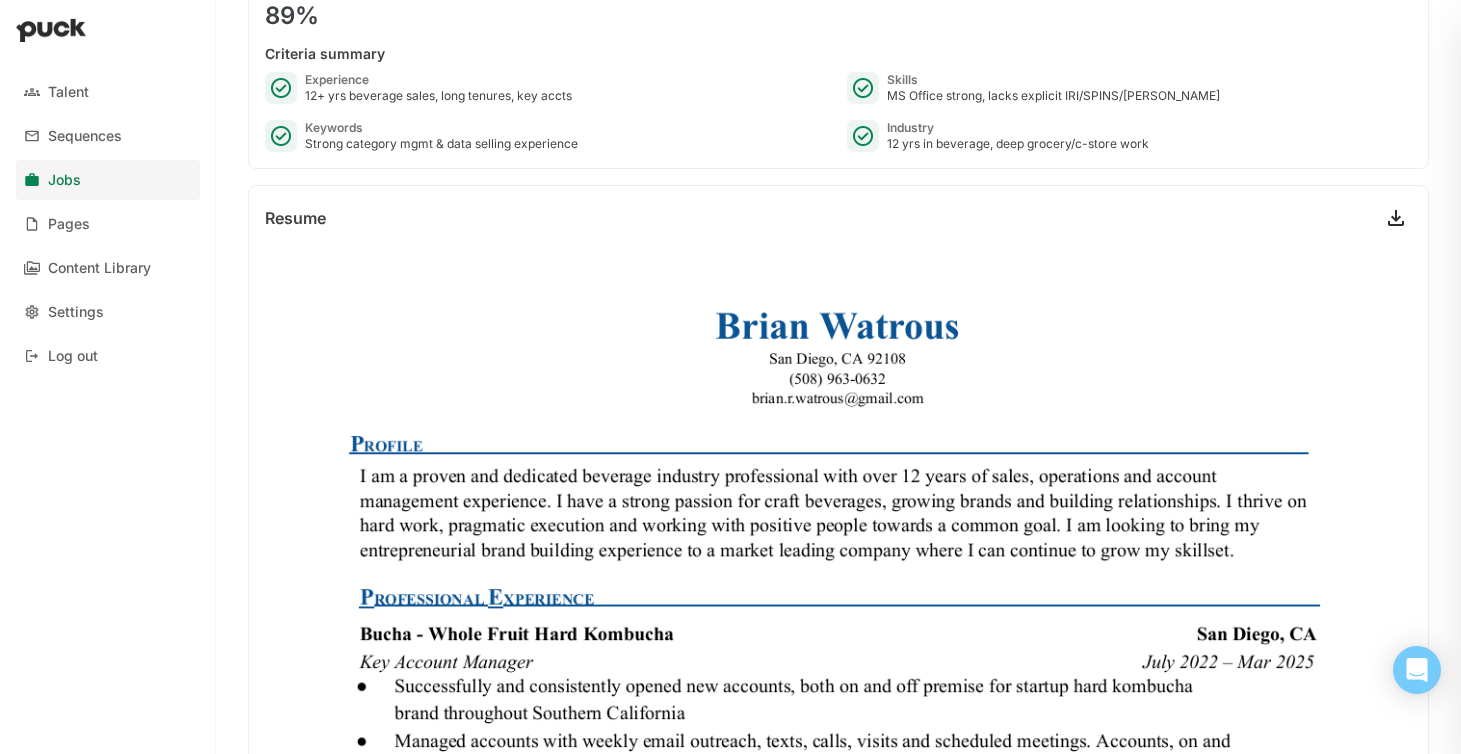 scroll, scrollTop: 0, scrollLeft: 0, axis: both 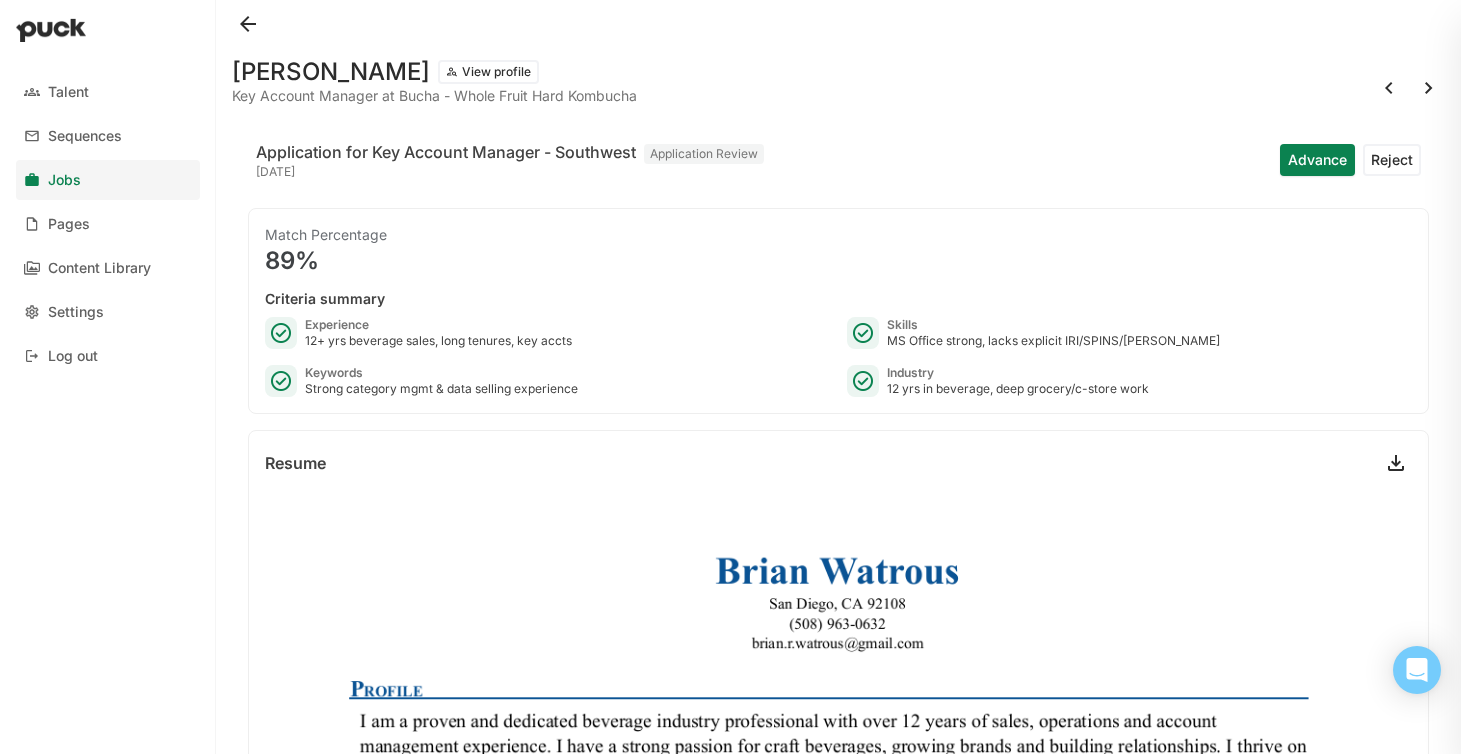 click on "View profile" at bounding box center (488, 72) 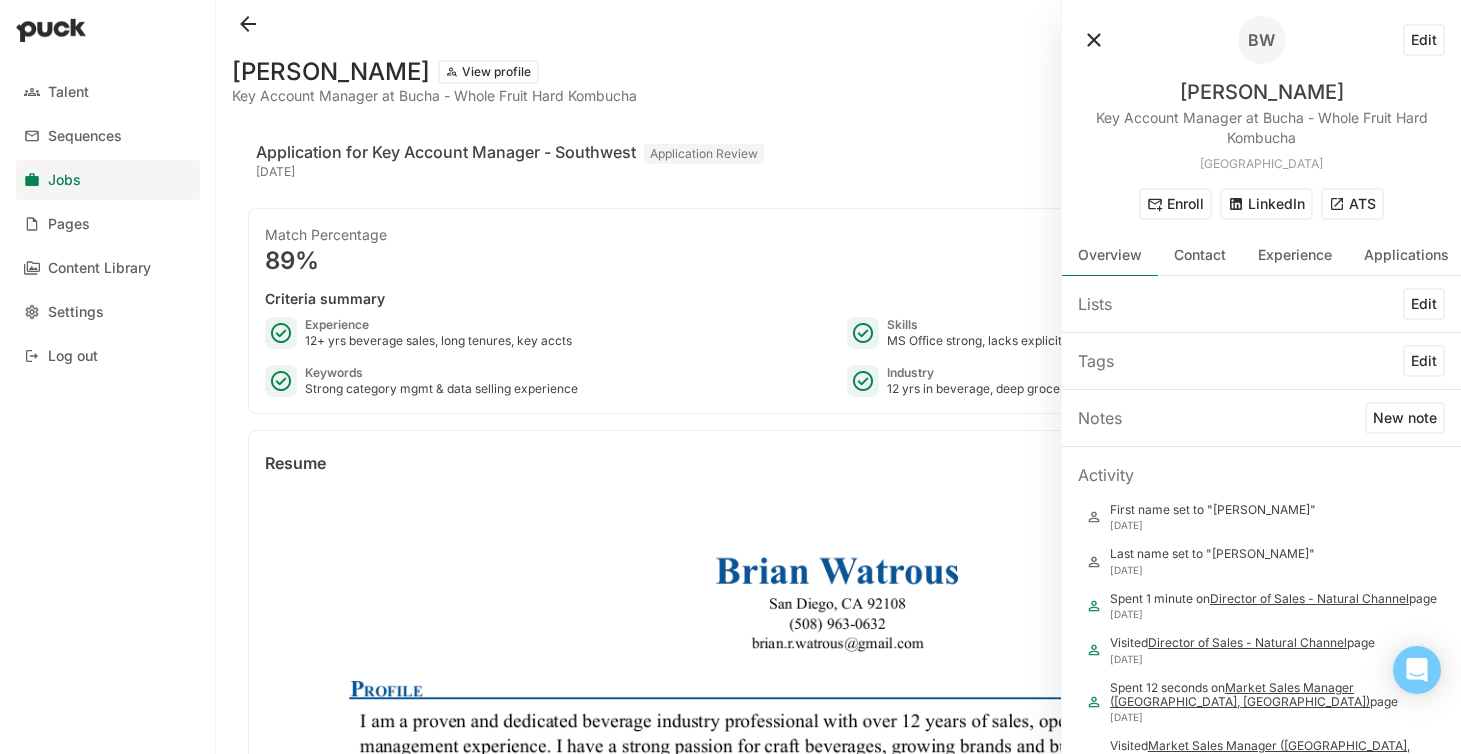 click on "ATS" at bounding box center [1352, 204] 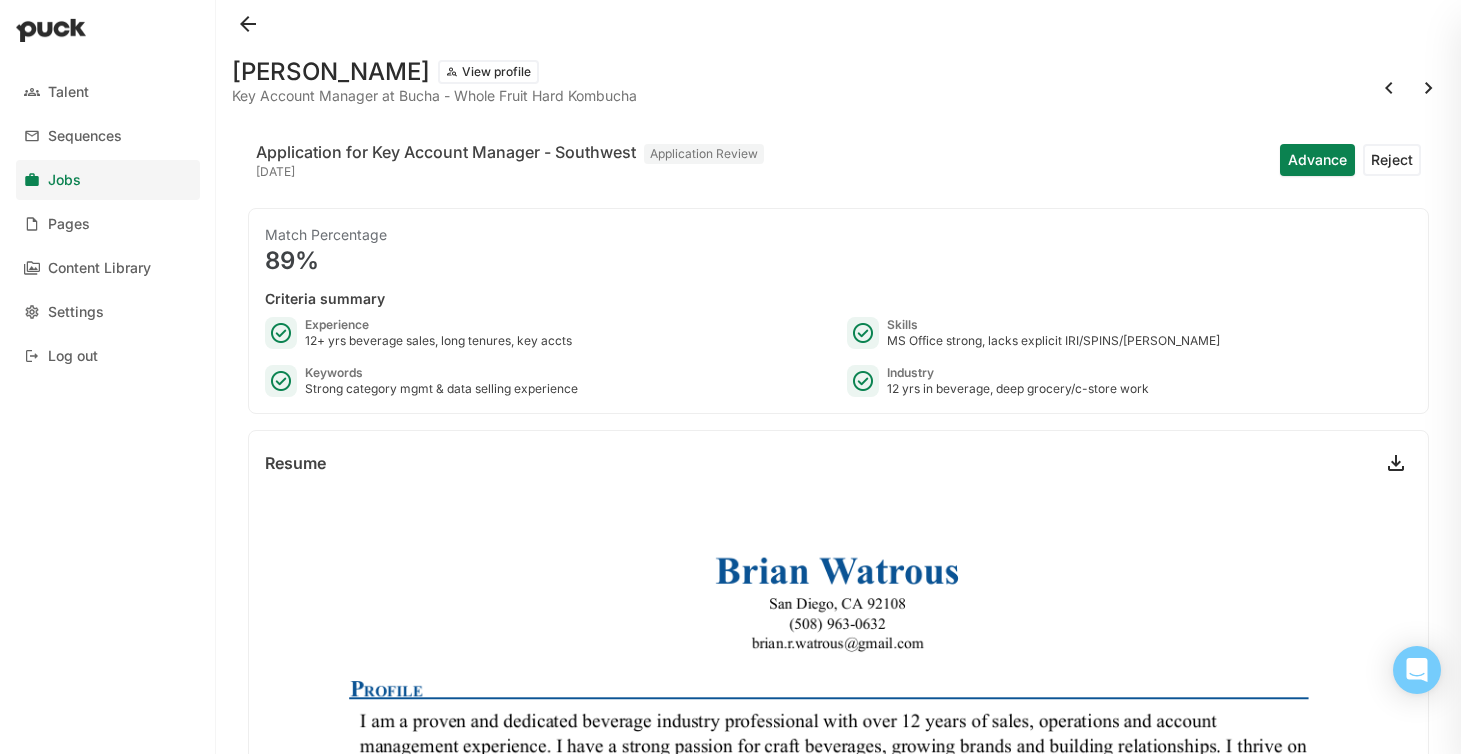 click at bounding box center (1429, 88) 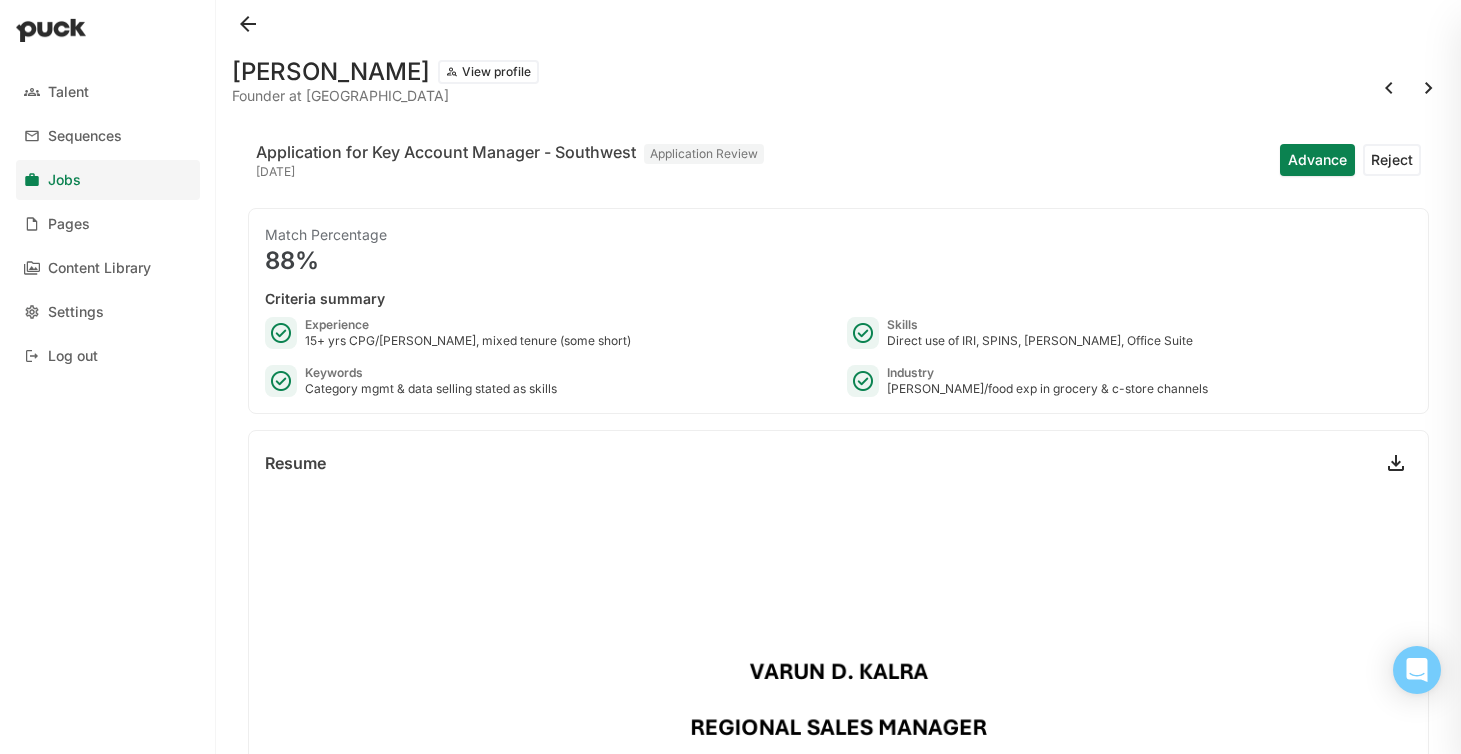 click on "View profile" at bounding box center [488, 72] 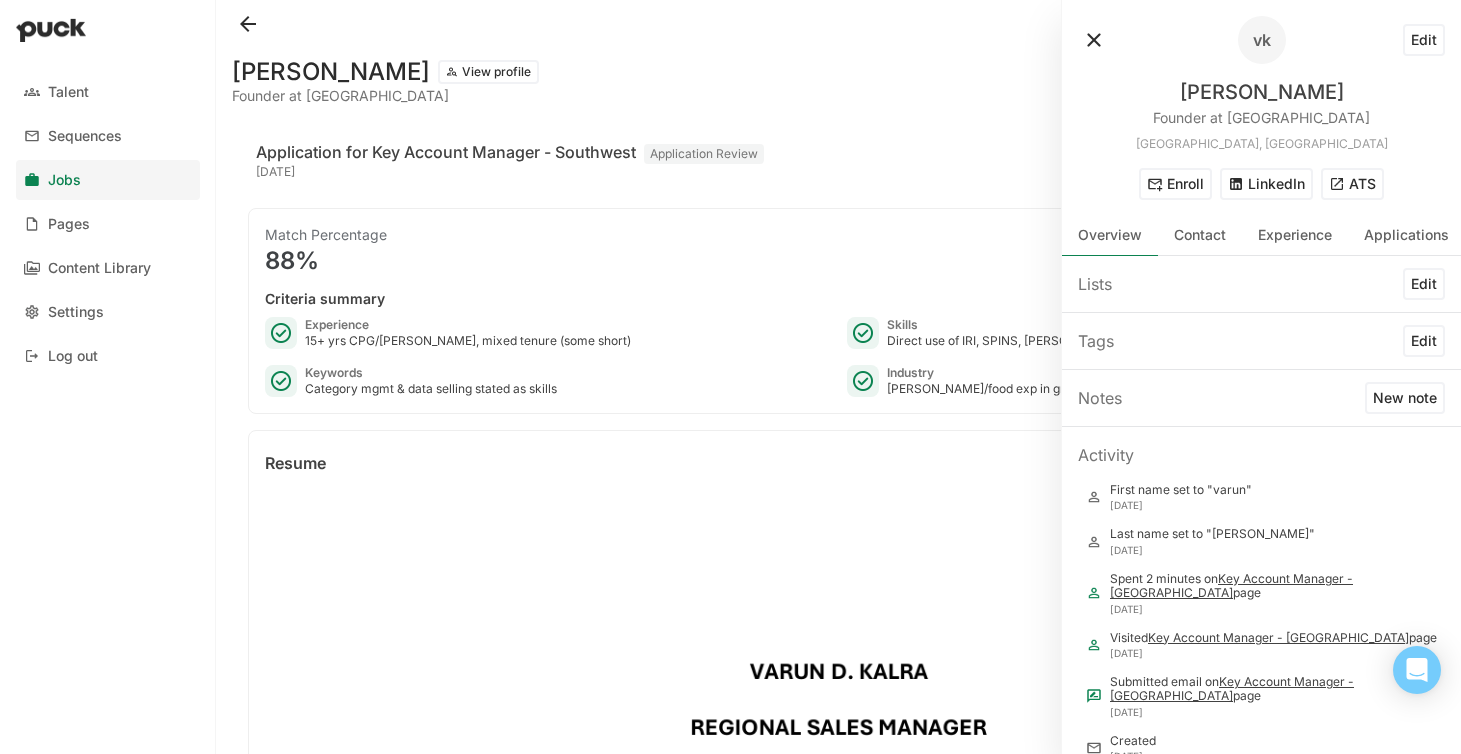 scroll, scrollTop: 8, scrollLeft: 0, axis: vertical 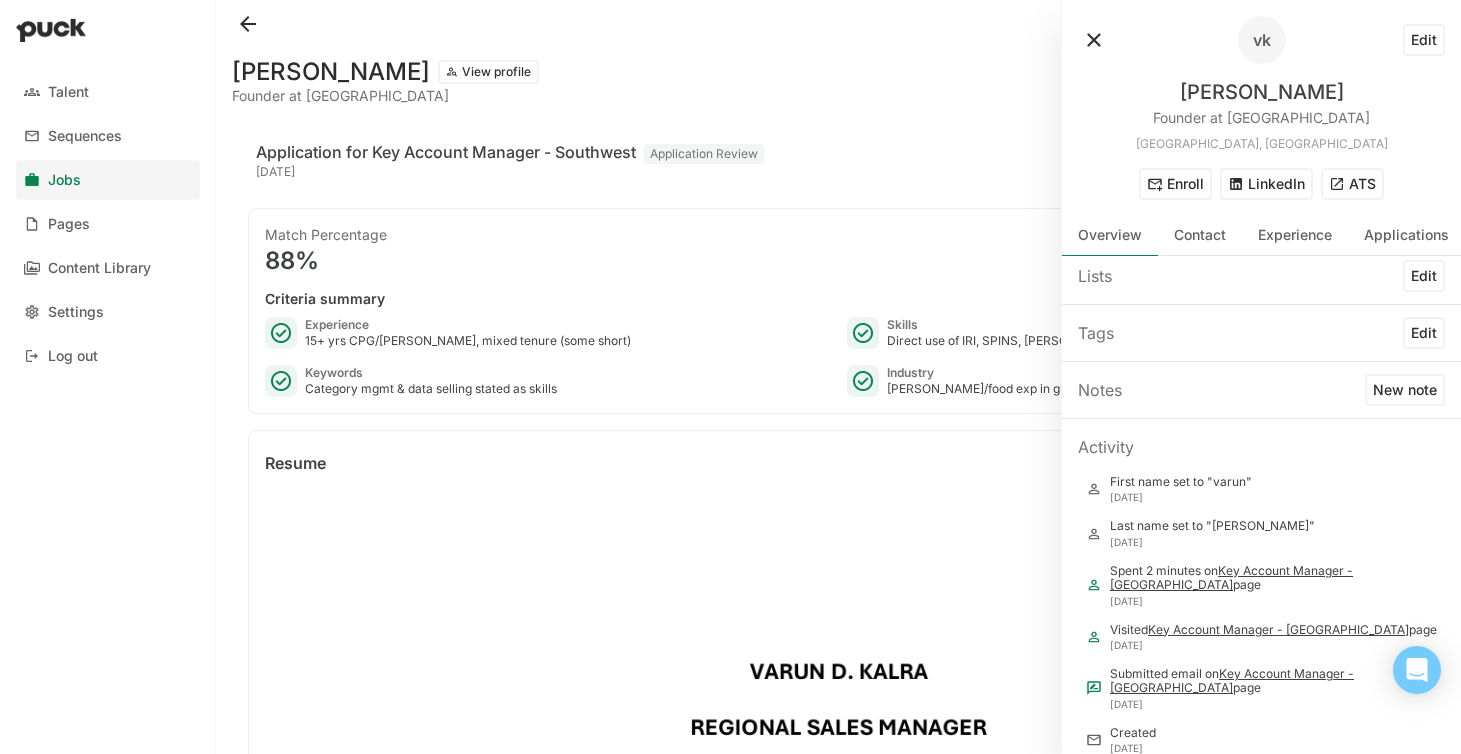 click at bounding box center (1094, 40) 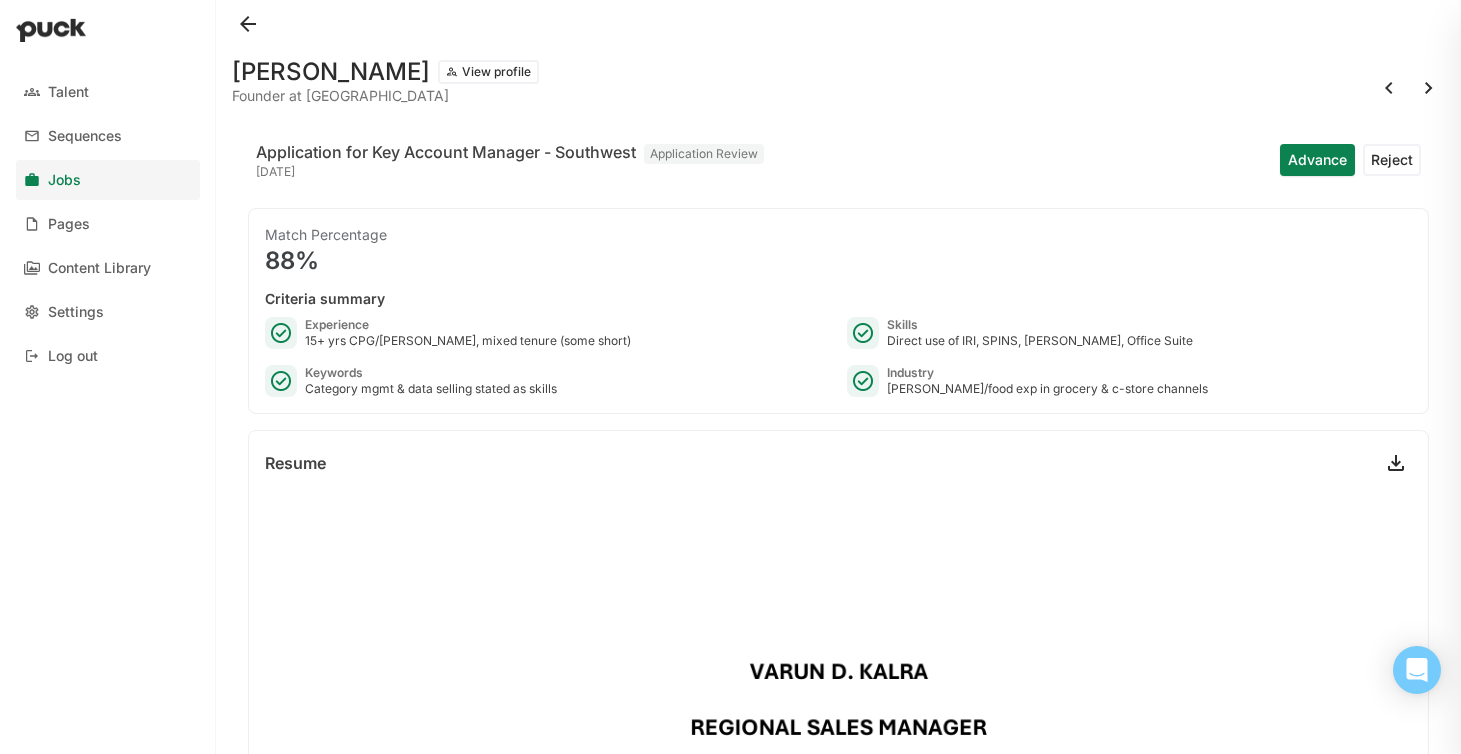 click at bounding box center [1429, 88] 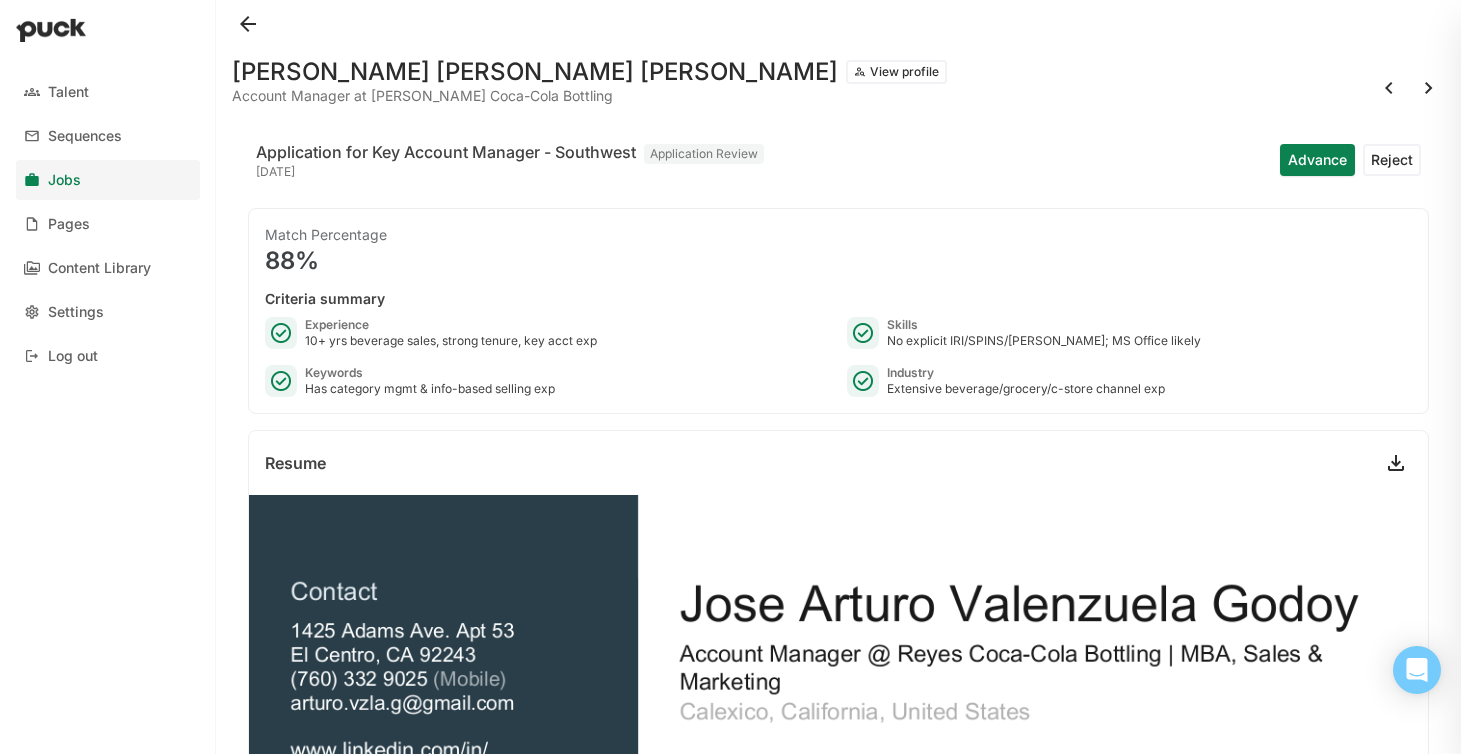 click at bounding box center [1429, 88] 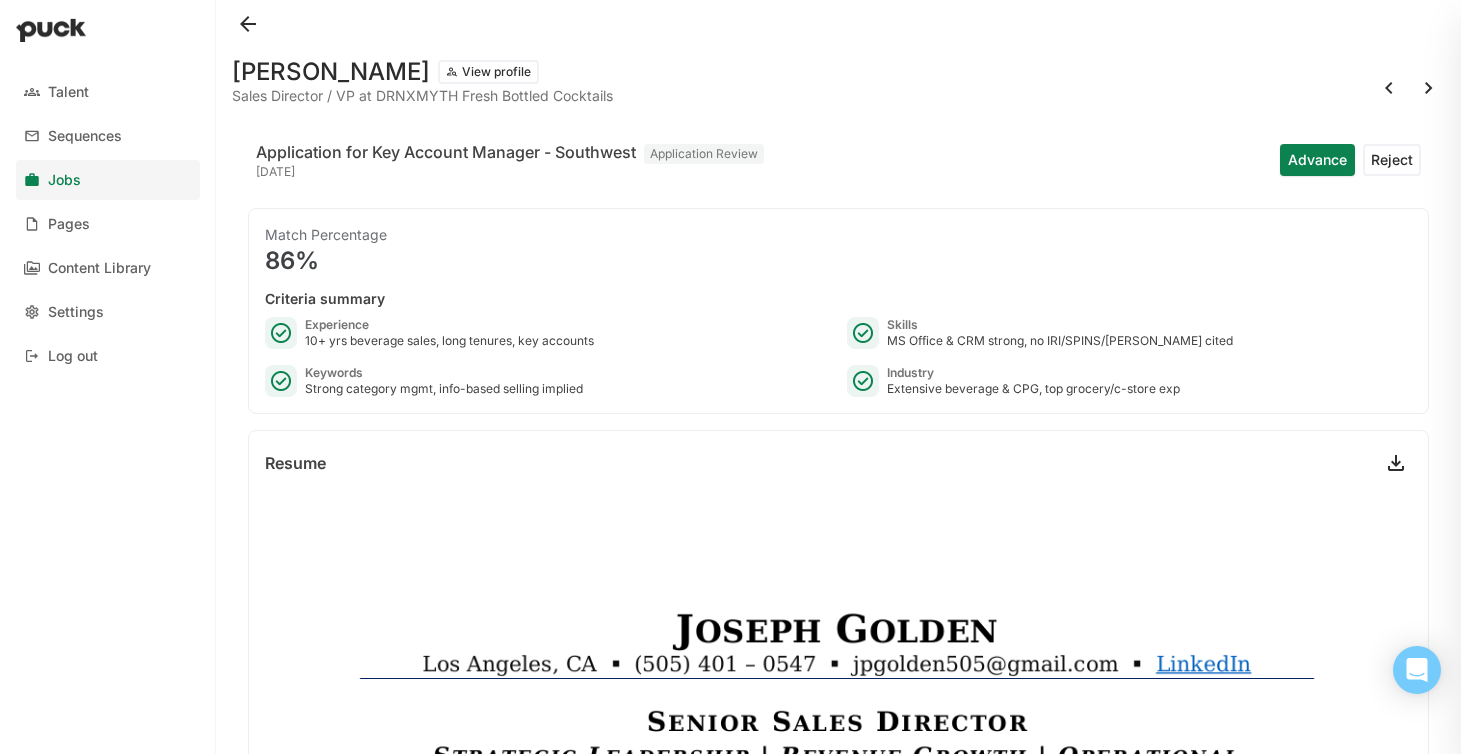 click on "View profile" at bounding box center [488, 72] 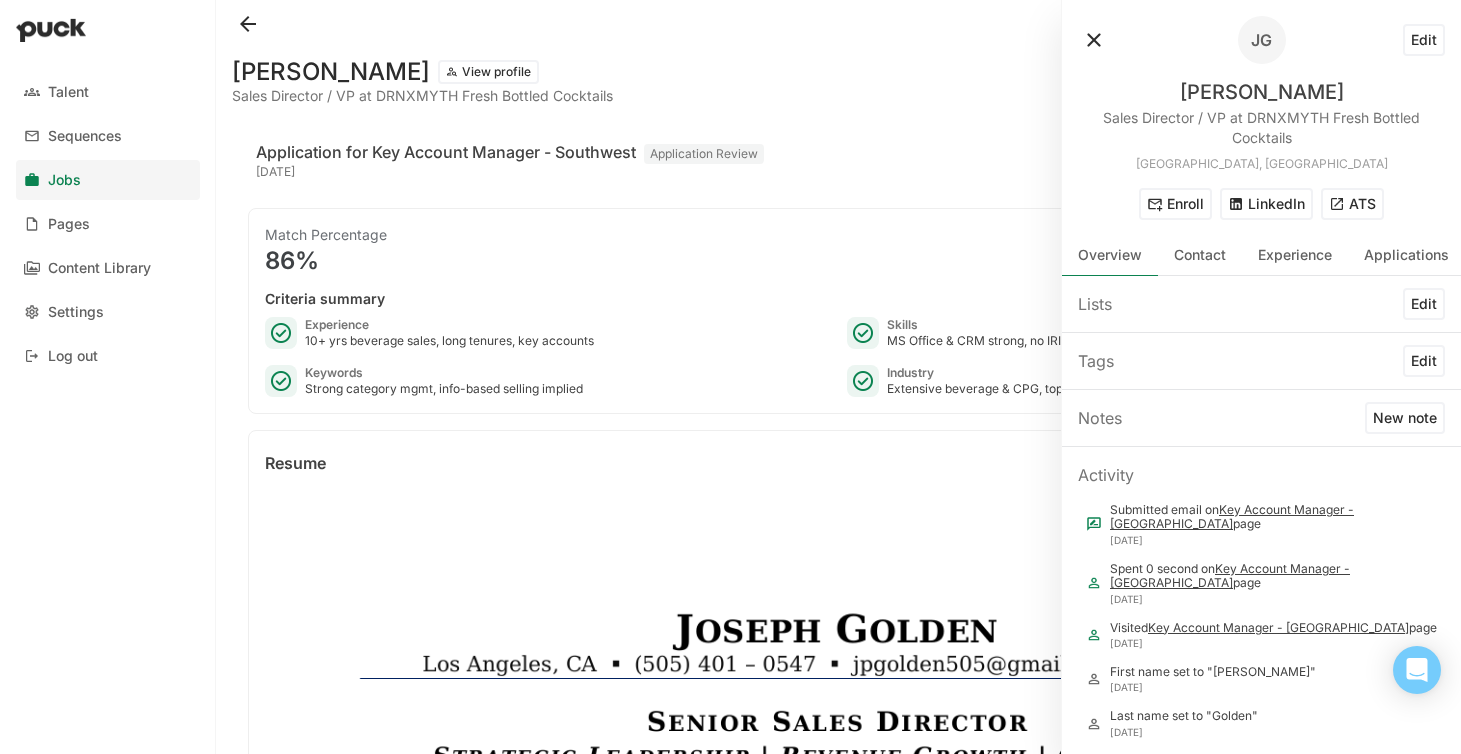 click on "ATS" at bounding box center [1352, 204] 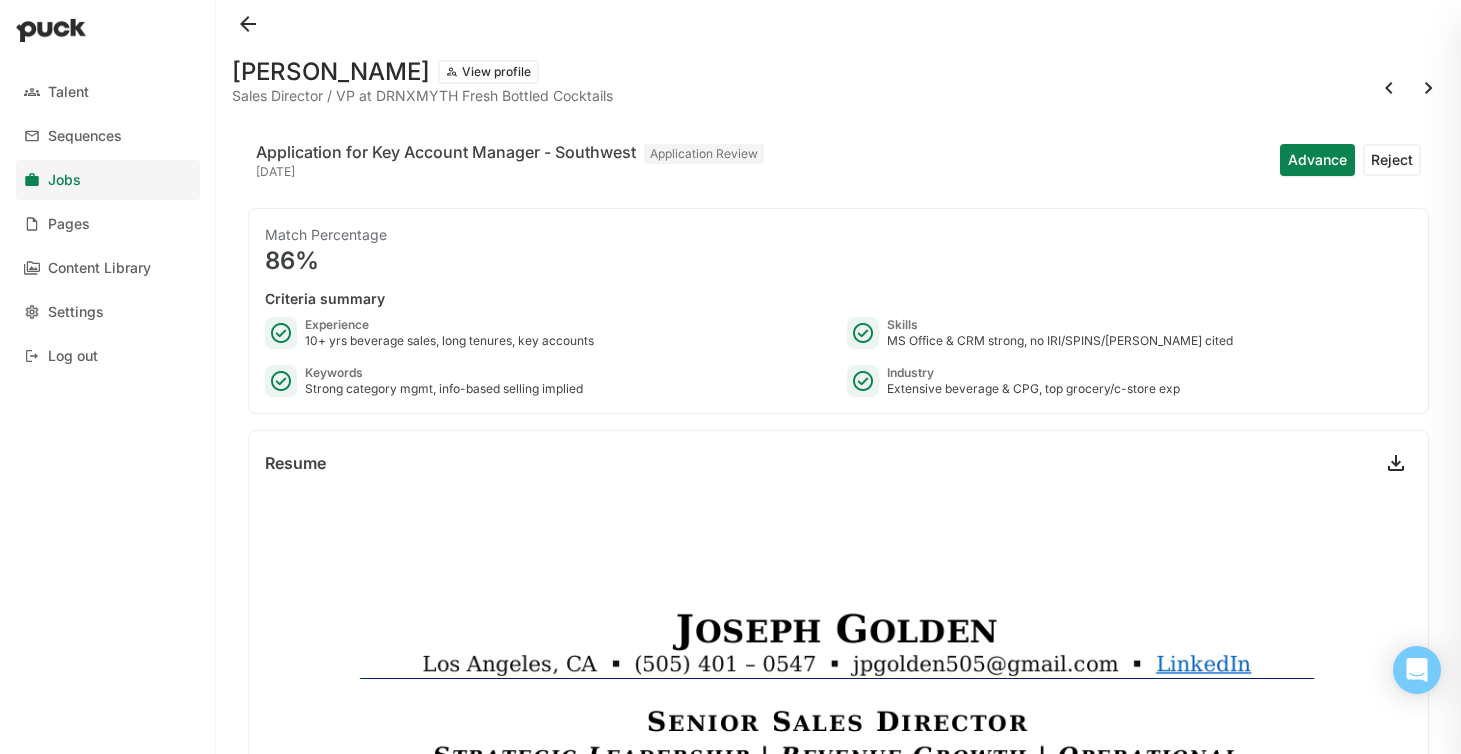 click at bounding box center [1429, 88] 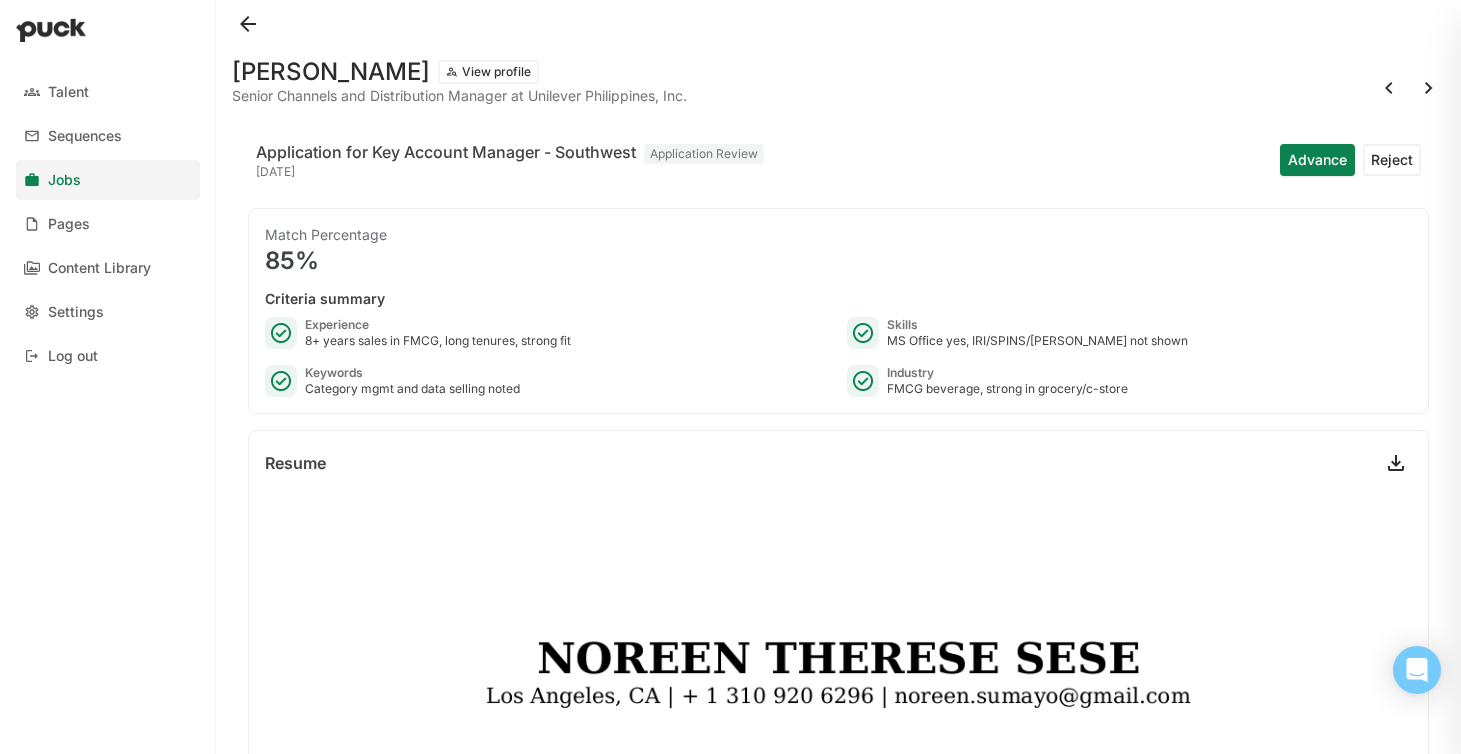 click at bounding box center (1429, 88) 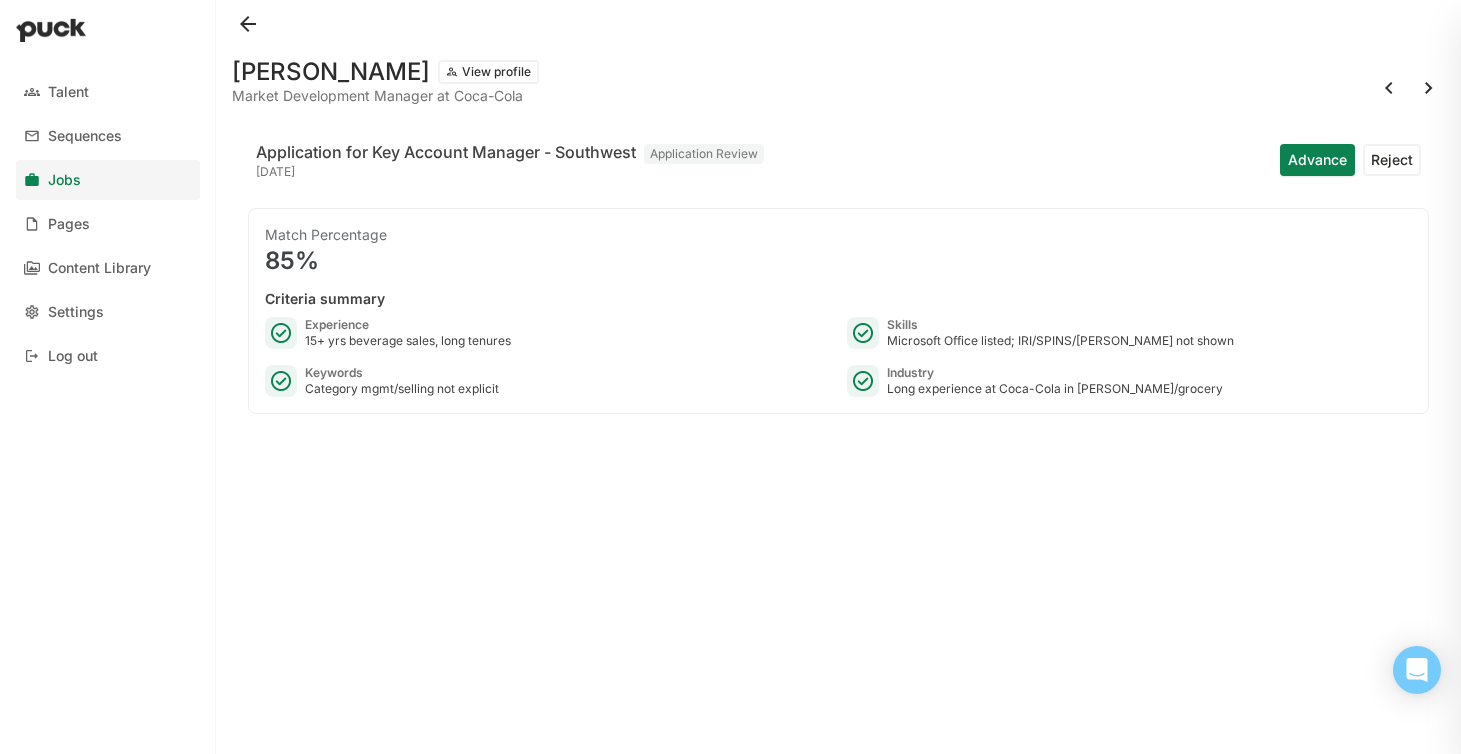 click at bounding box center [1429, 88] 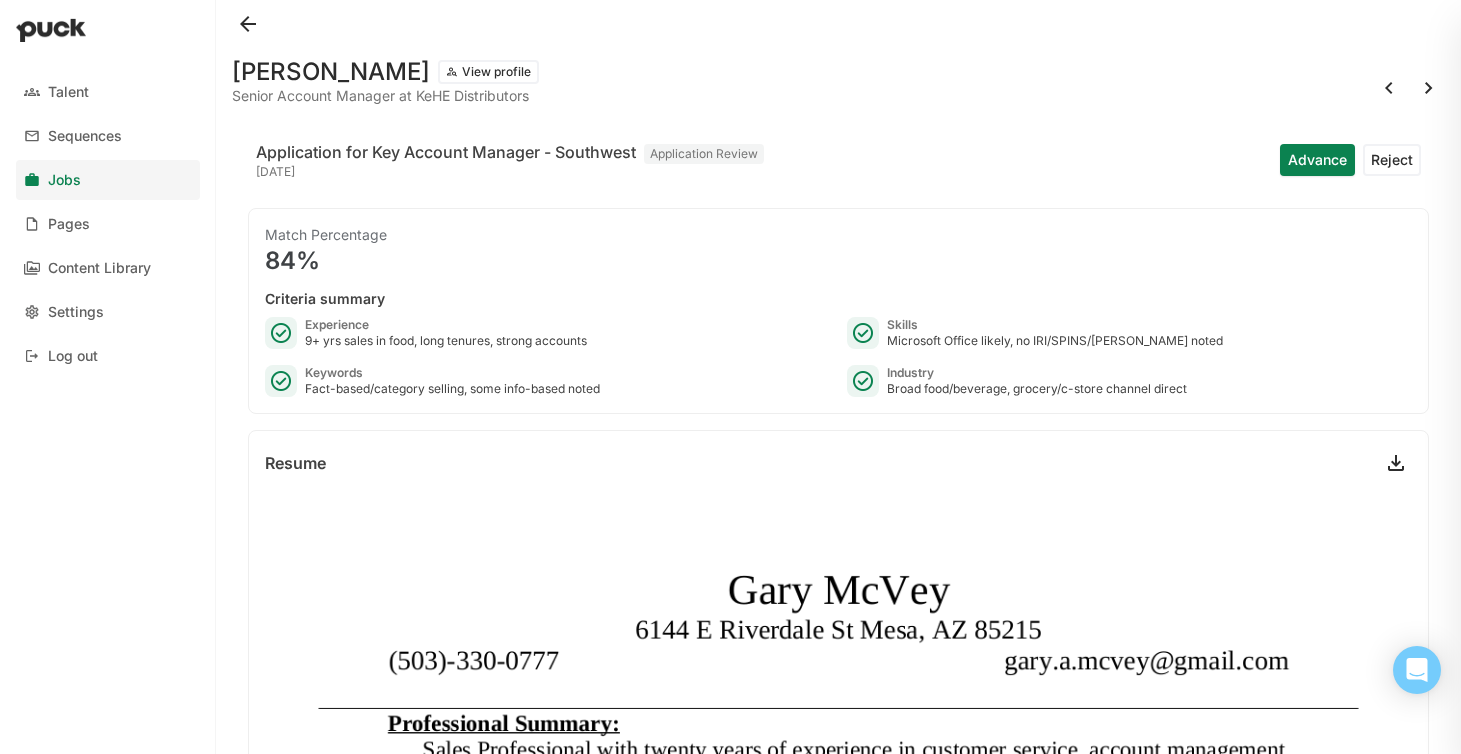 click at bounding box center (1429, 88) 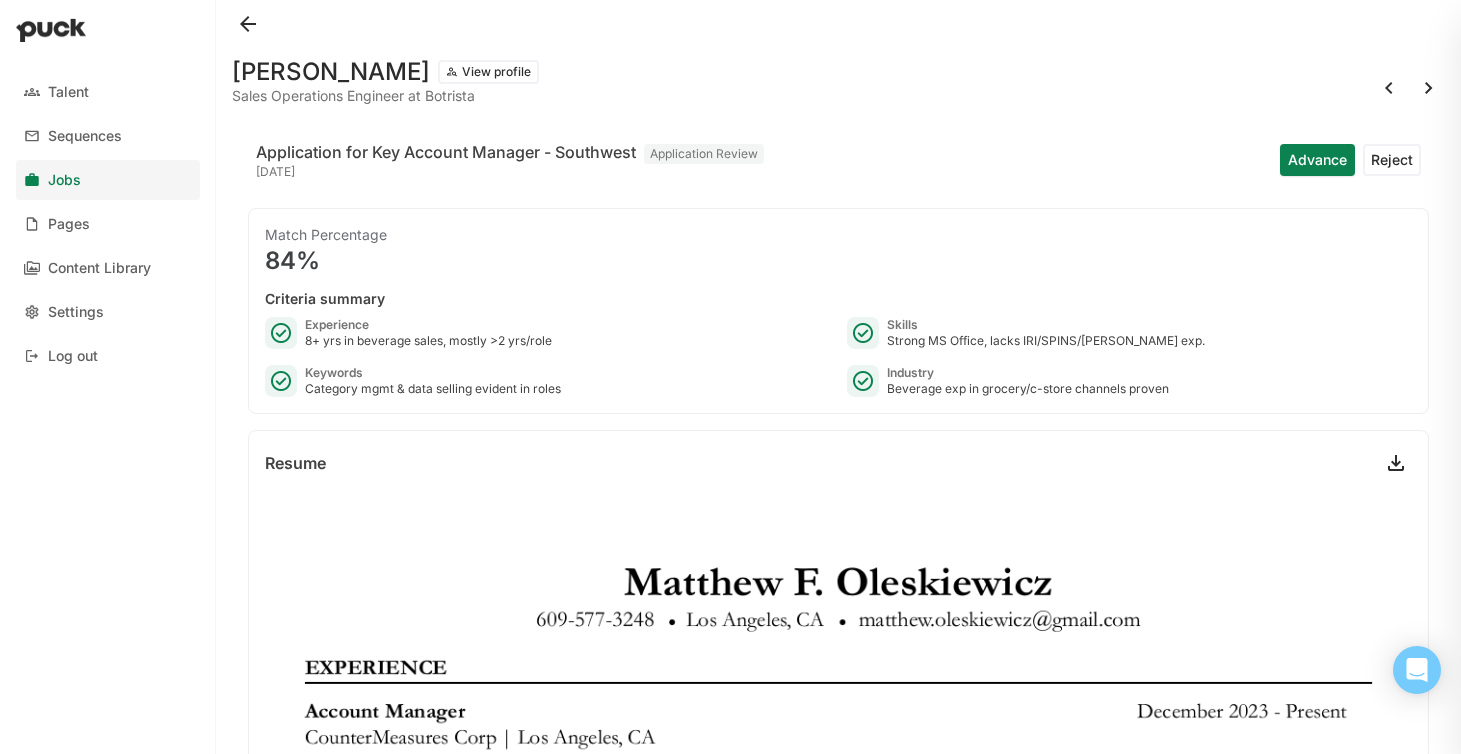 click at bounding box center (1429, 88) 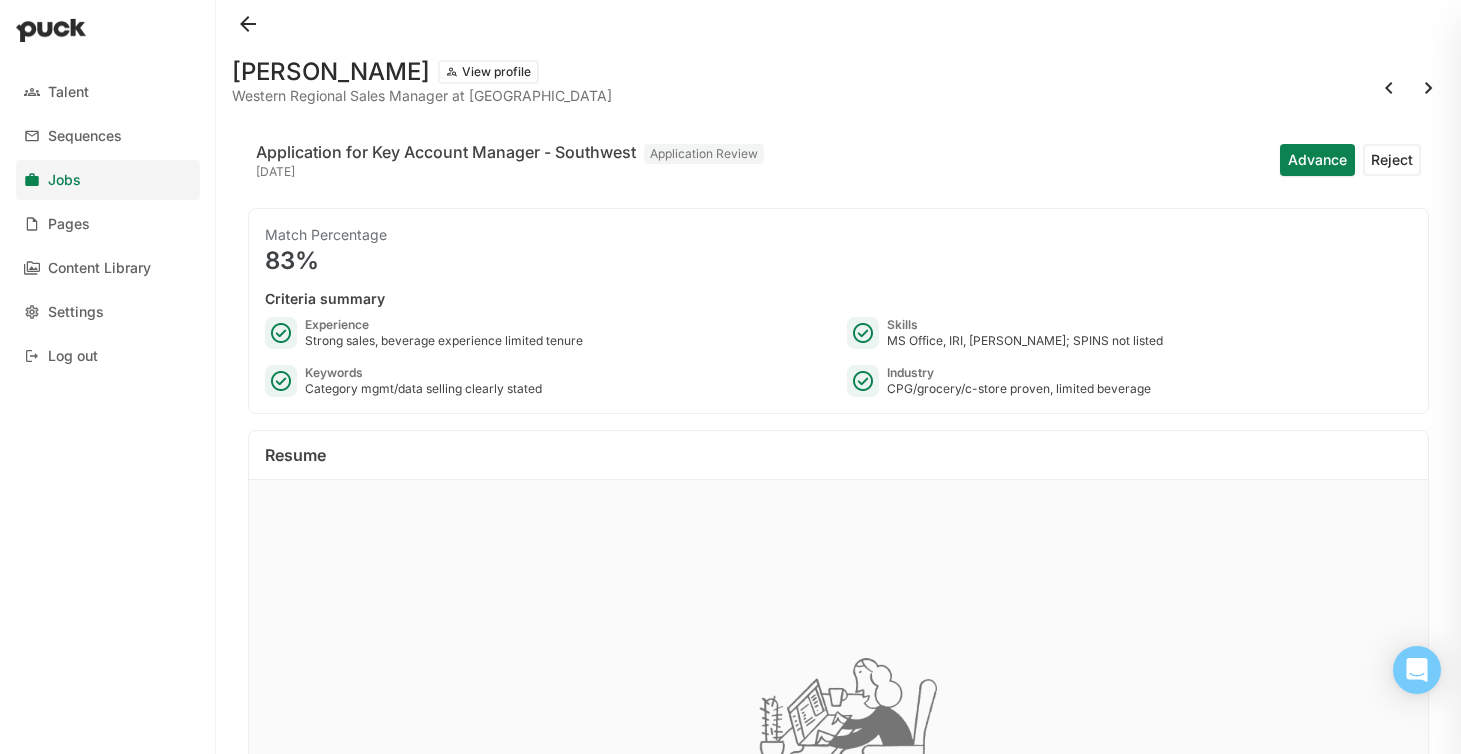 click at bounding box center [1429, 88] 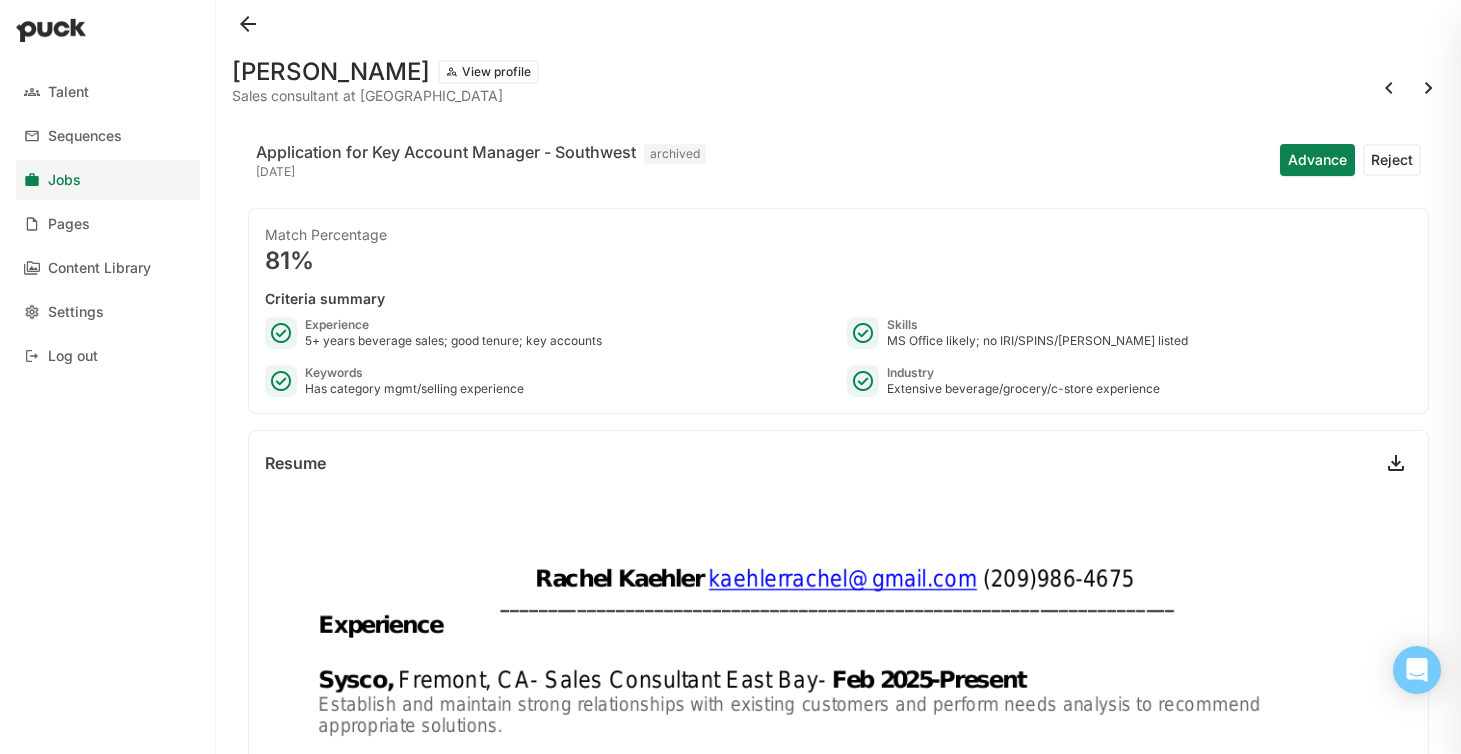 click at bounding box center (1429, 88) 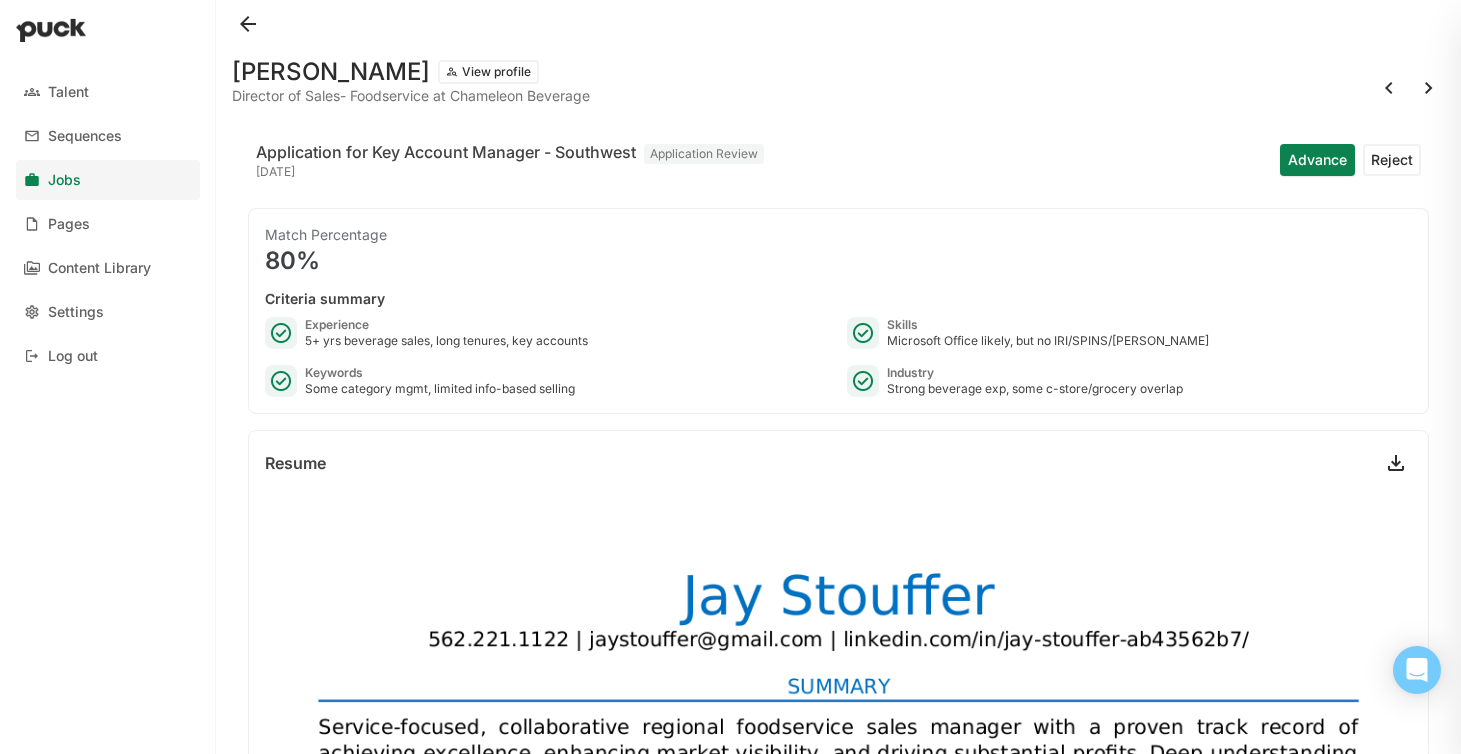 click on "View profile" at bounding box center [488, 72] 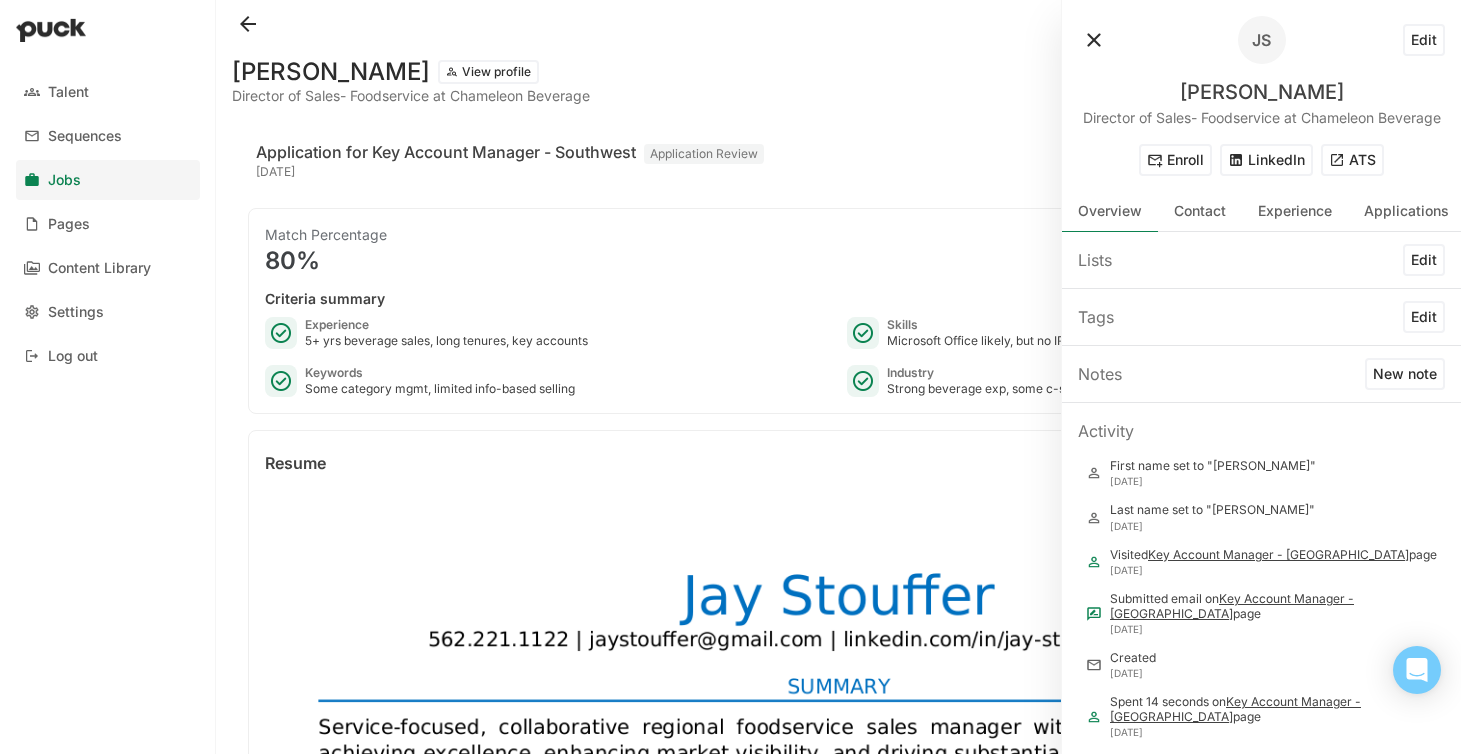 click on "ATS" at bounding box center [1352, 160] 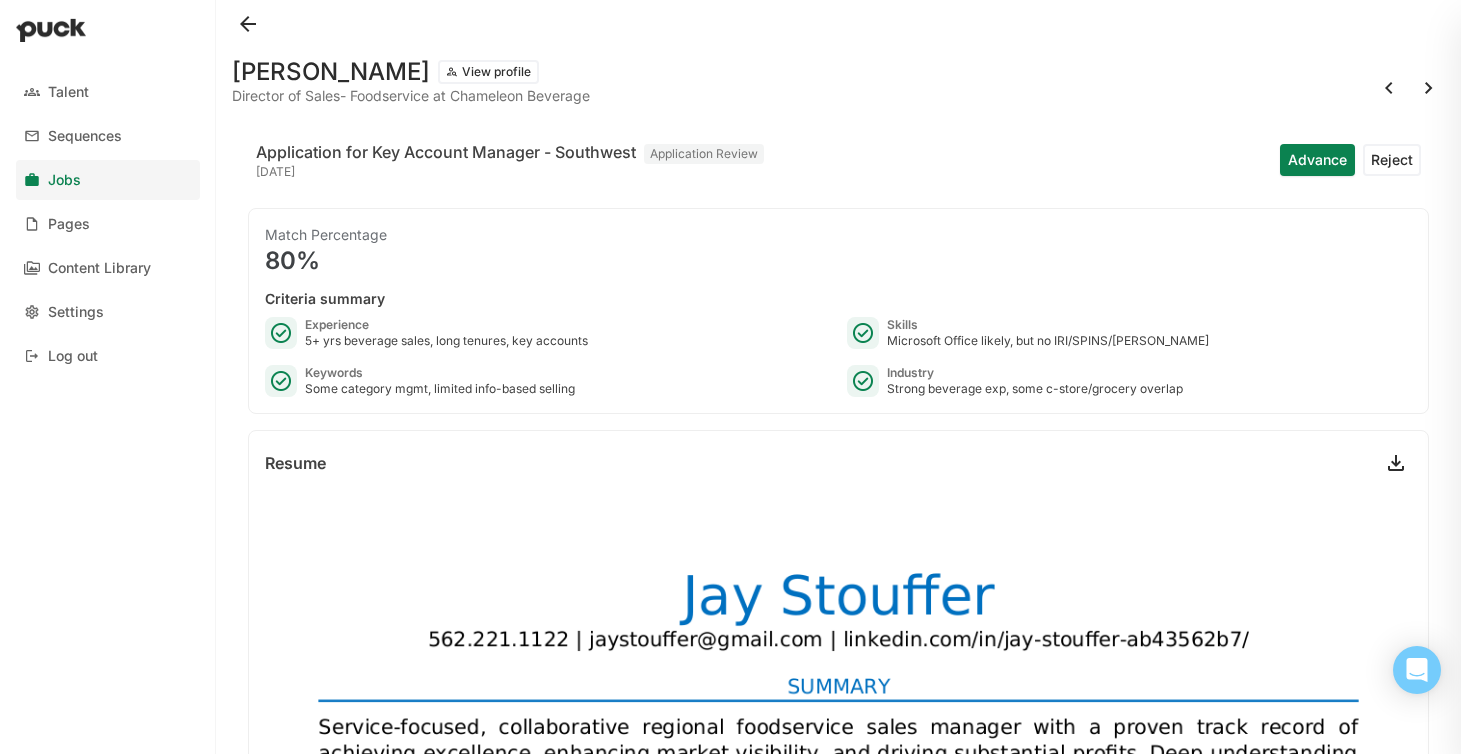 click at bounding box center [1429, 88] 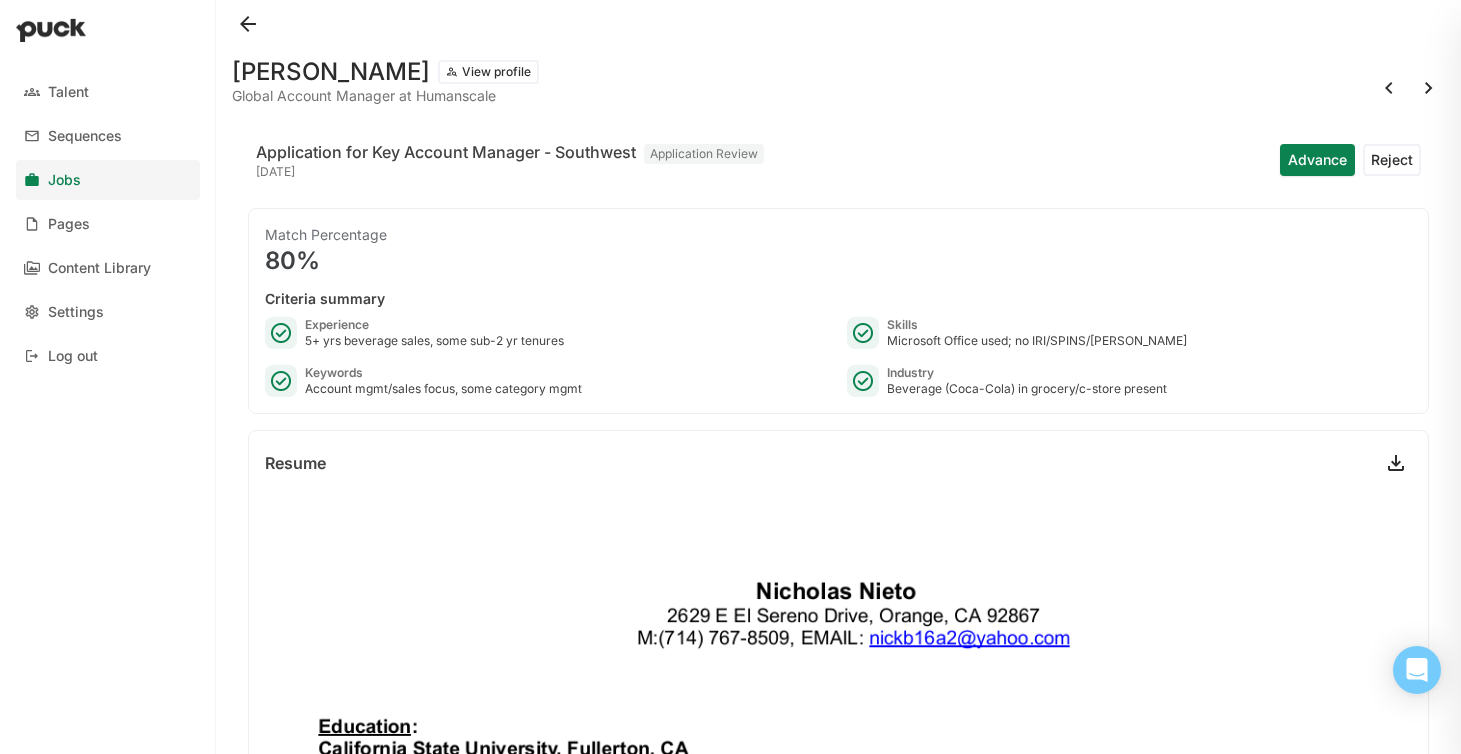 click at bounding box center [1429, 88] 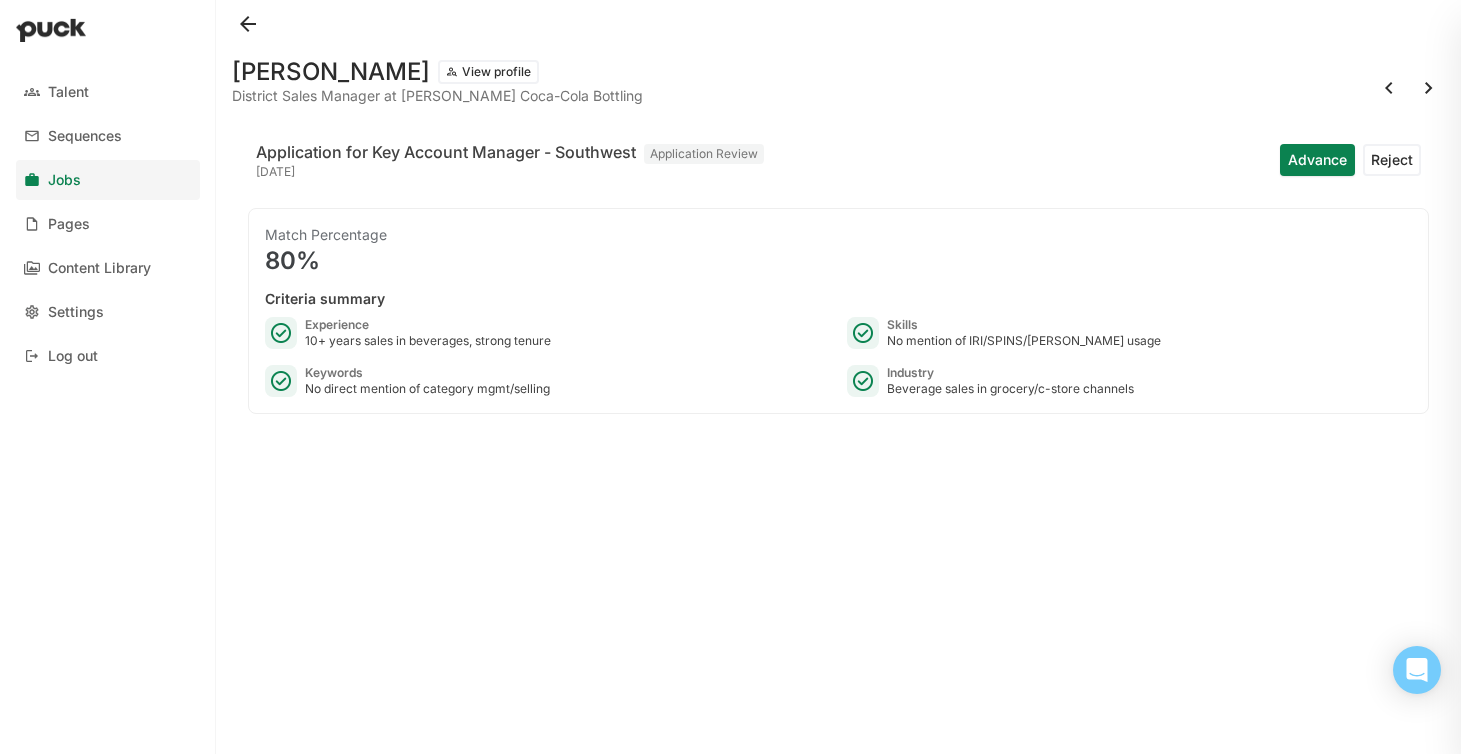 click at bounding box center (1429, 88) 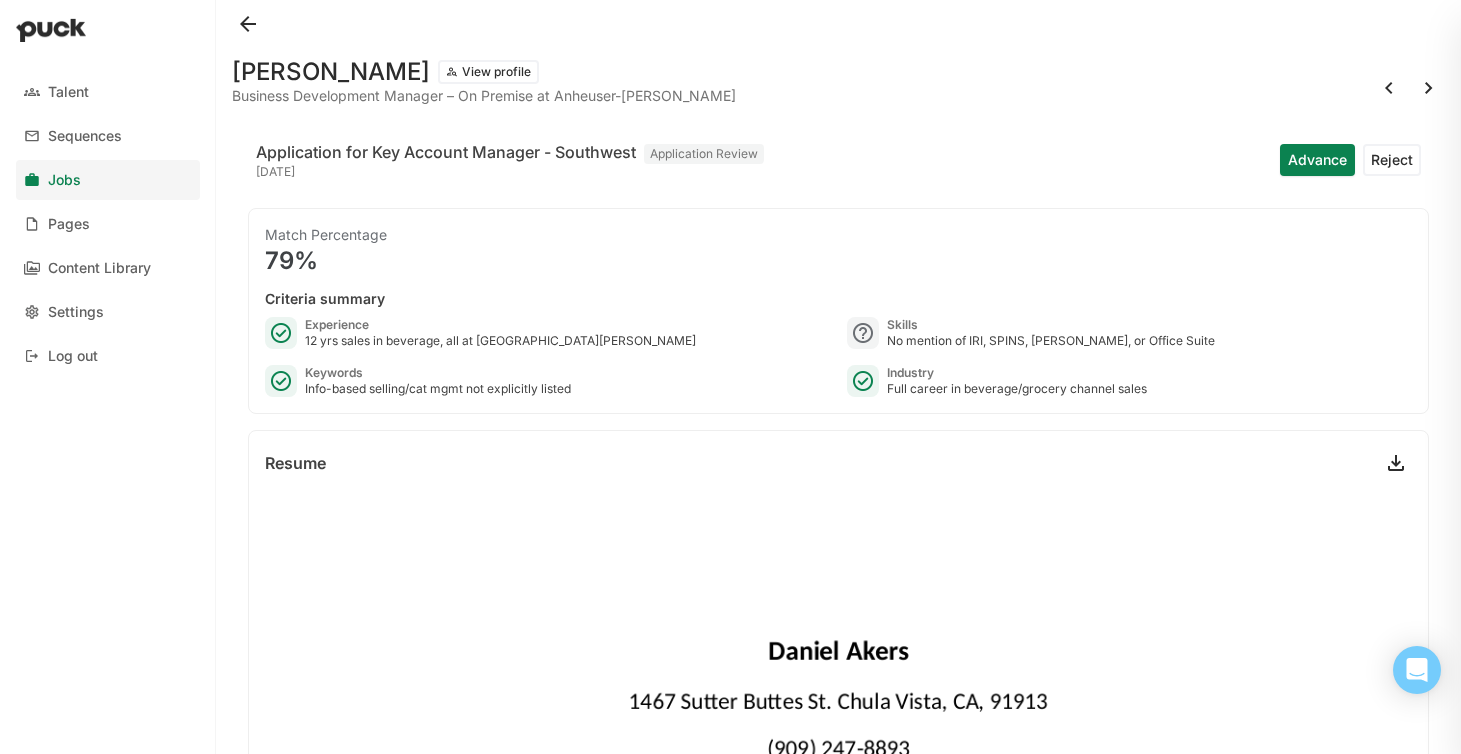 click at bounding box center [1429, 88] 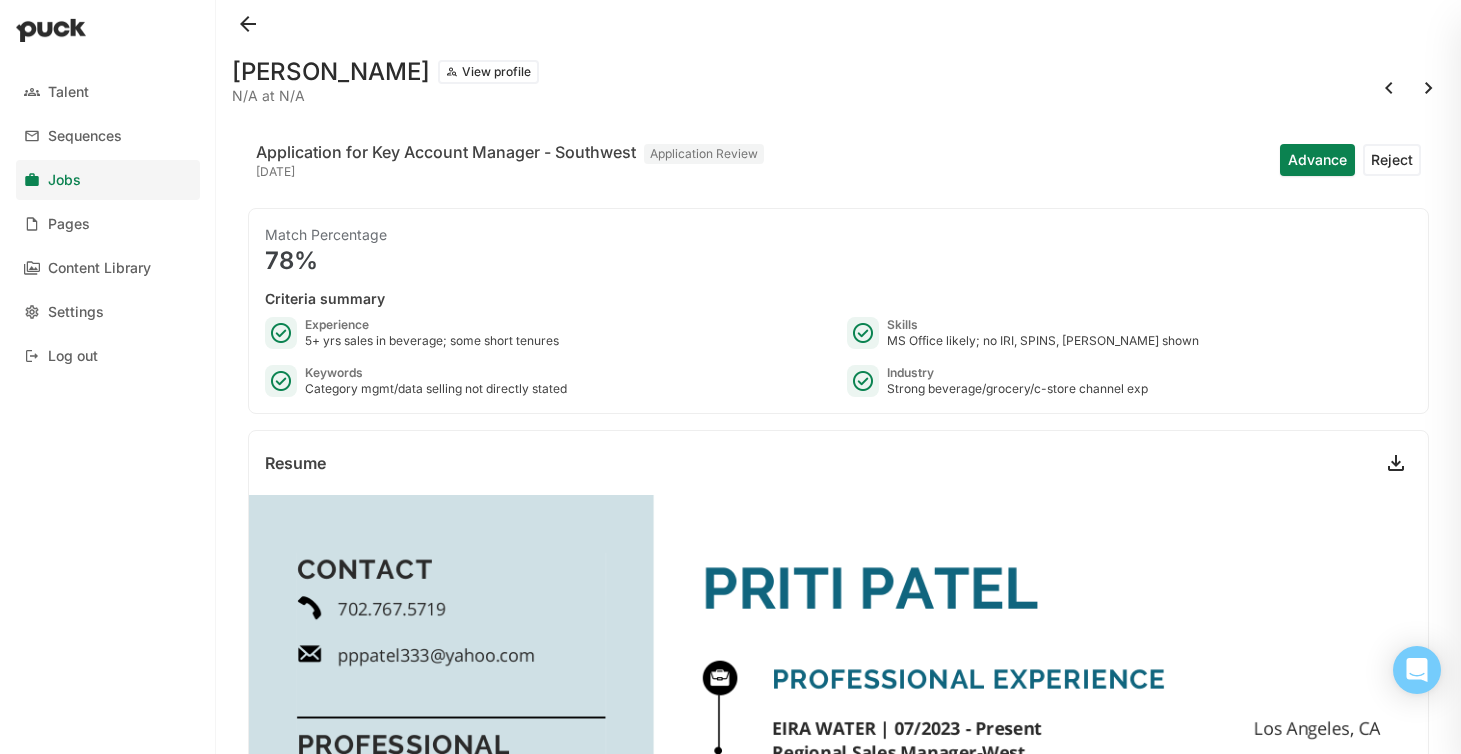 click at bounding box center (1429, 88) 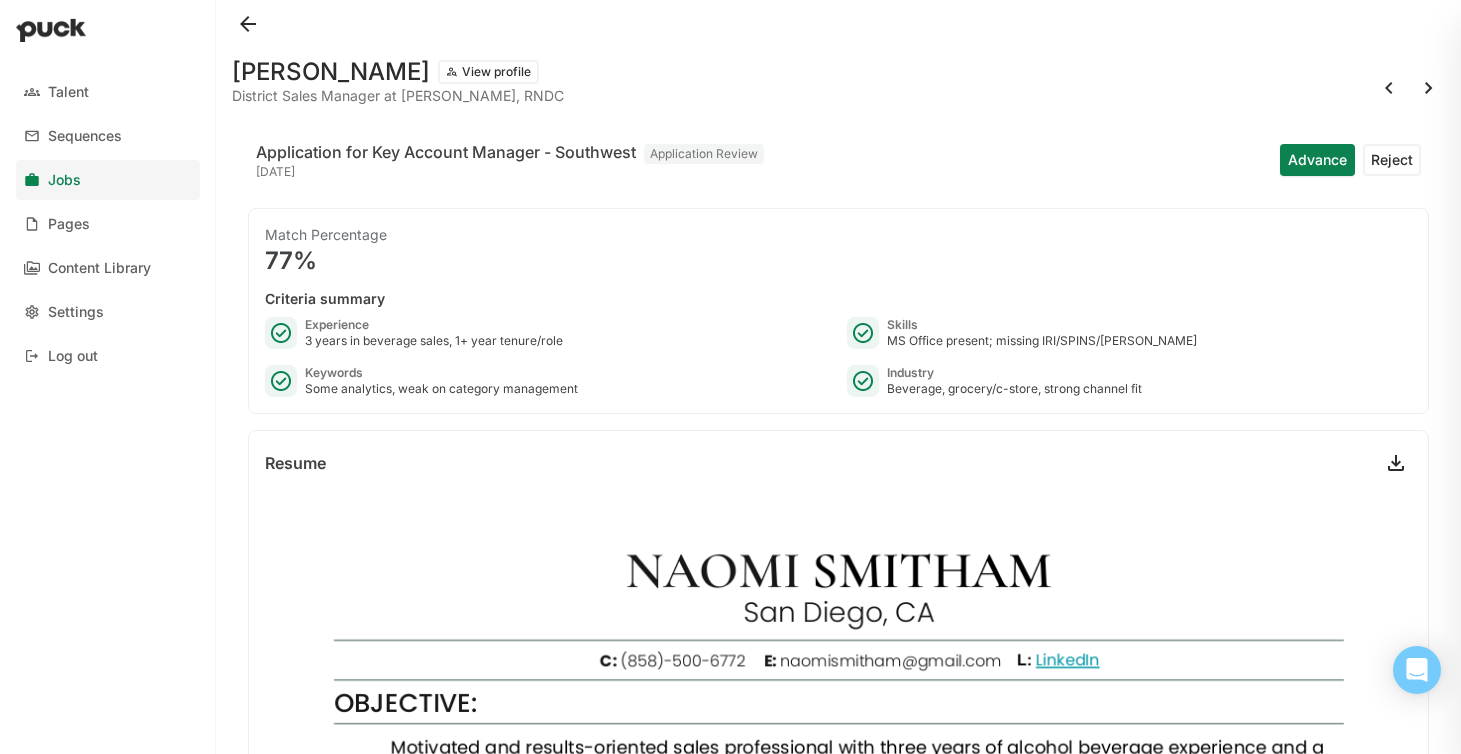 click at bounding box center [1429, 88] 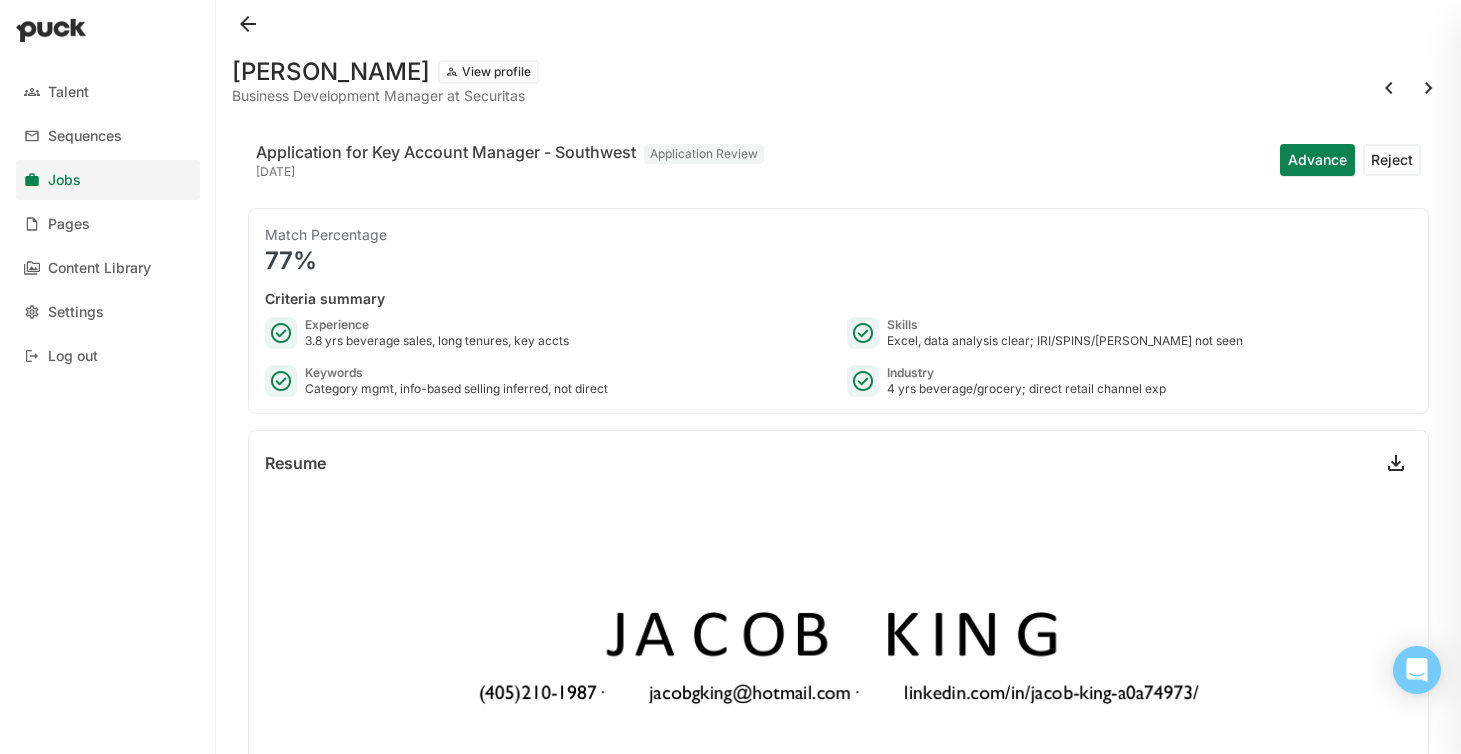 click at bounding box center [1429, 88] 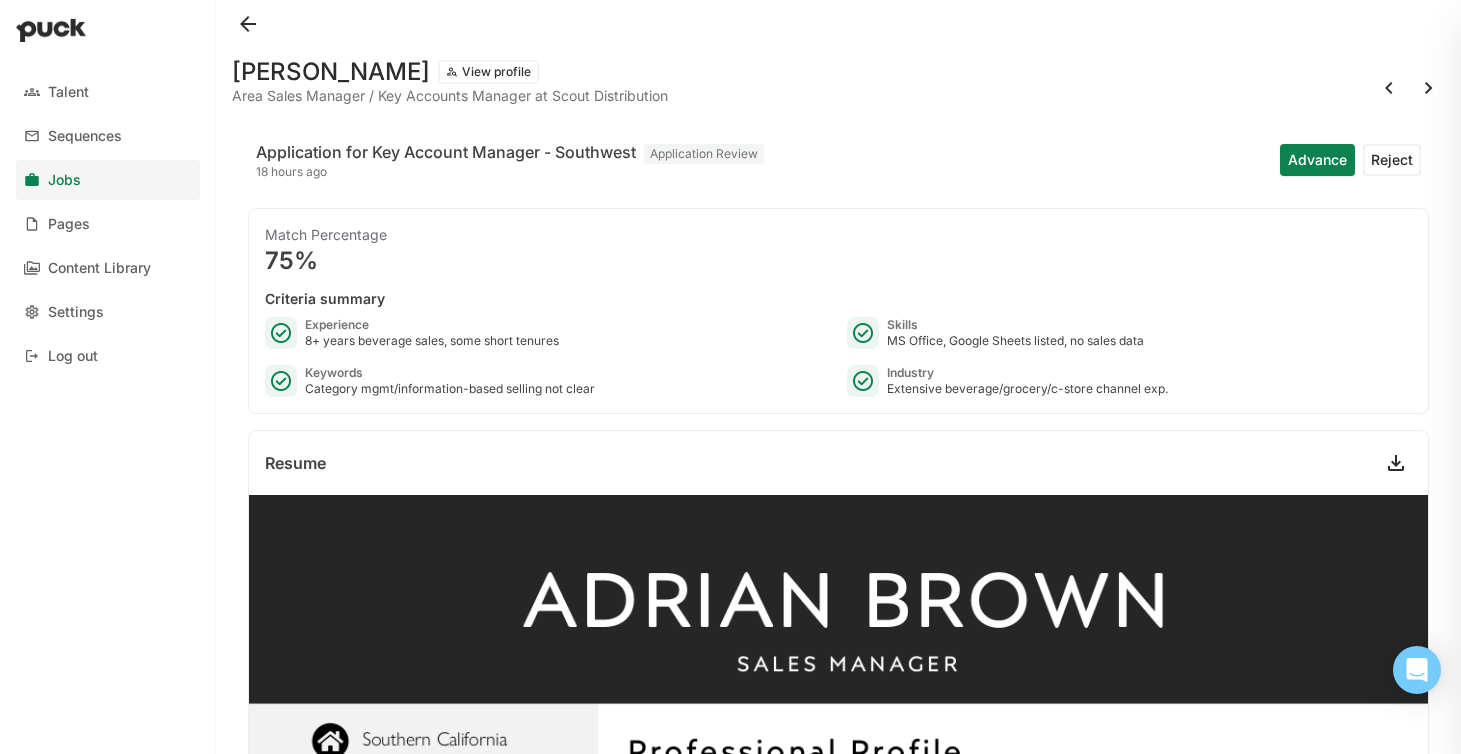 click at bounding box center (1429, 88) 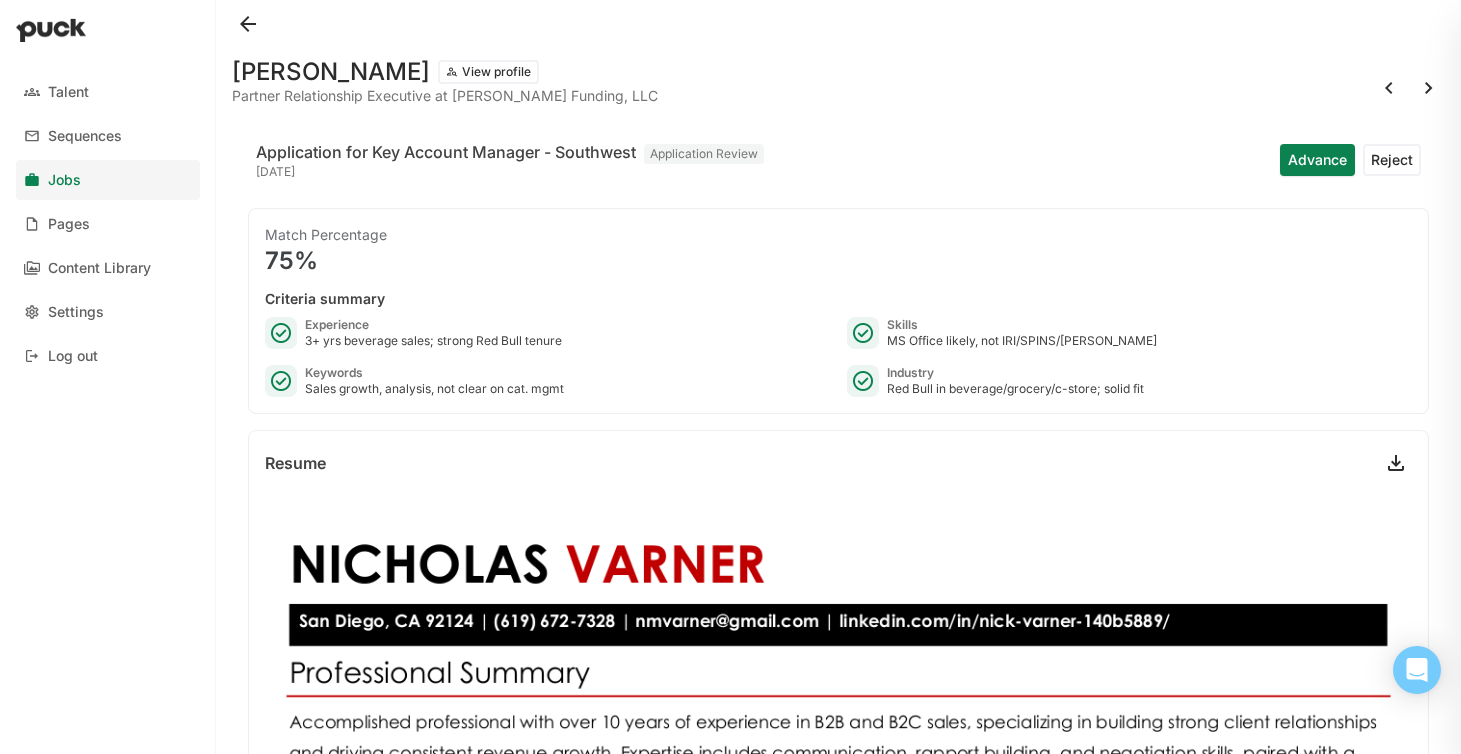 click at bounding box center (1429, 88) 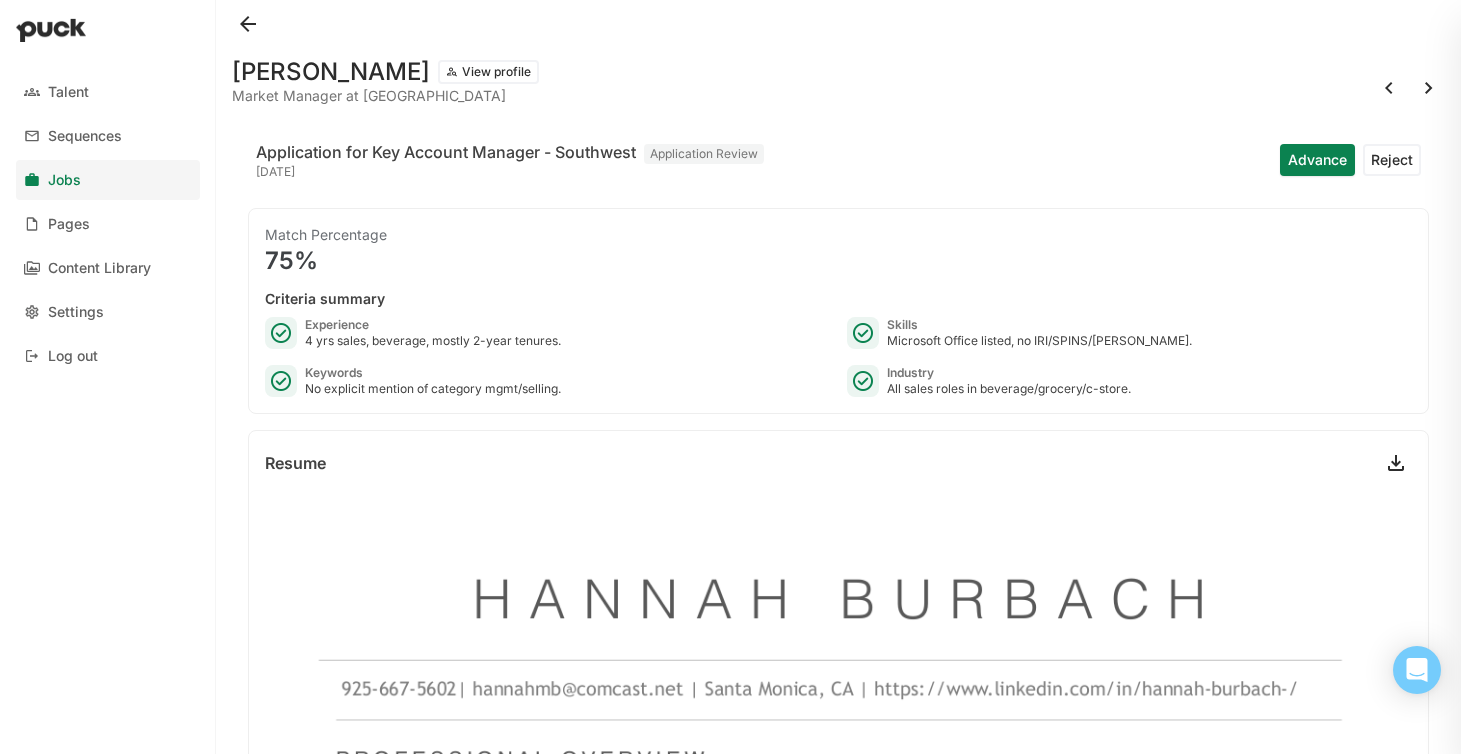 click at bounding box center [1429, 88] 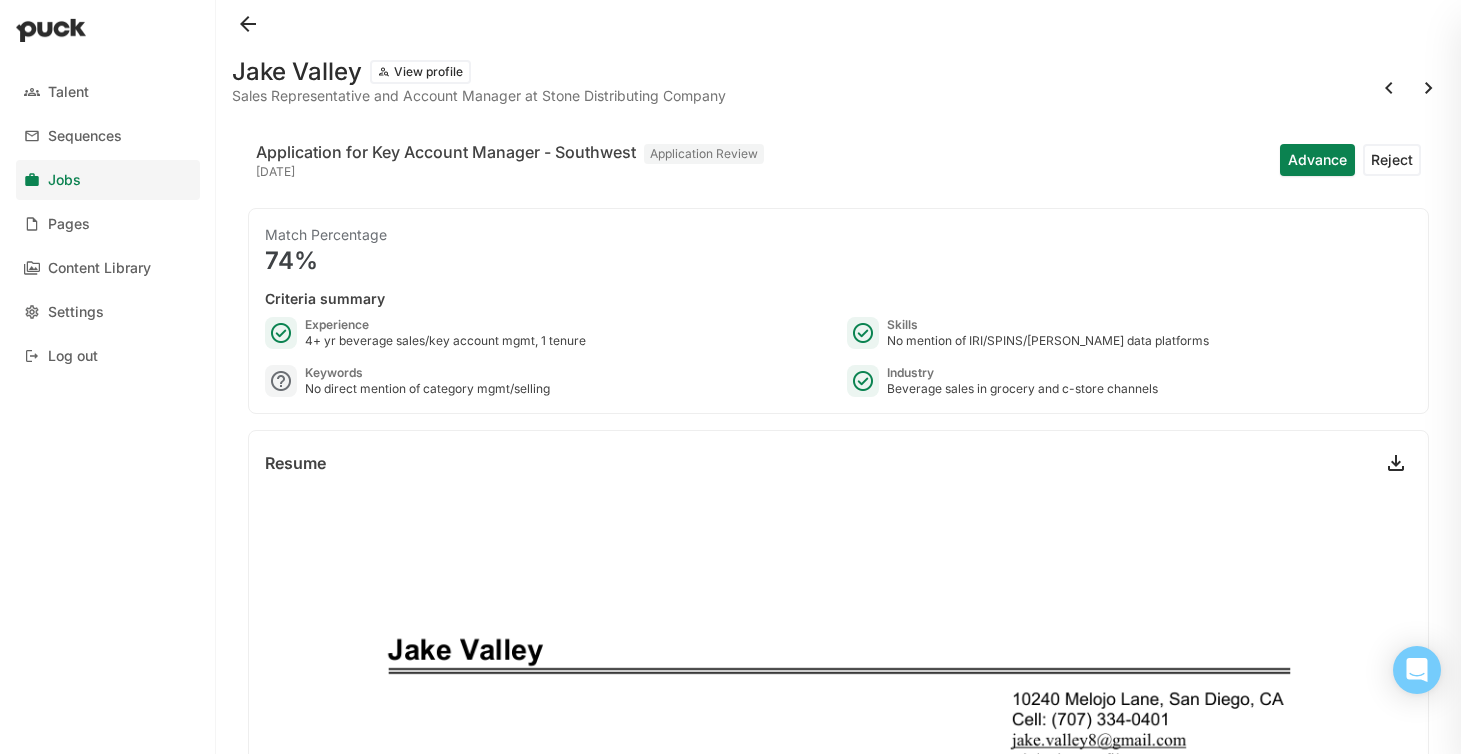 click at bounding box center [1429, 88] 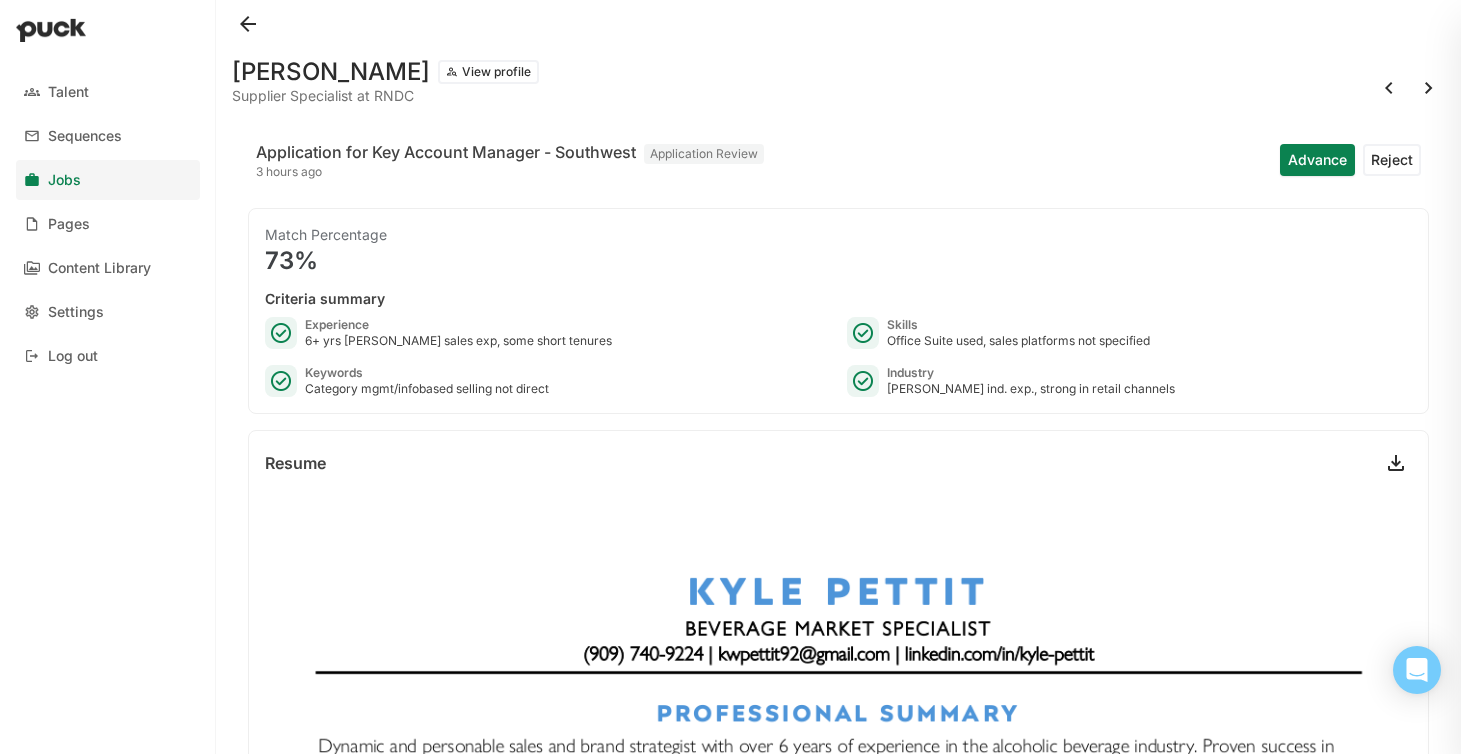 click at bounding box center [1429, 88] 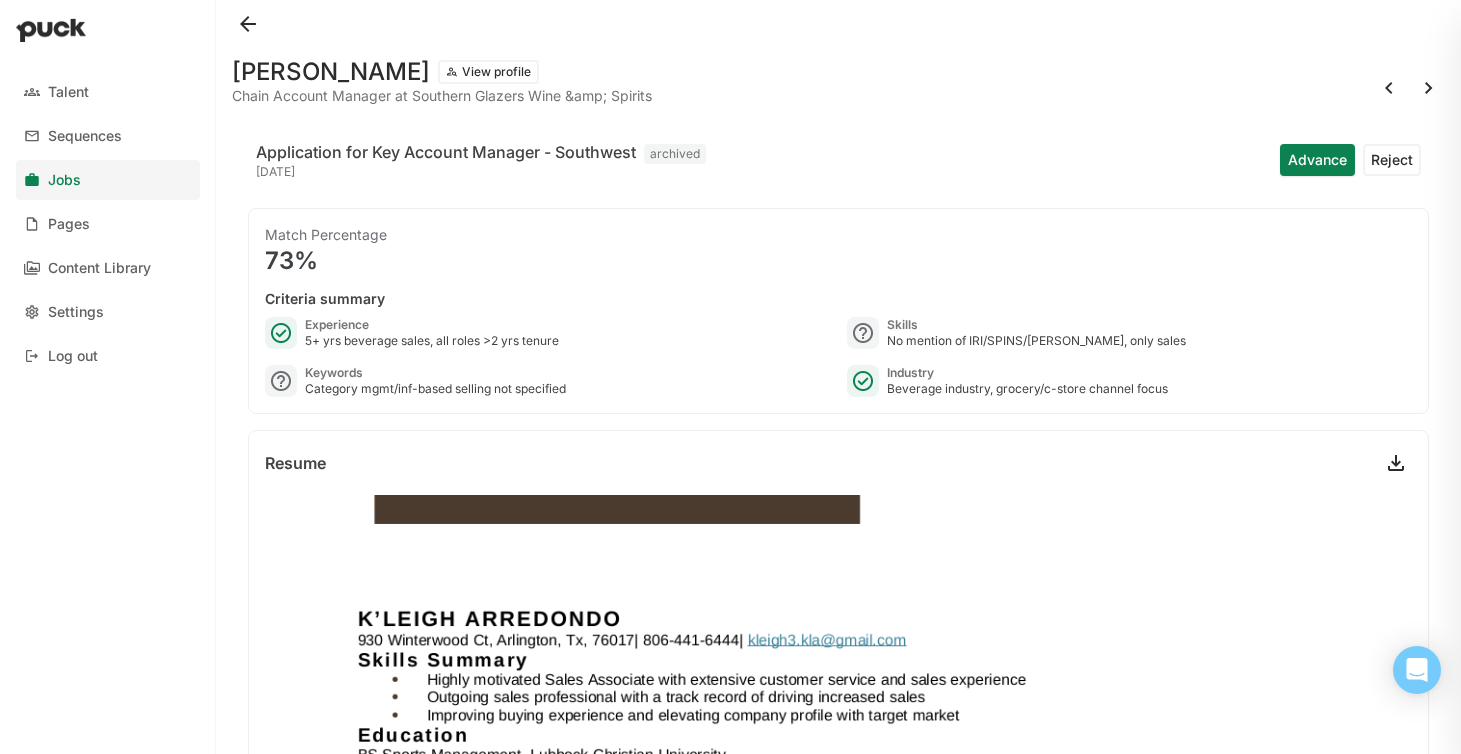 click at bounding box center (1429, 88) 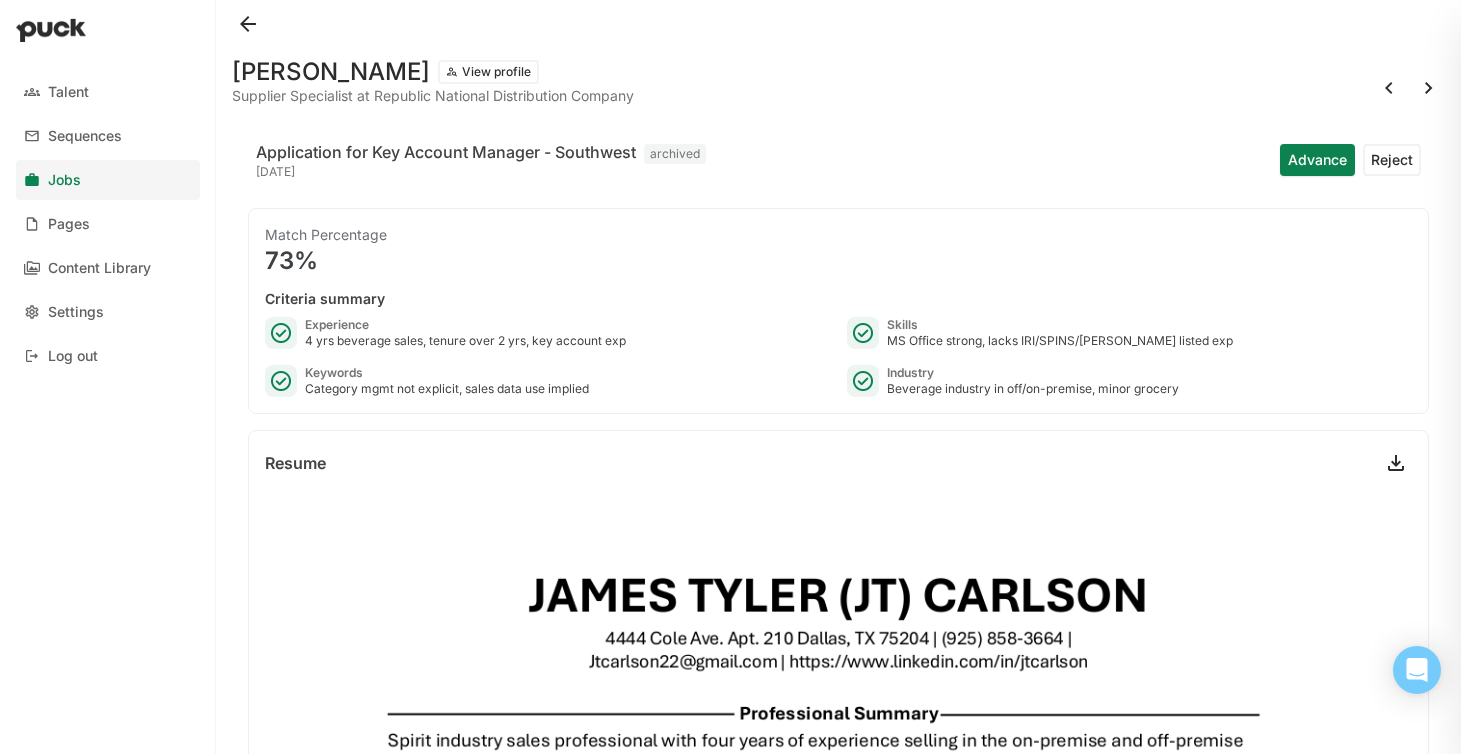 click at bounding box center (1429, 88) 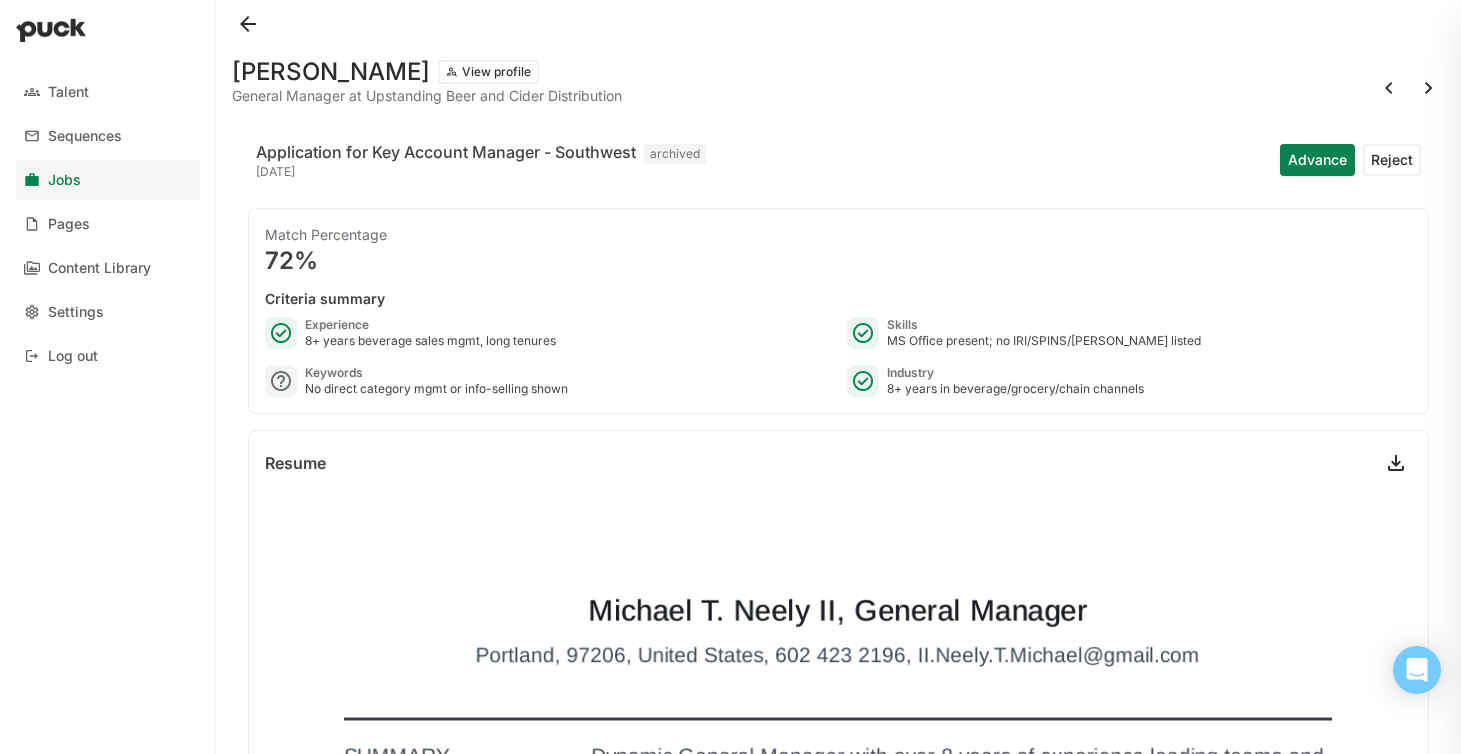 click at bounding box center (1429, 88) 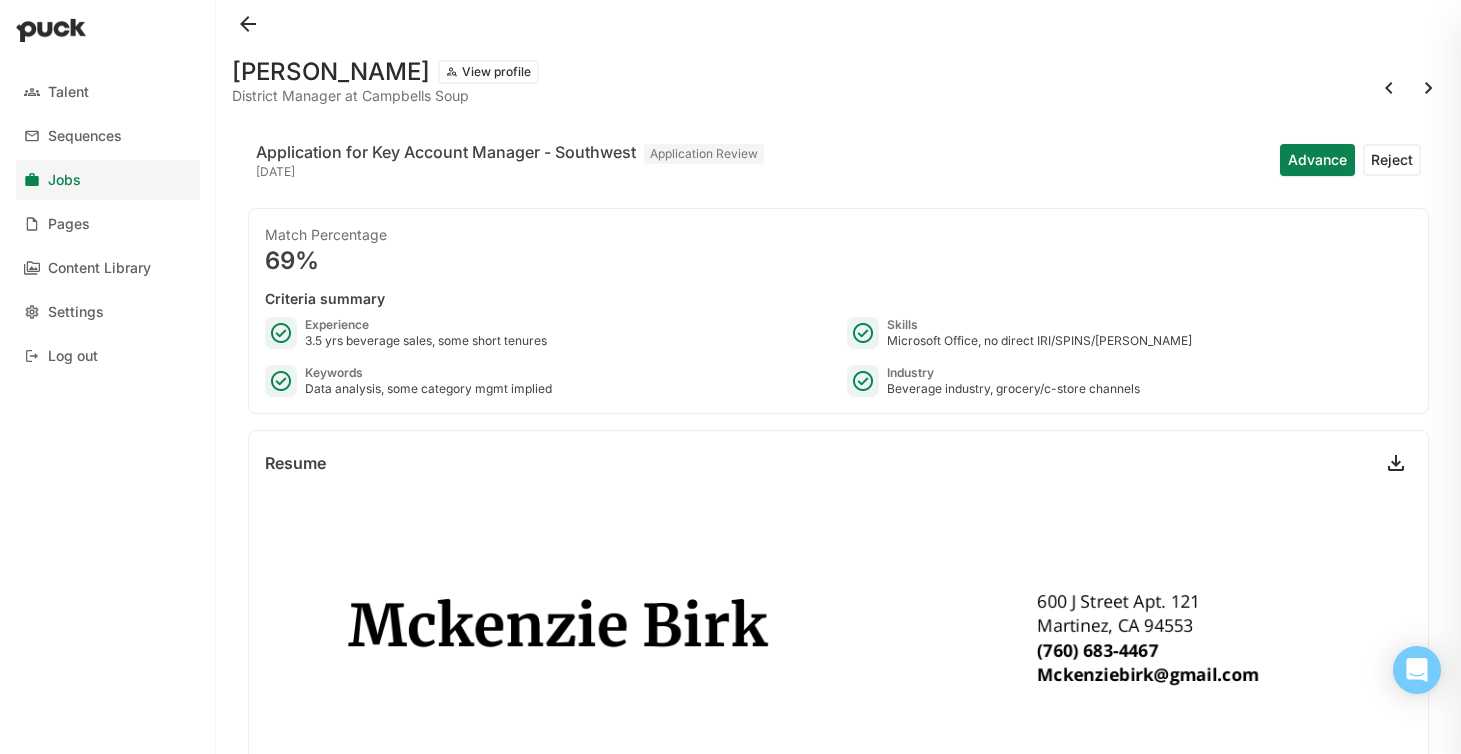click at bounding box center [1429, 88] 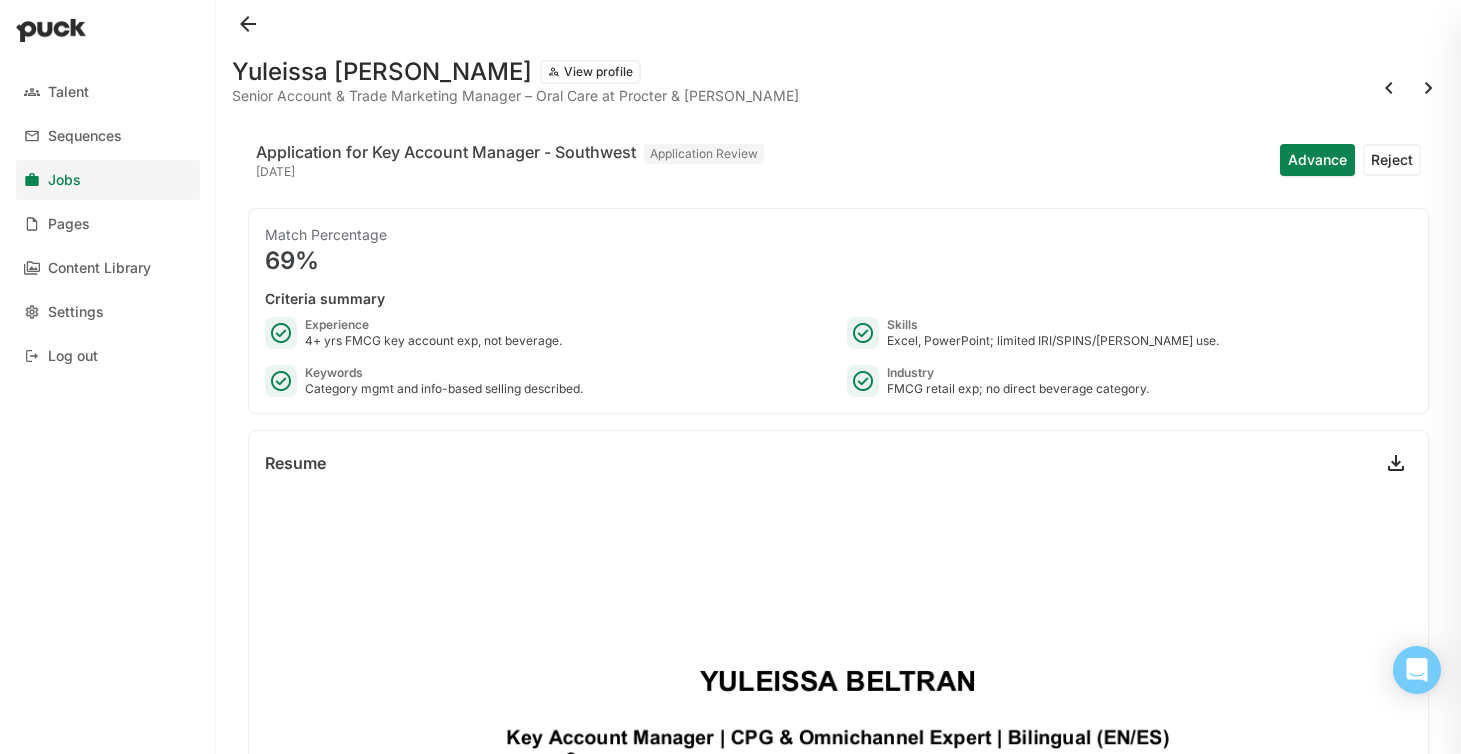 click at bounding box center [1429, 88] 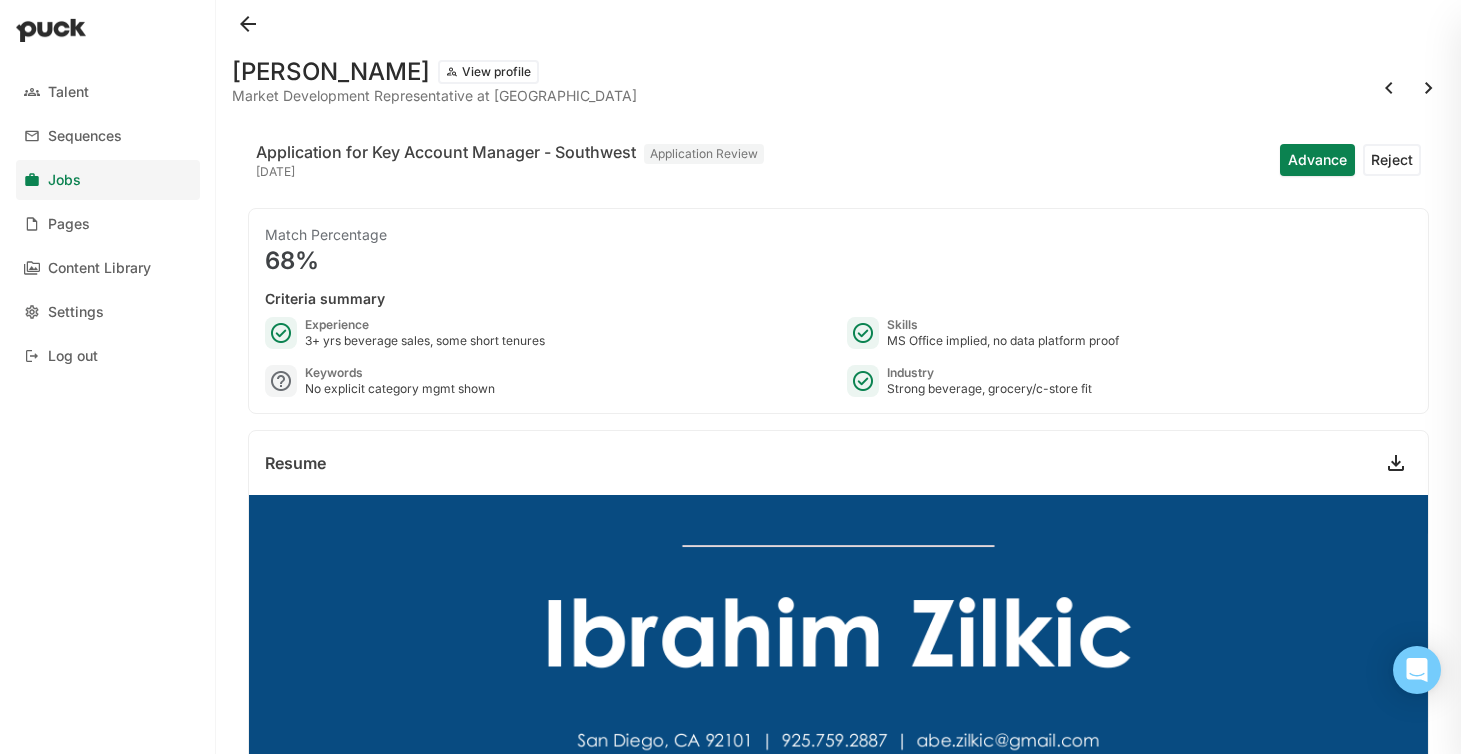 click at bounding box center (1429, 88) 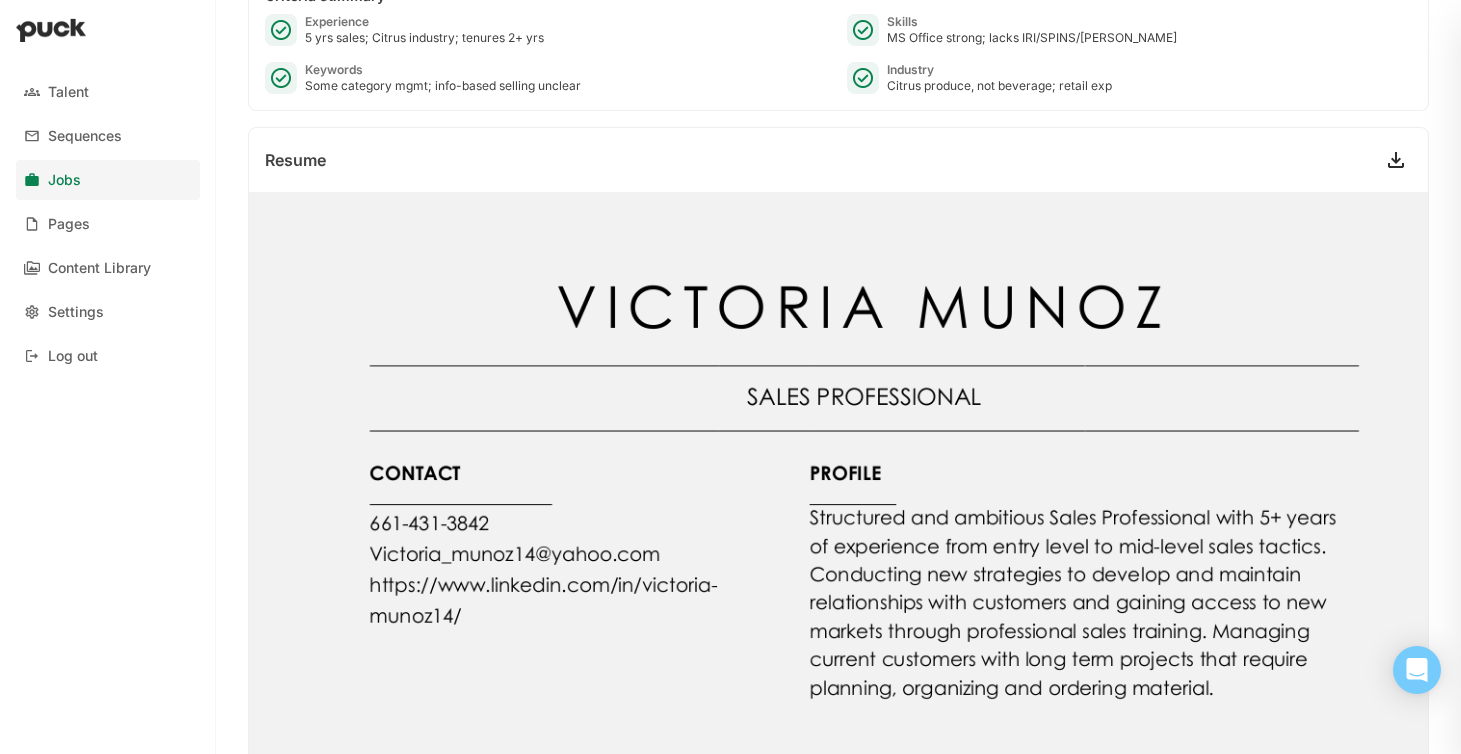 scroll, scrollTop: 0, scrollLeft: 0, axis: both 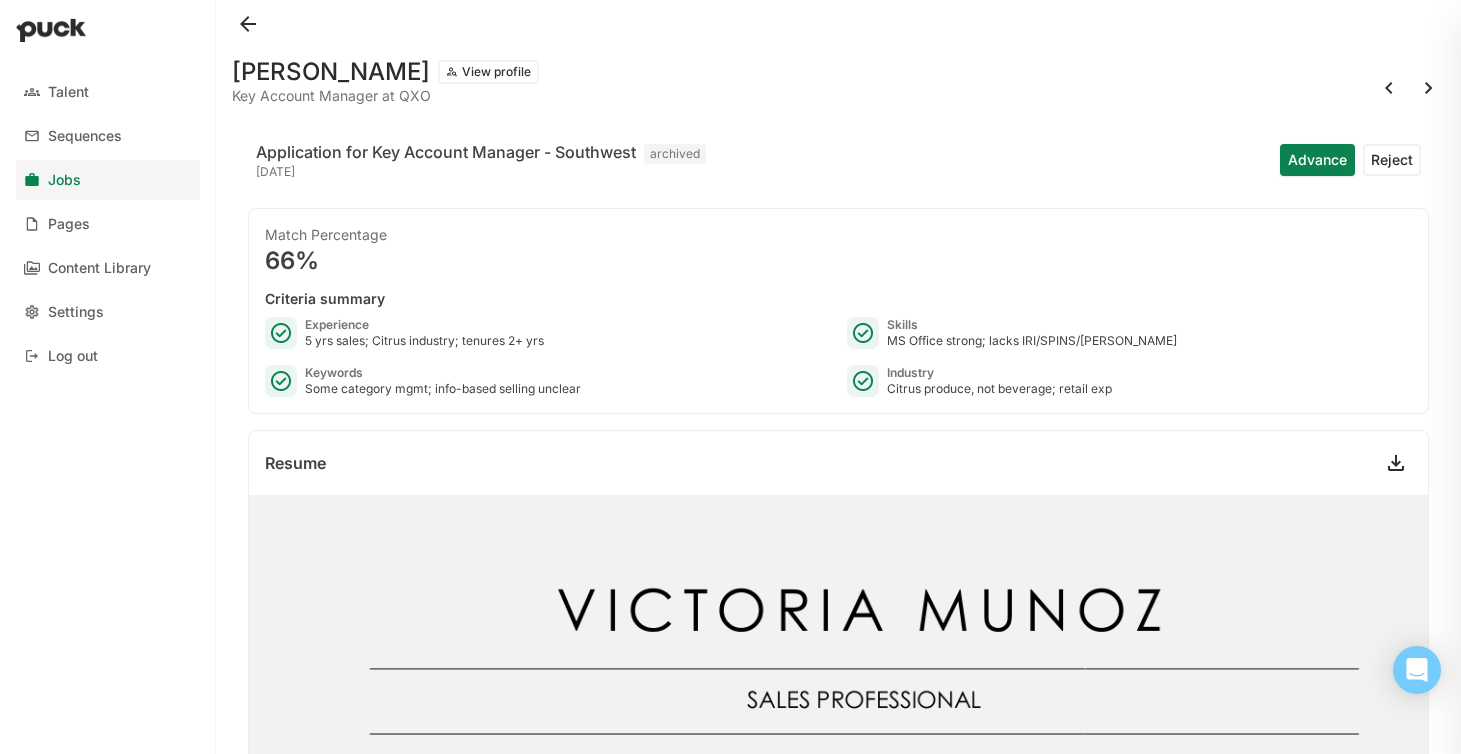 click at bounding box center (1429, 88) 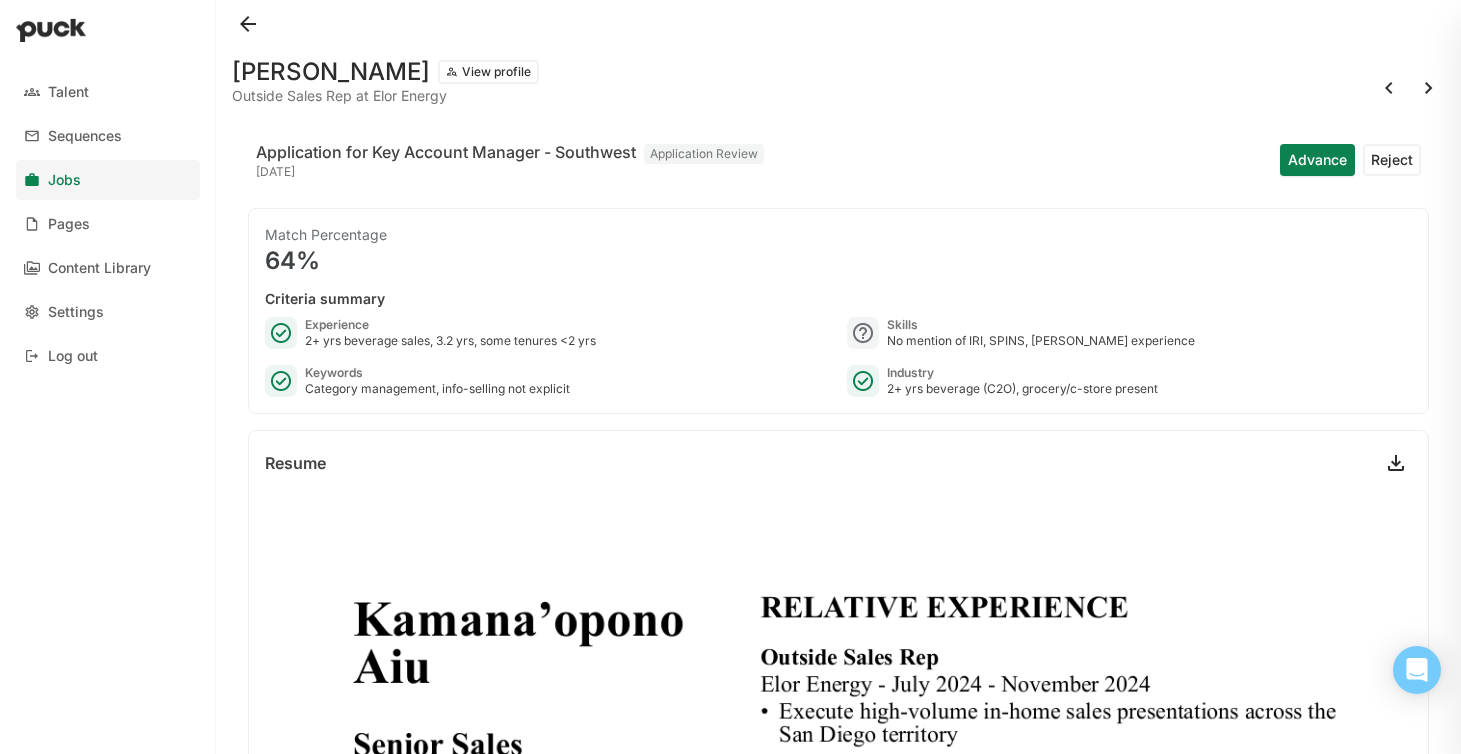 click at bounding box center (1429, 88) 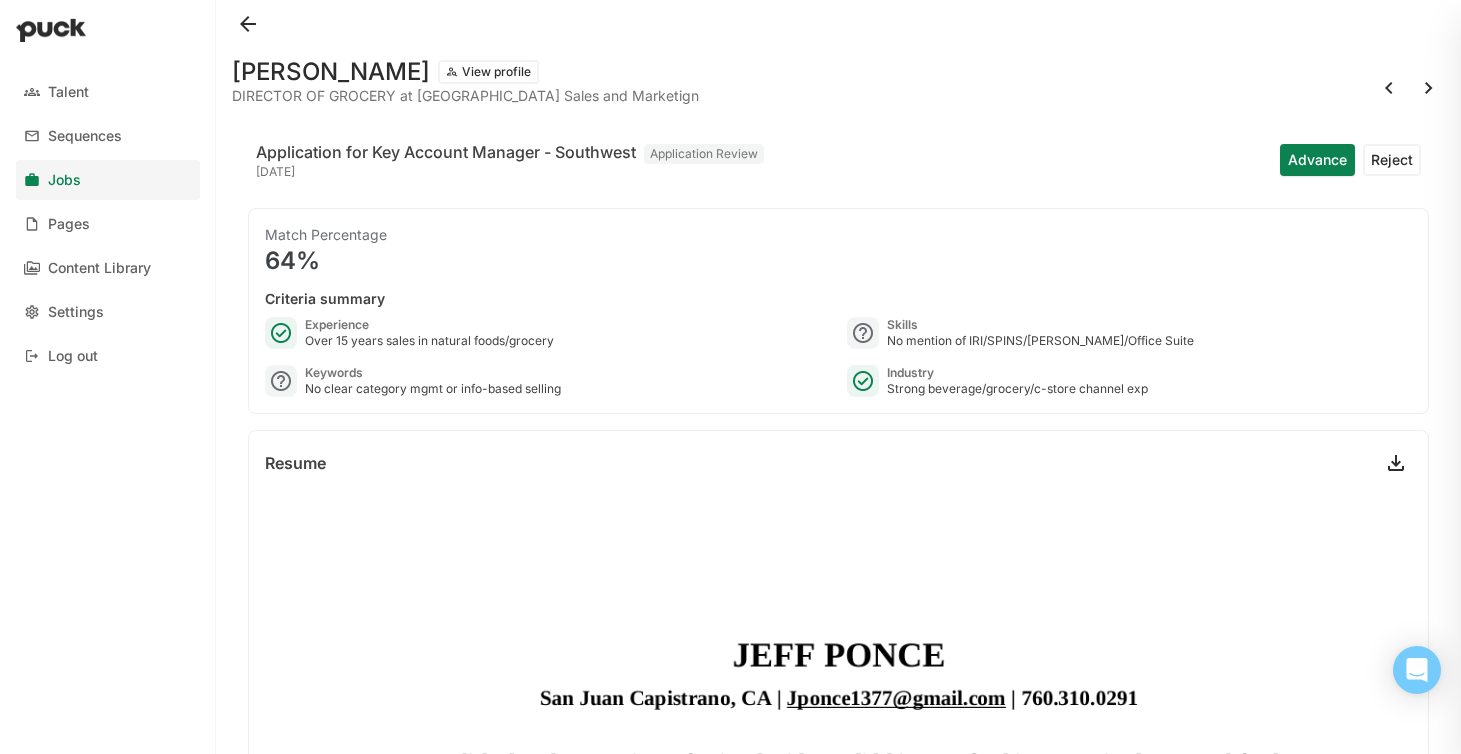 click at bounding box center [1429, 88] 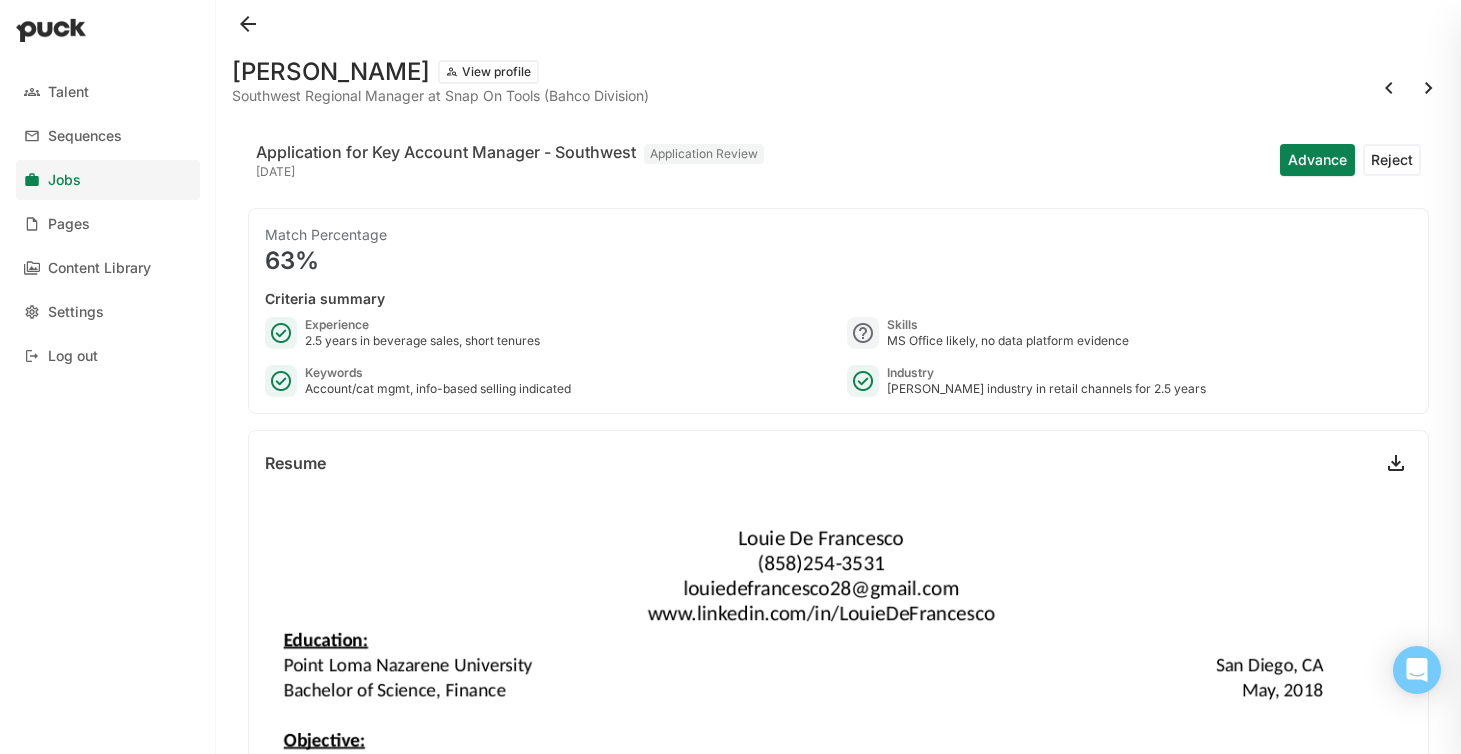 click at bounding box center [1429, 88] 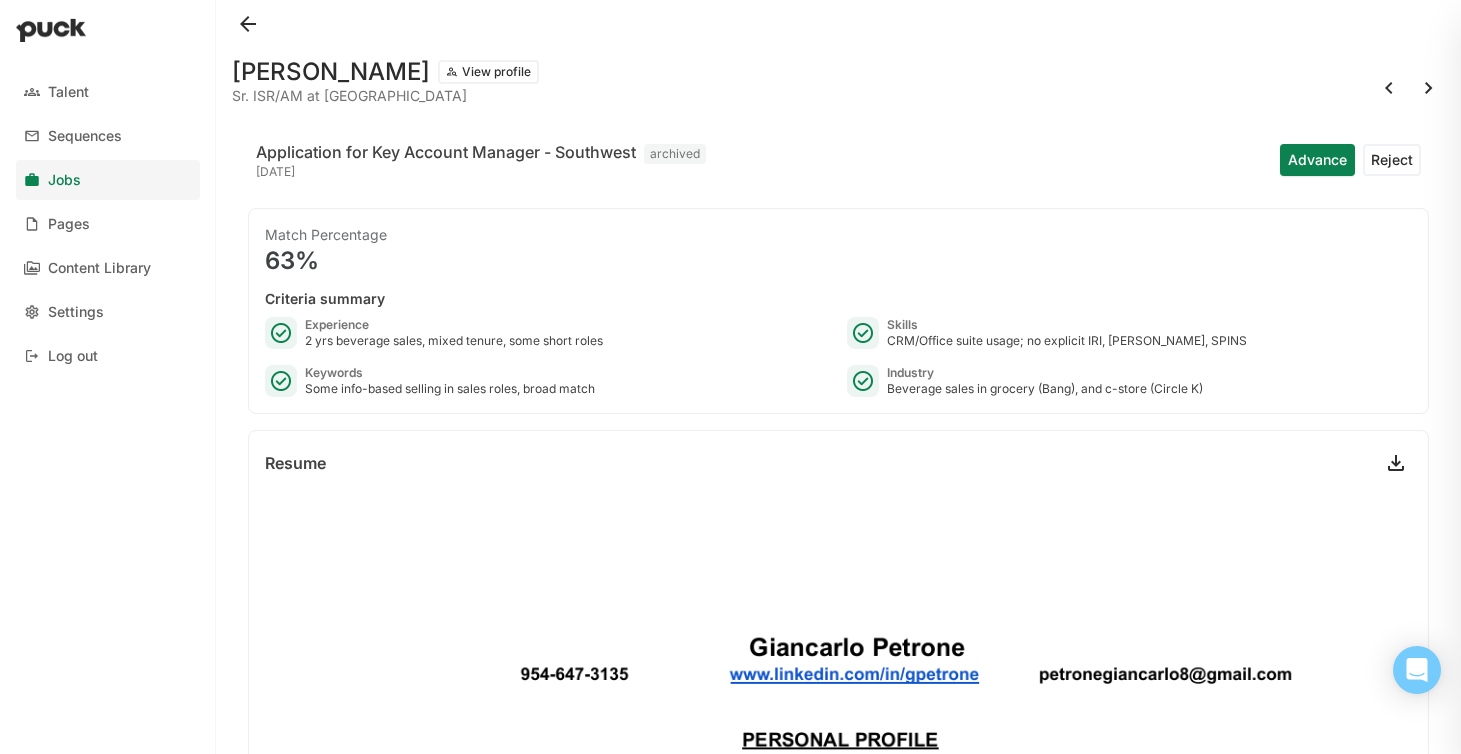click at bounding box center (1429, 88) 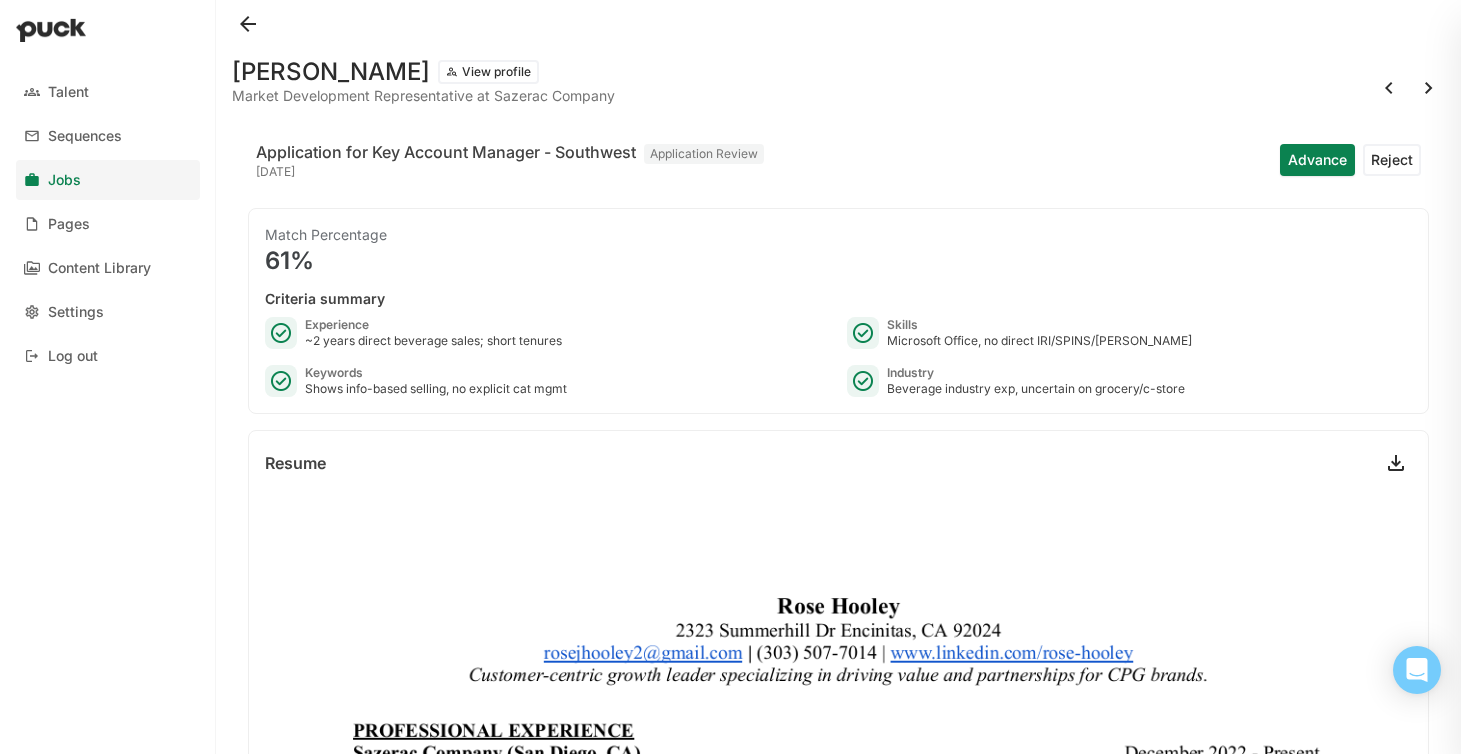 click at bounding box center [1429, 88] 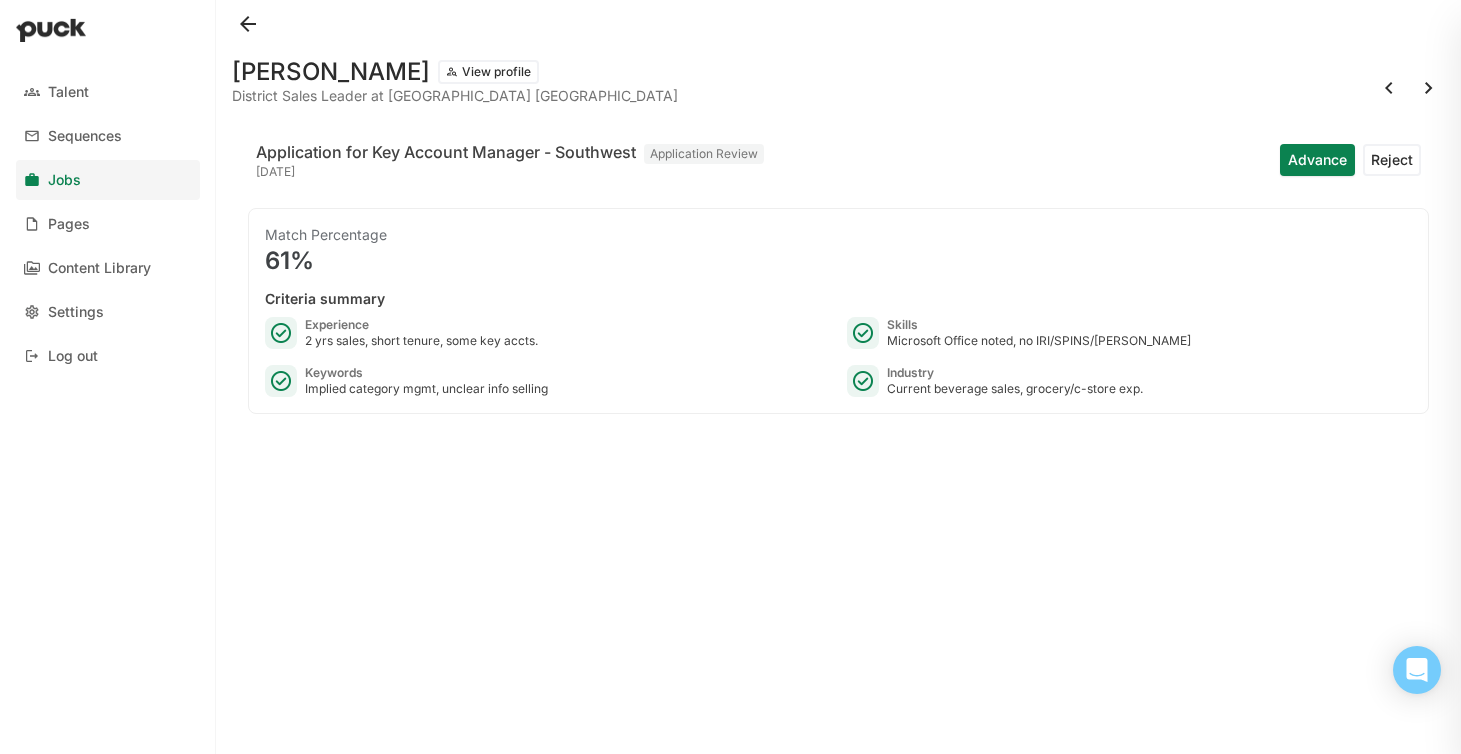 click at bounding box center [1429, 88] 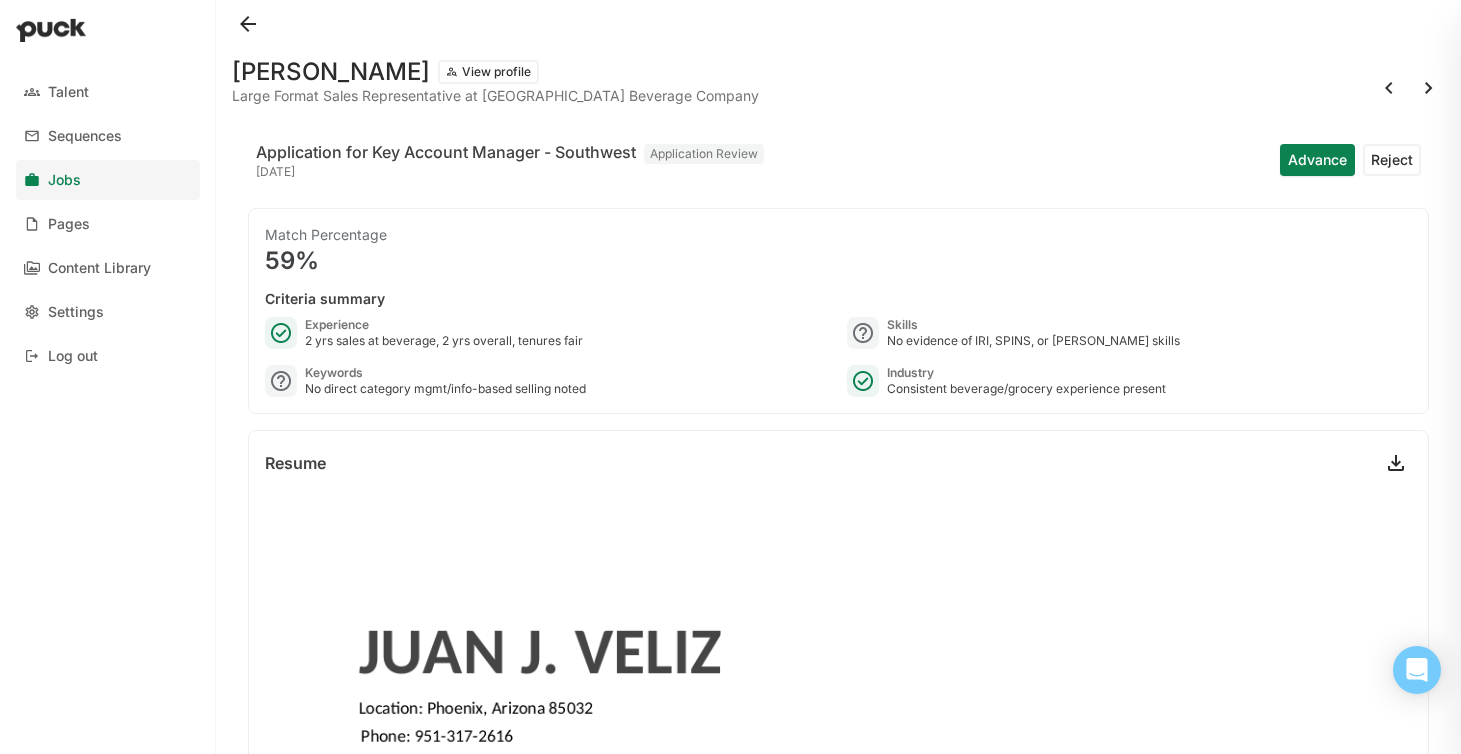 click at bounding box center (1429, 88) 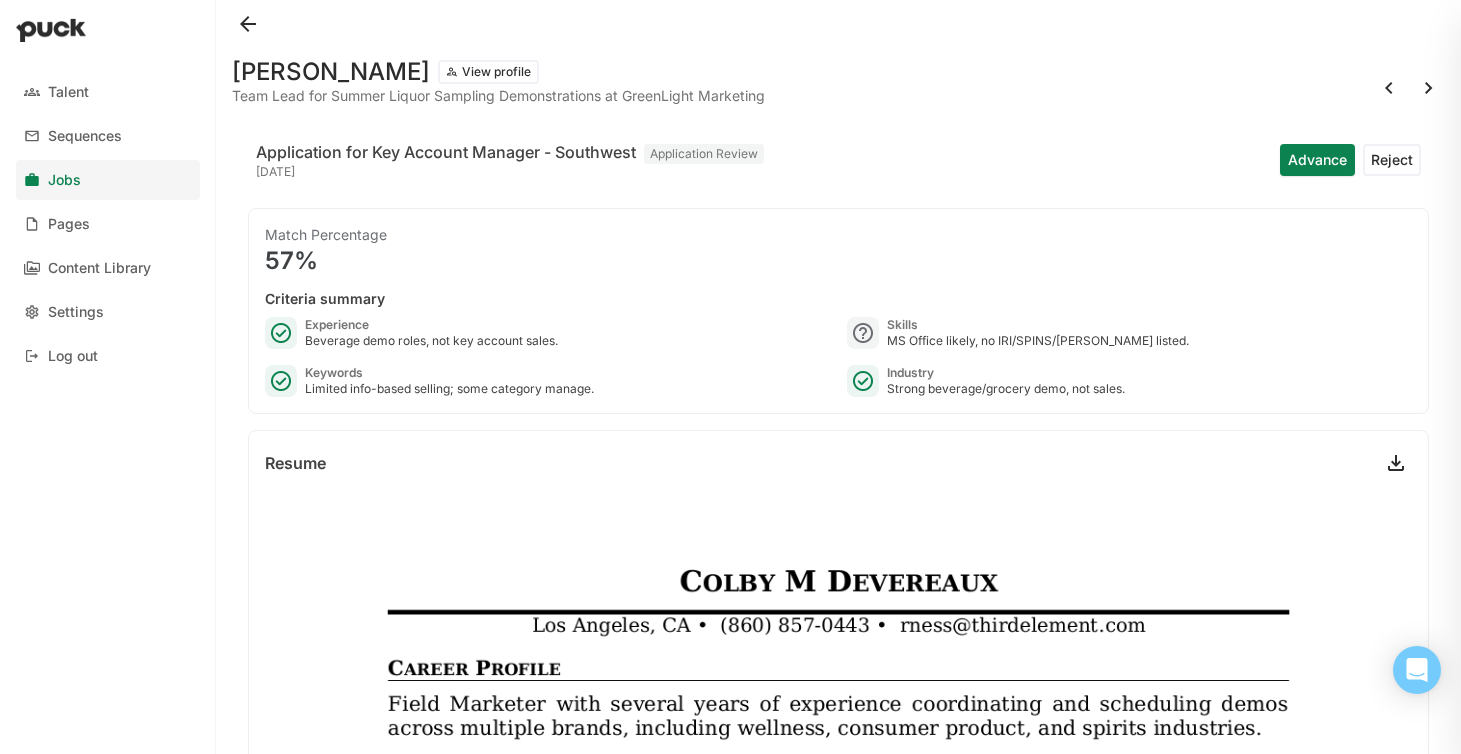 click at bounding box center (1429, 88) 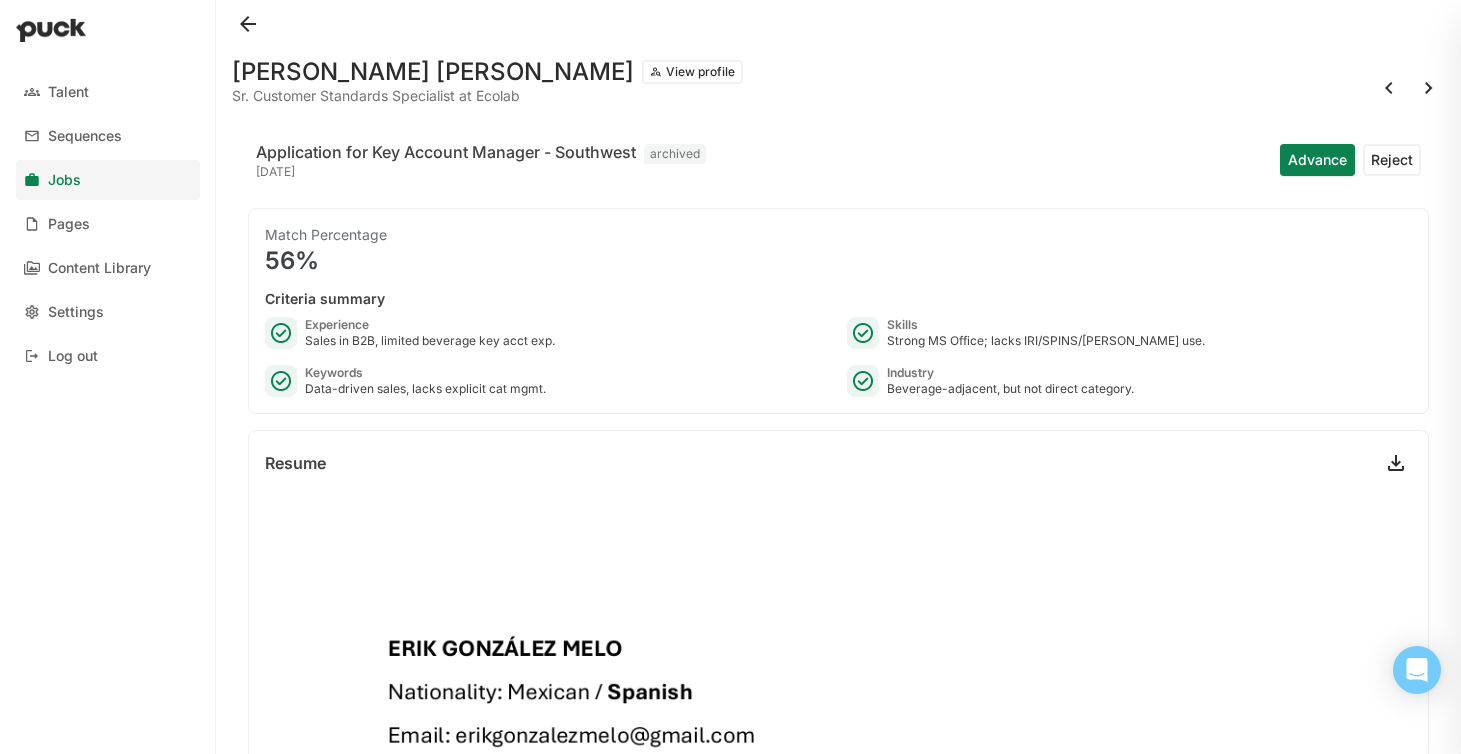 click at bounding box center (1429, 88) 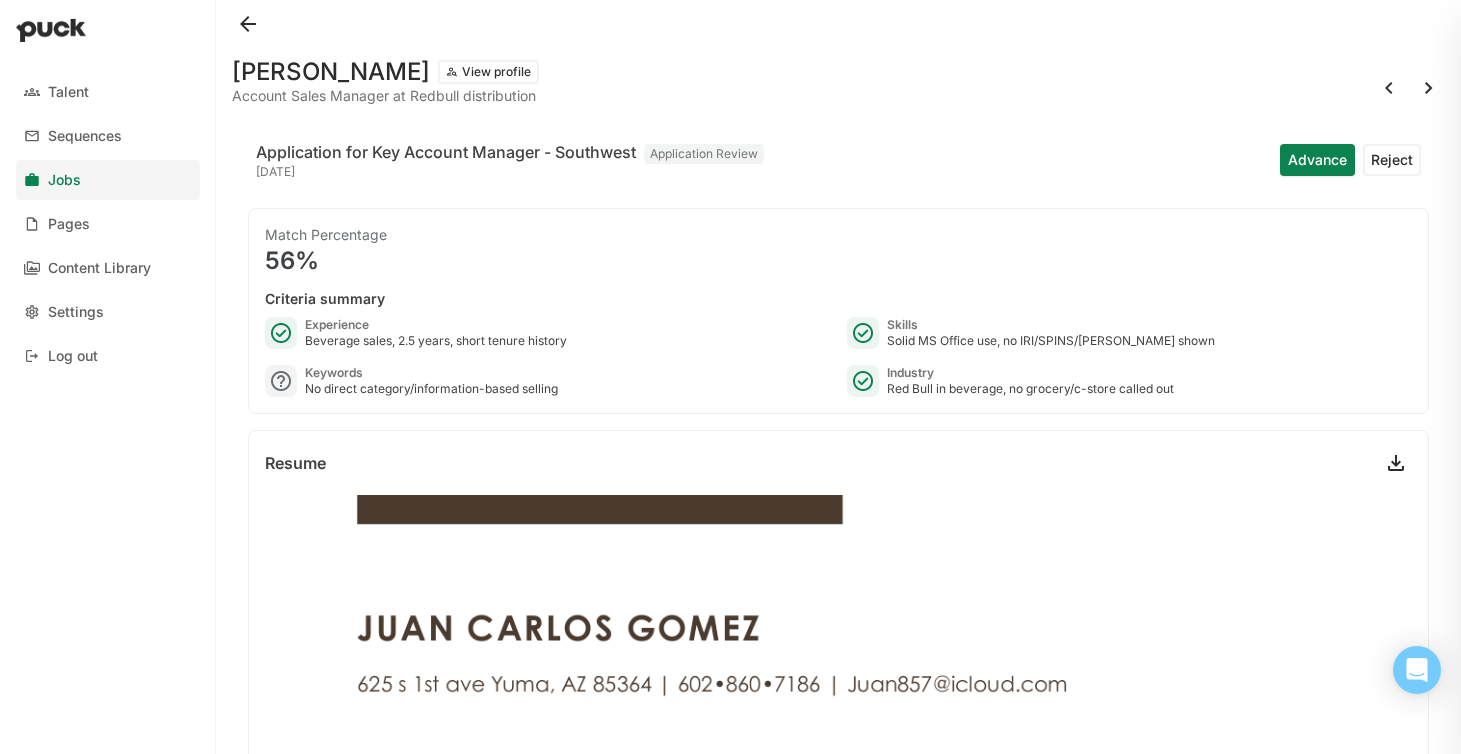 click at bounding box center (1429, 88) 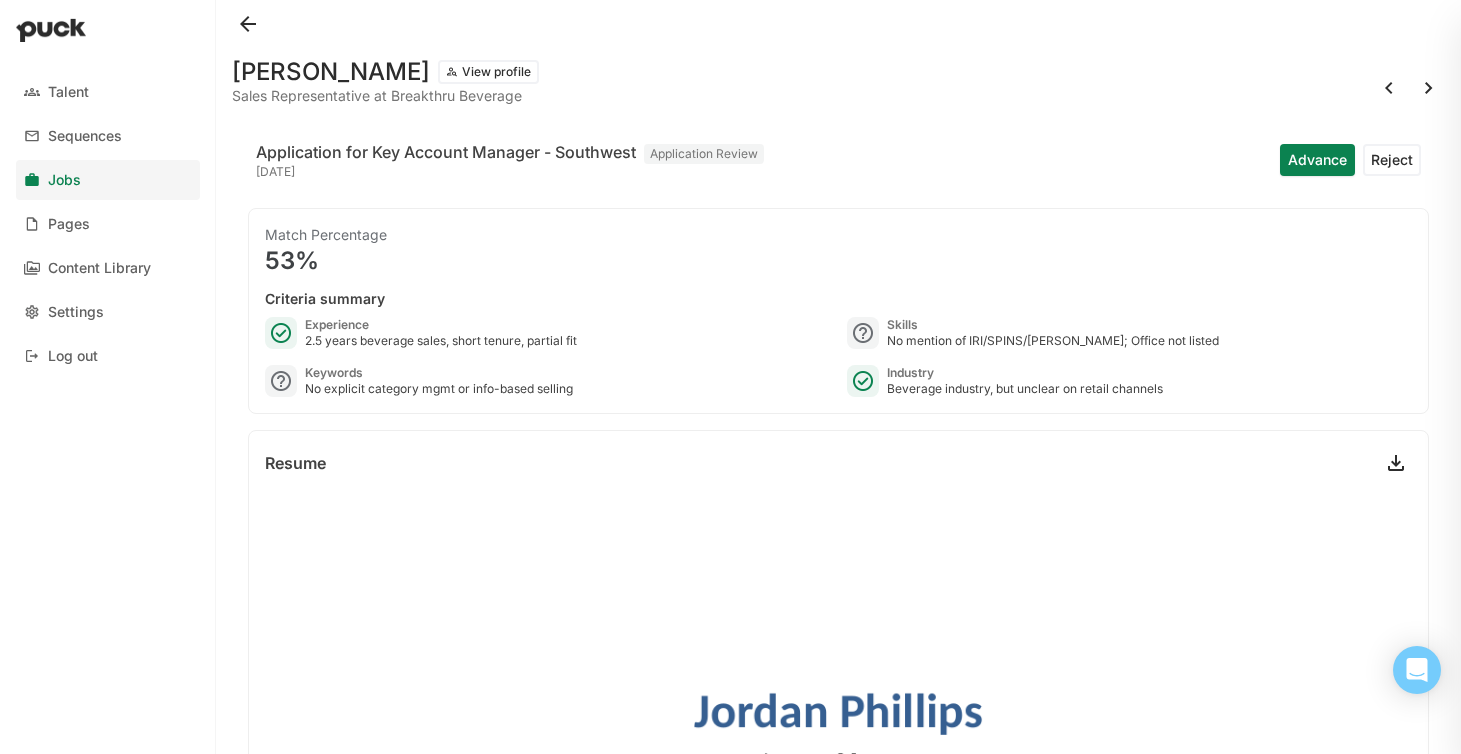 click at bounding box center [1389, 88] 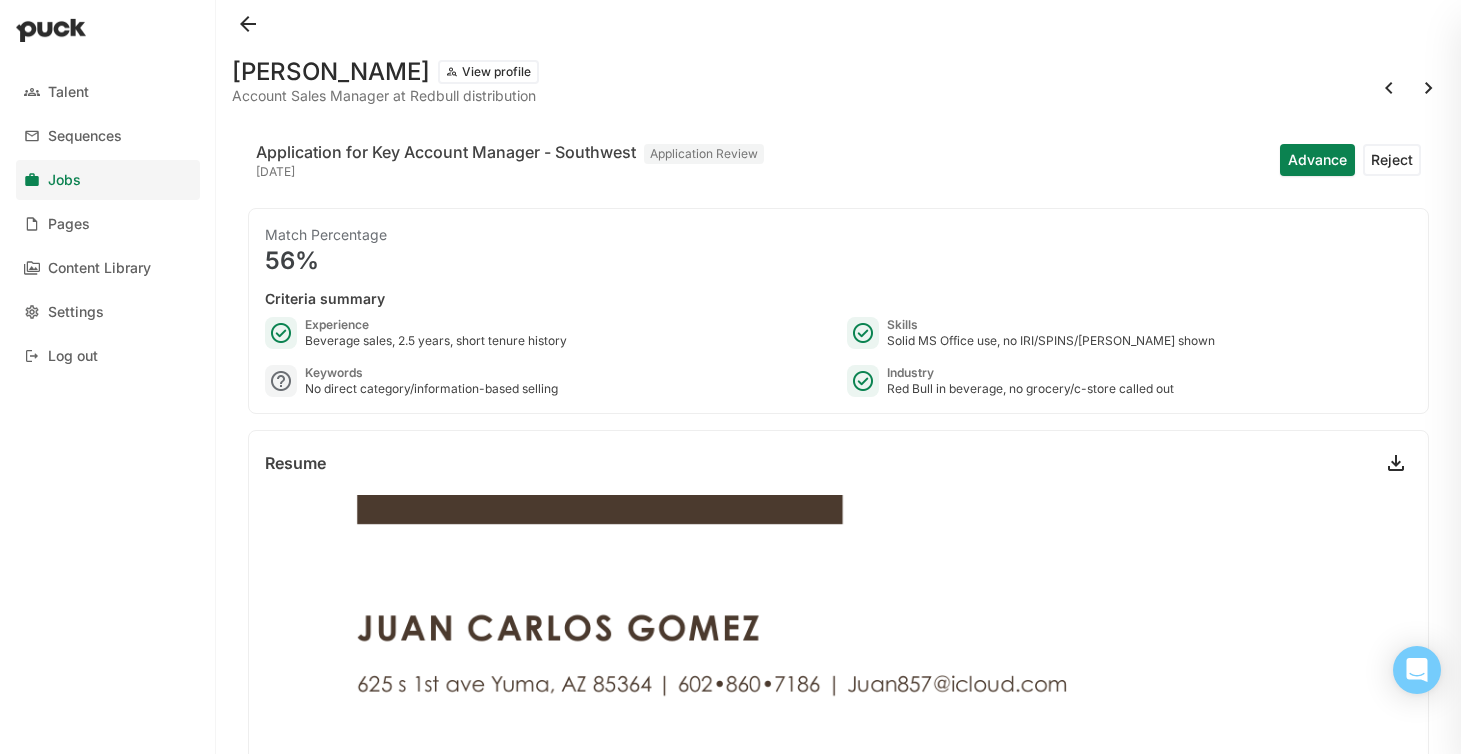 click at bounding box center (1429, 88) 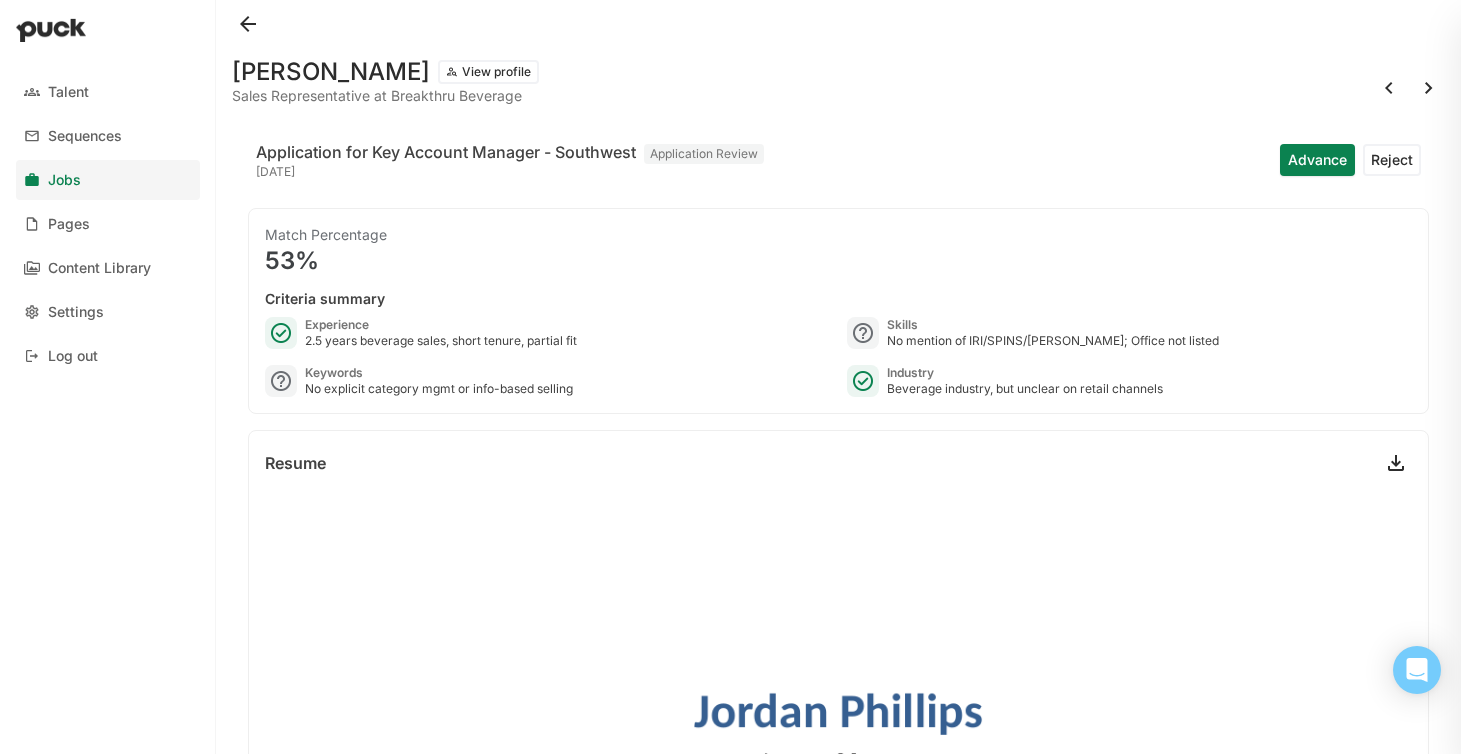 click at bounding box center [1429, 88] 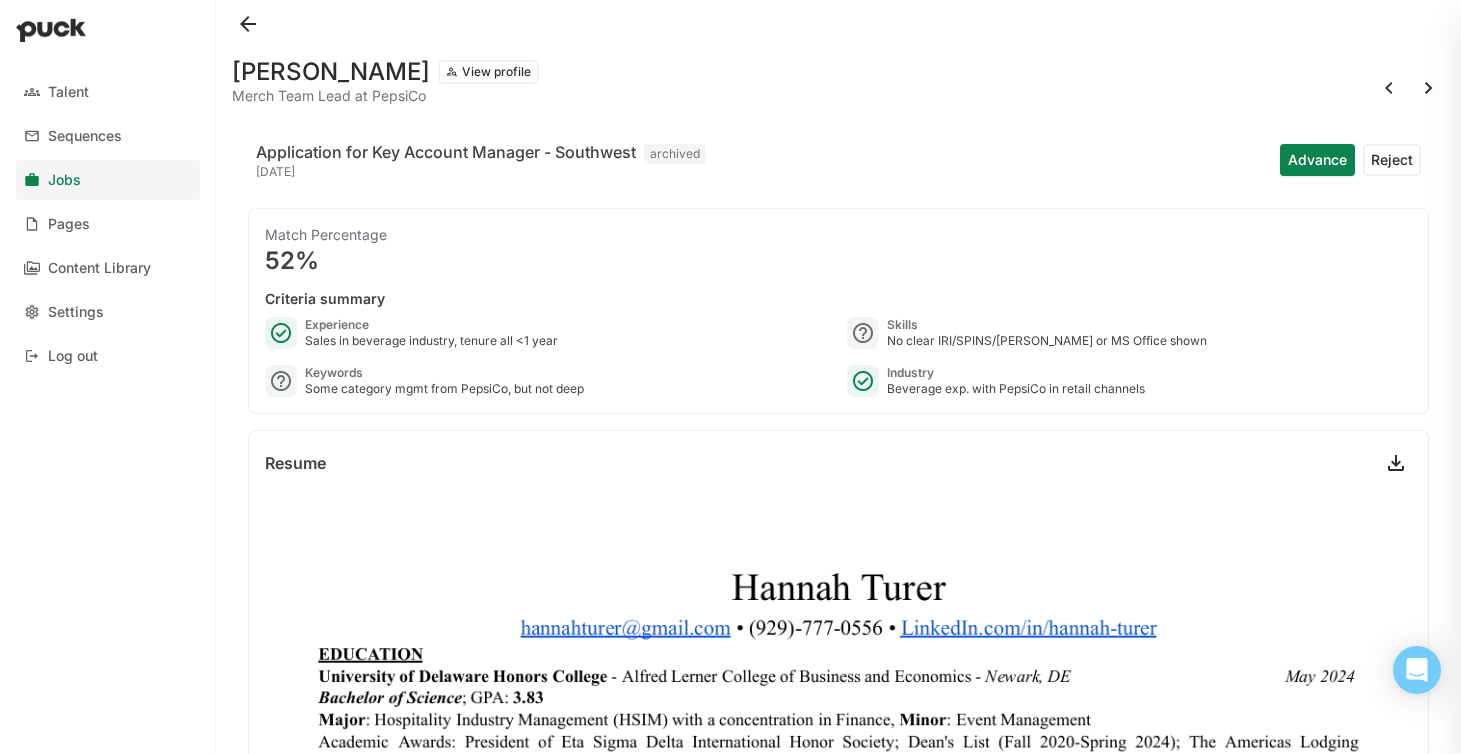 click at bounding box center [1429, 88] 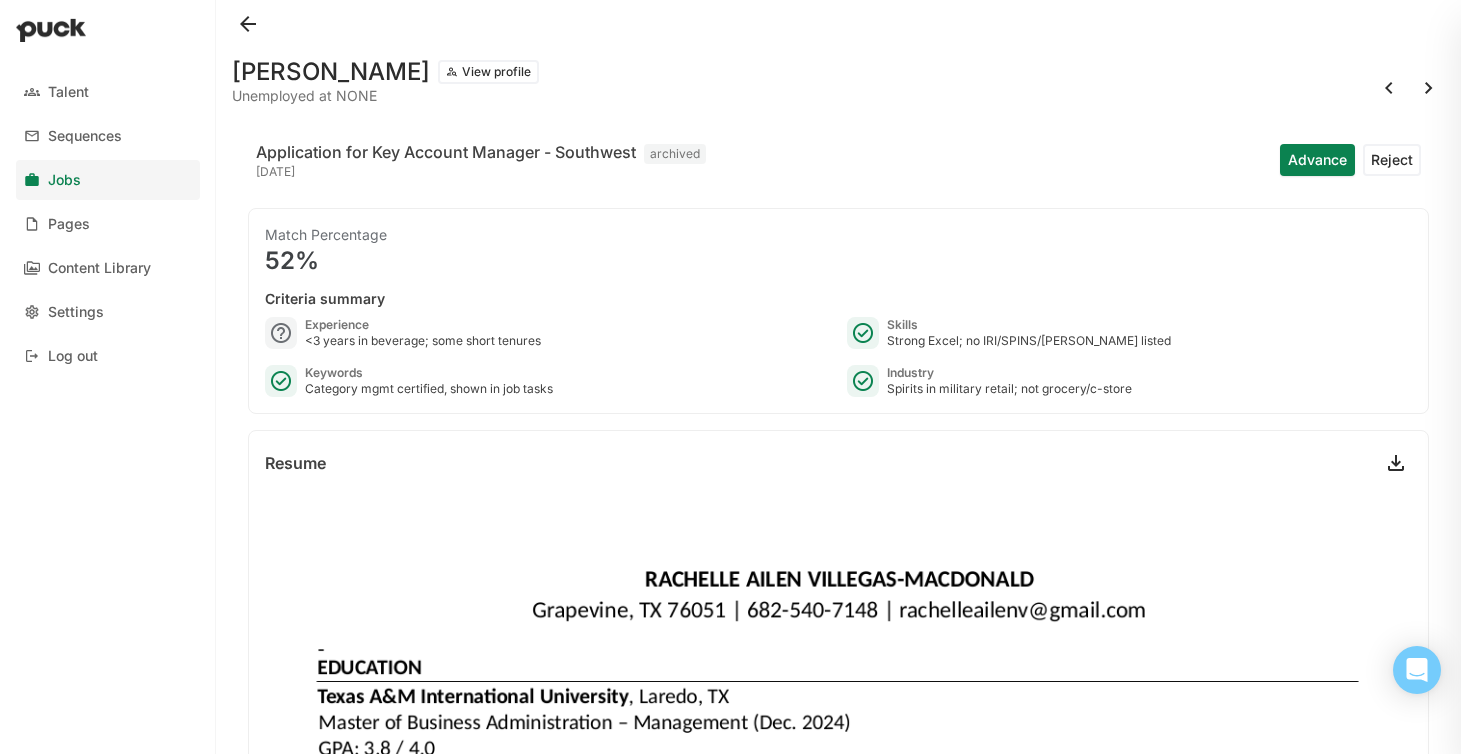 click at bounding box center (1429, 88) 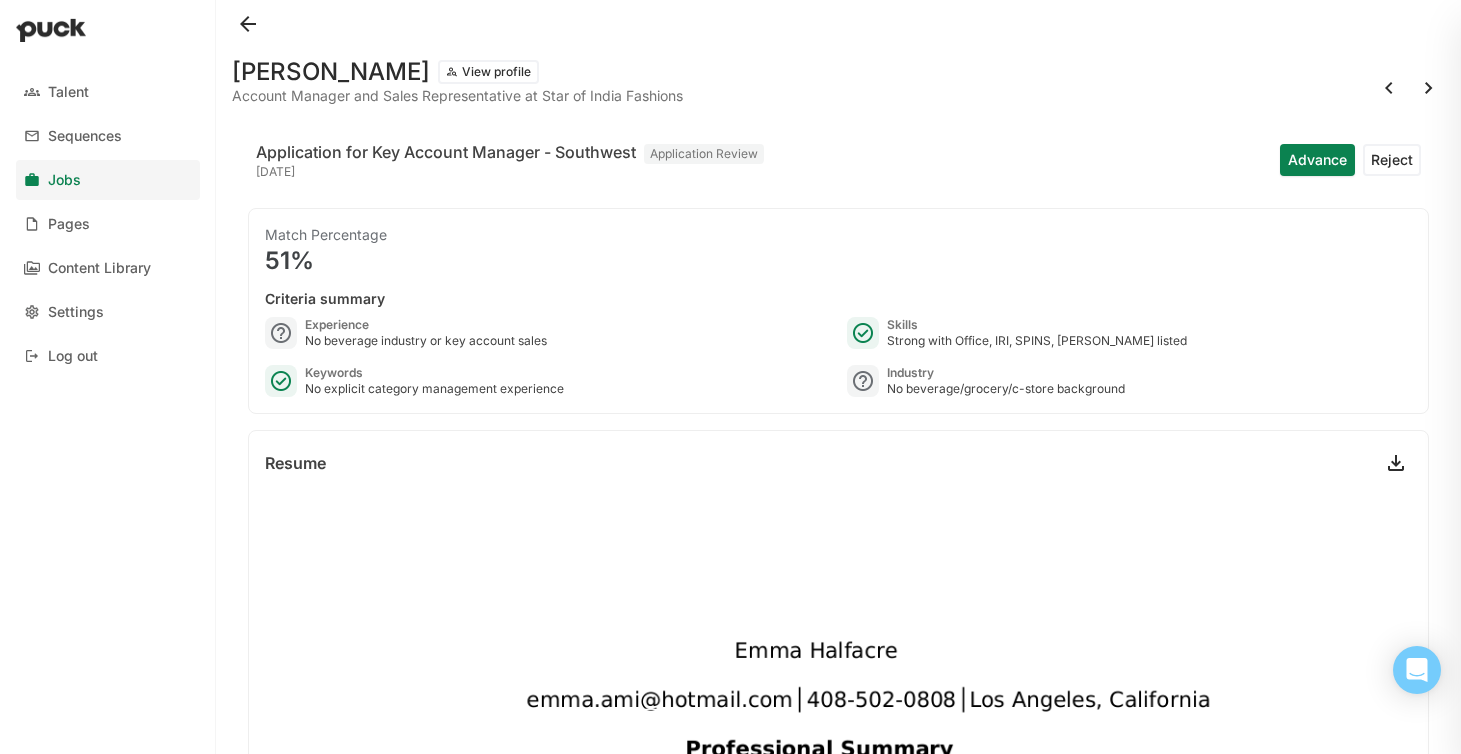 click at bounding box center [1429, 88] 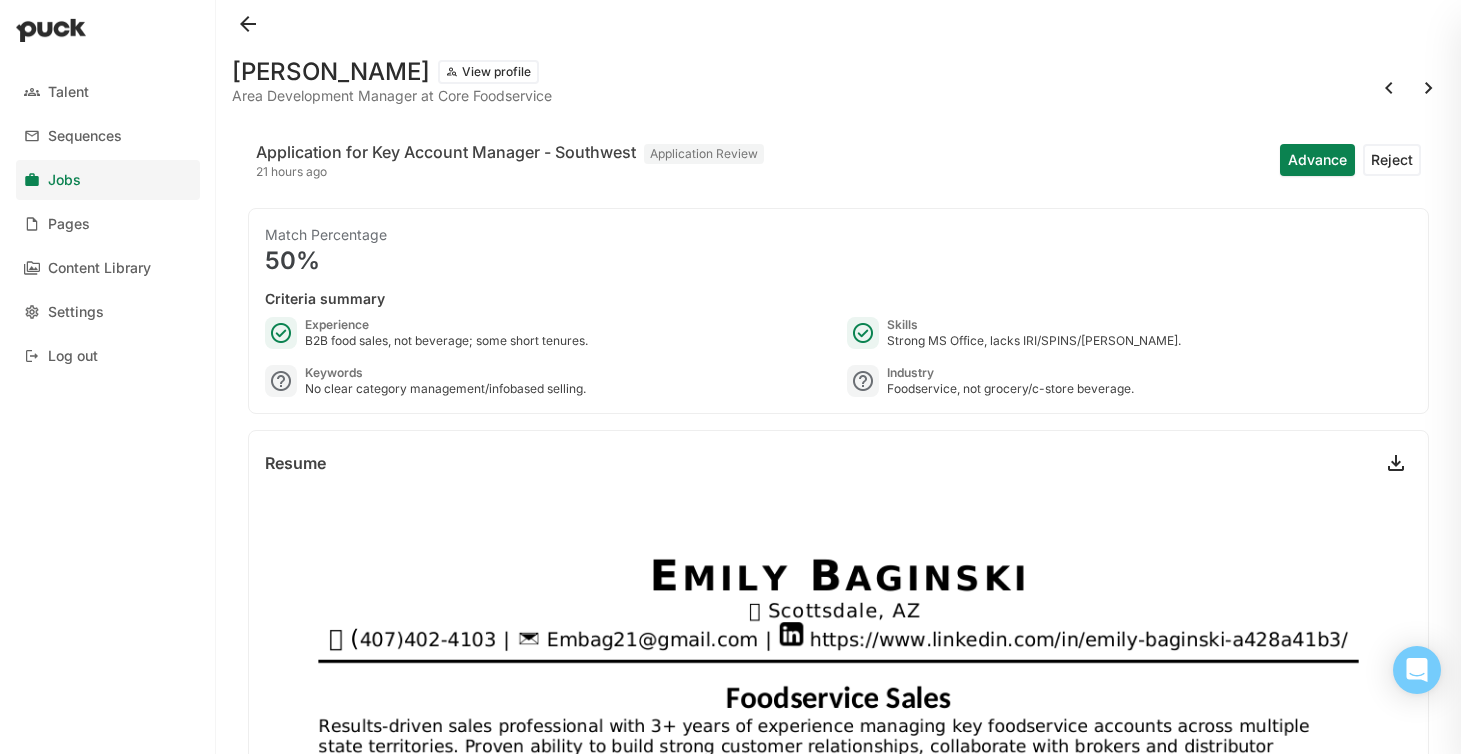 click at bounding box center [1429, 88] 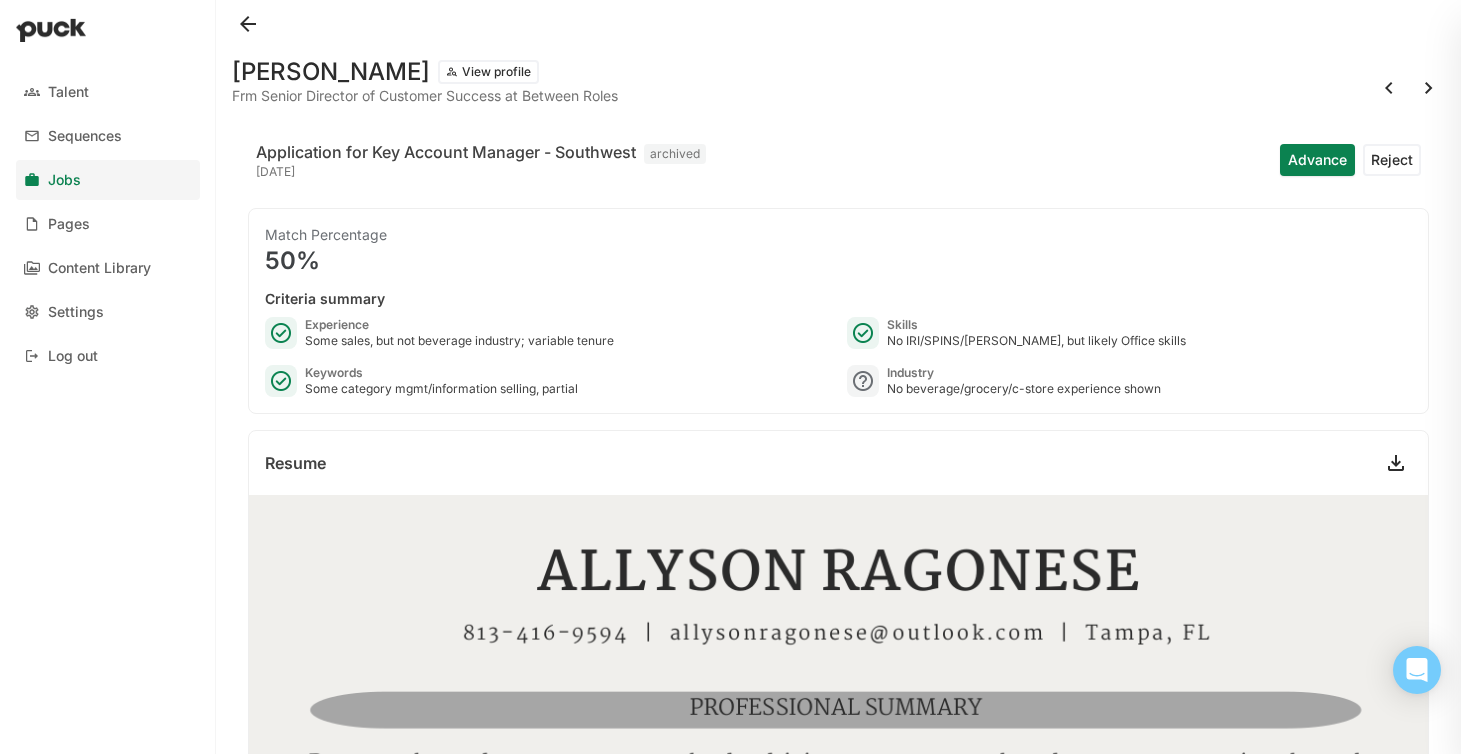 click at bounding box center (1429, 88) 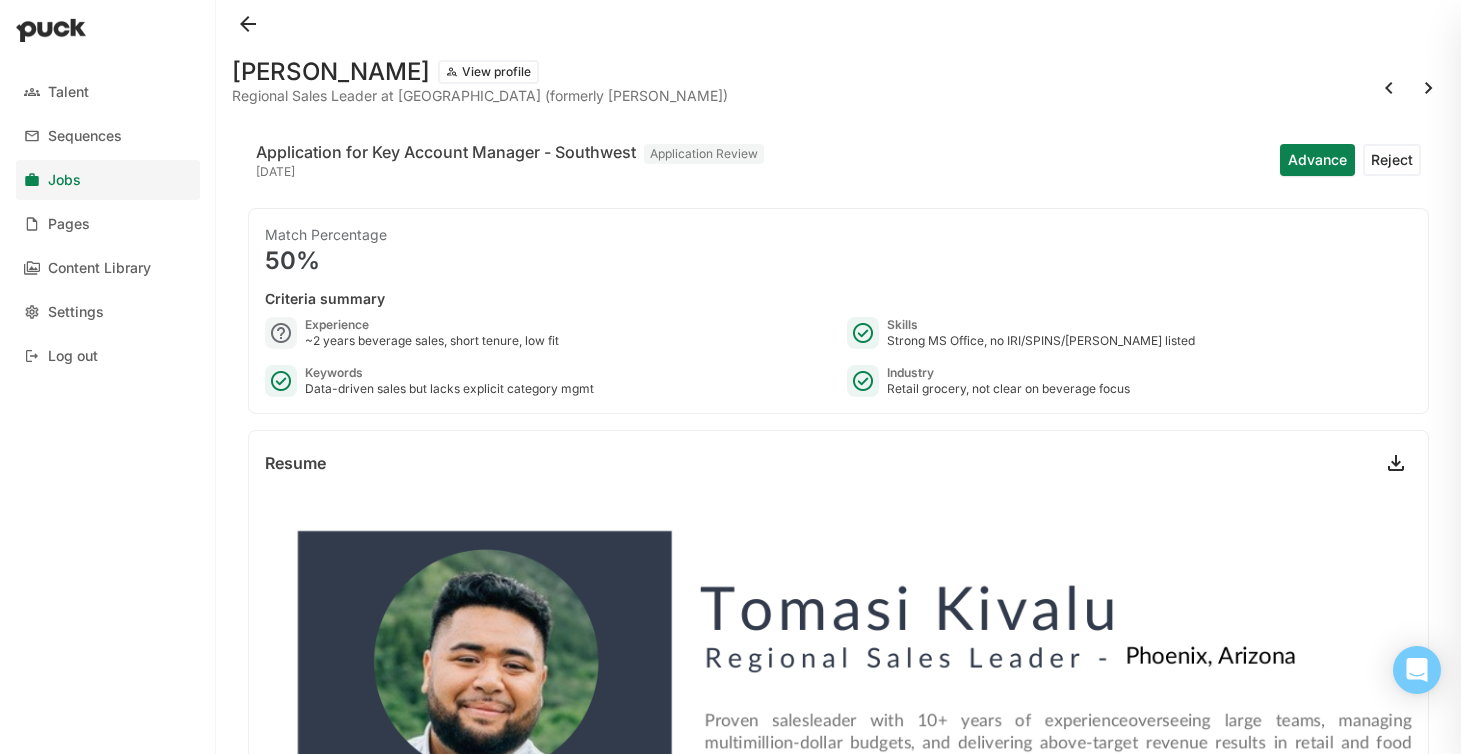 click at bounding box center (1429, 88) 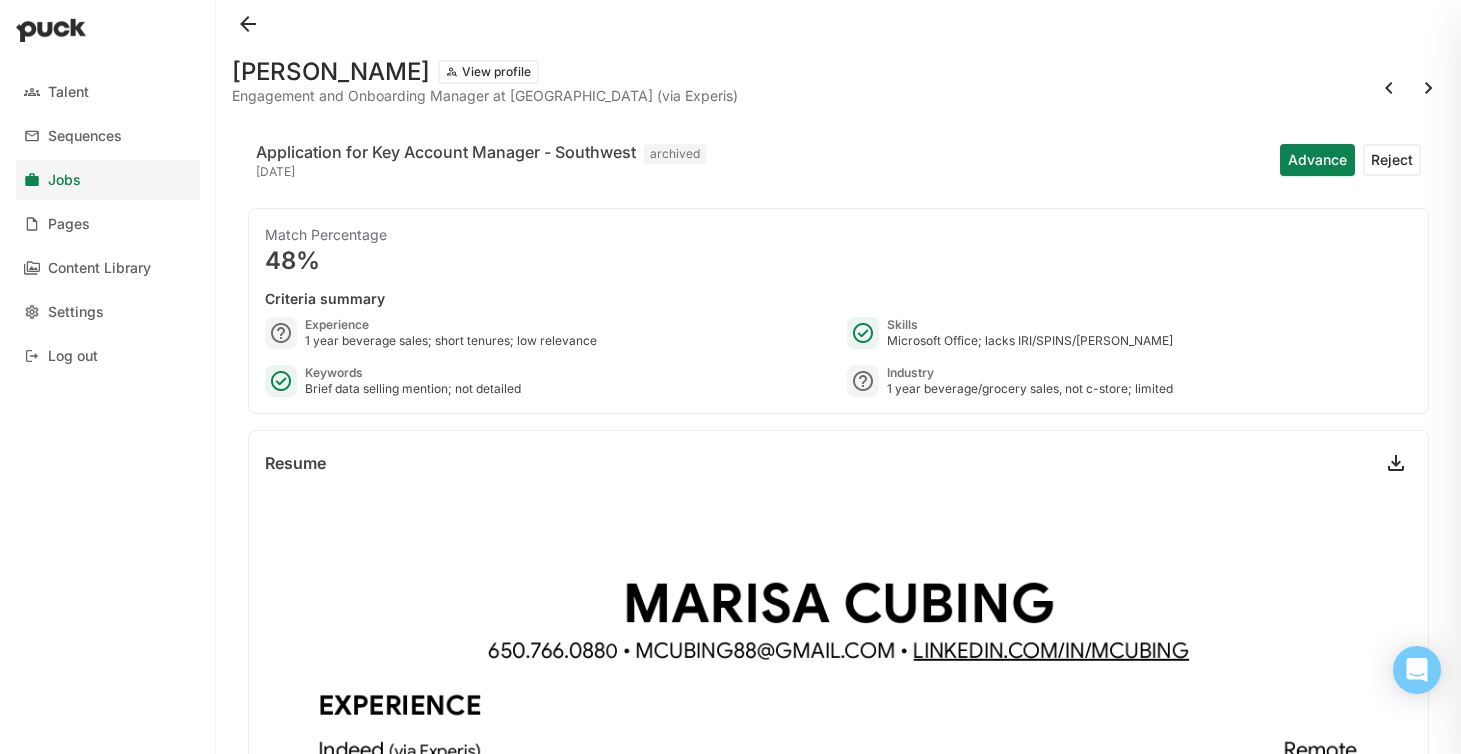 click at bounding box center [1429, 88] 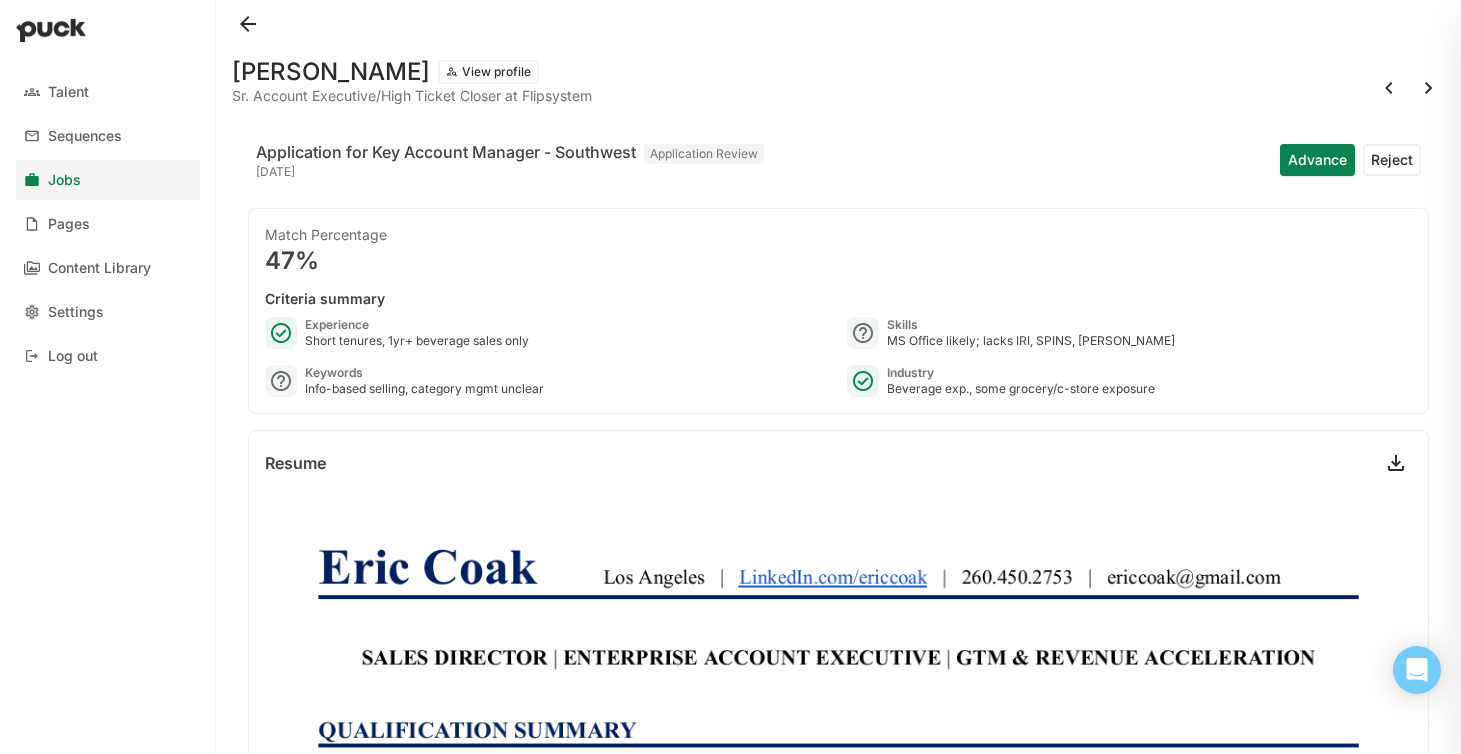click at bounding box center (1429, 88) 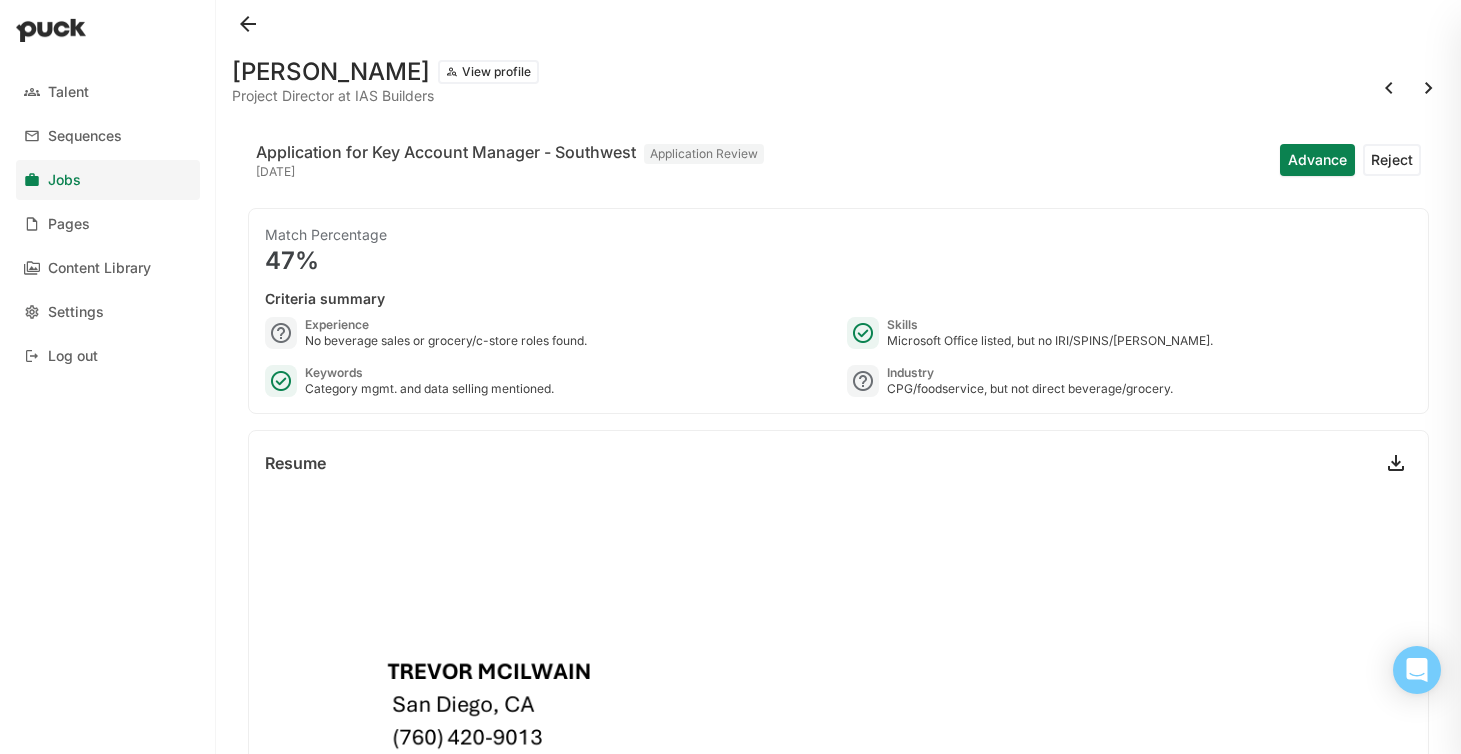 click at bounding box center (1429, 88) 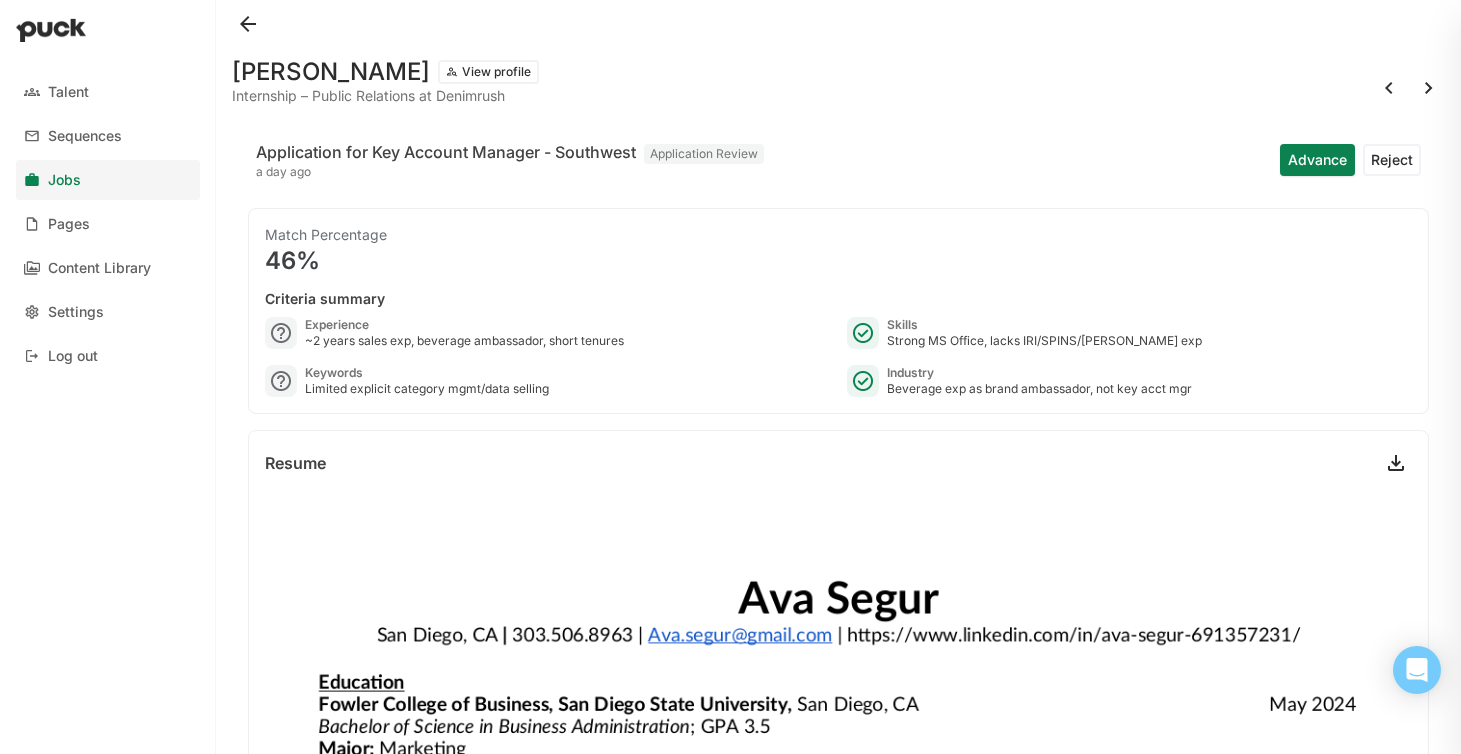 click at bounding box center (1429, 88) 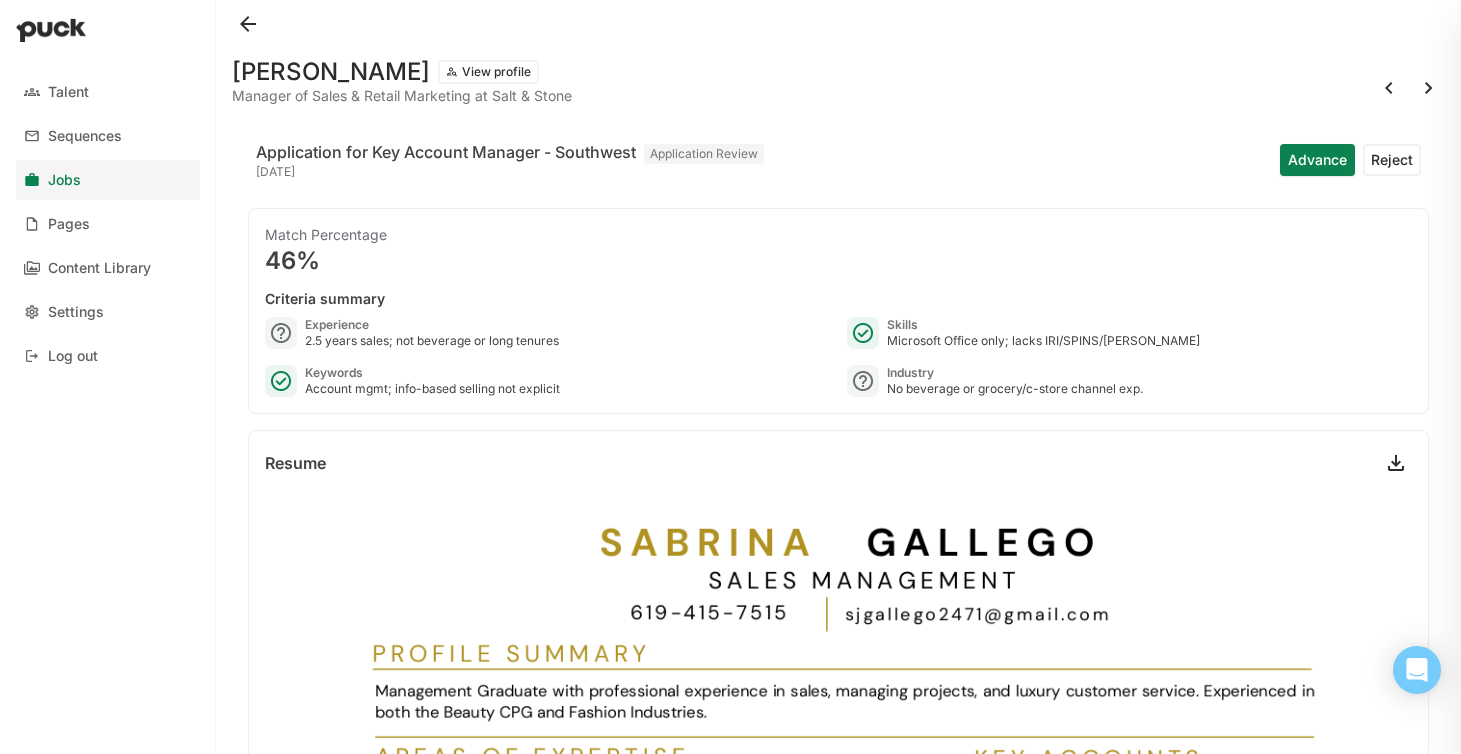 click at bounding box center [1429, 88] 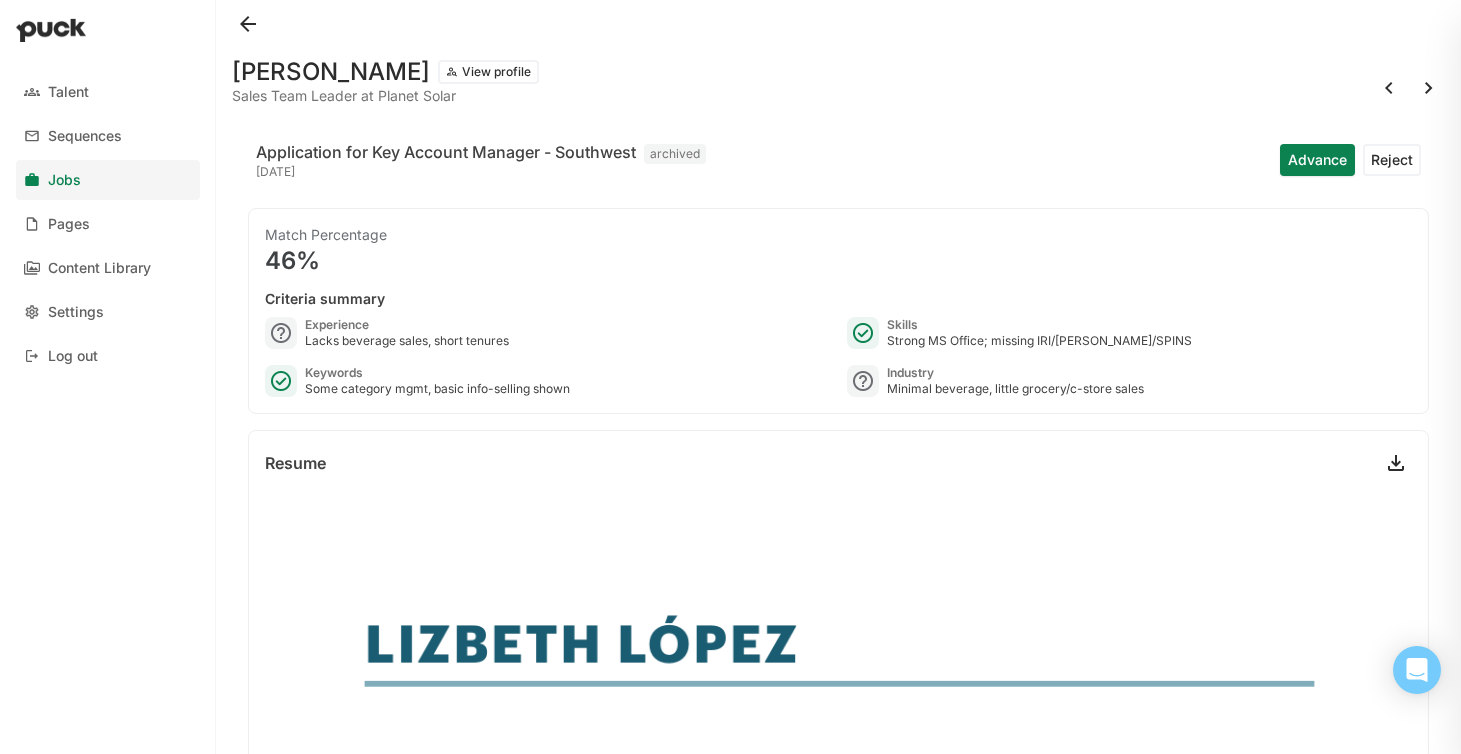 click at bounding box center (1429, 88) 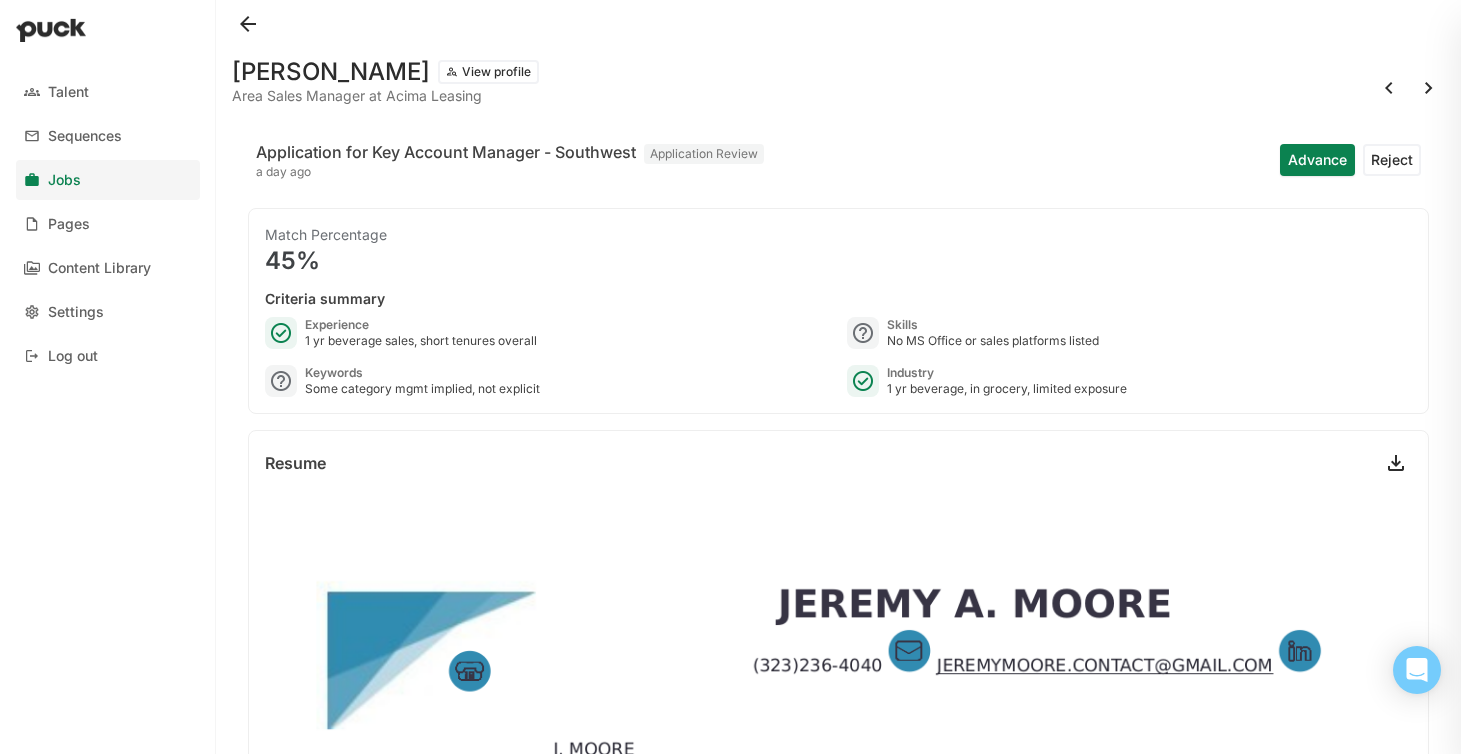 click at bounding box center (1429, 88) 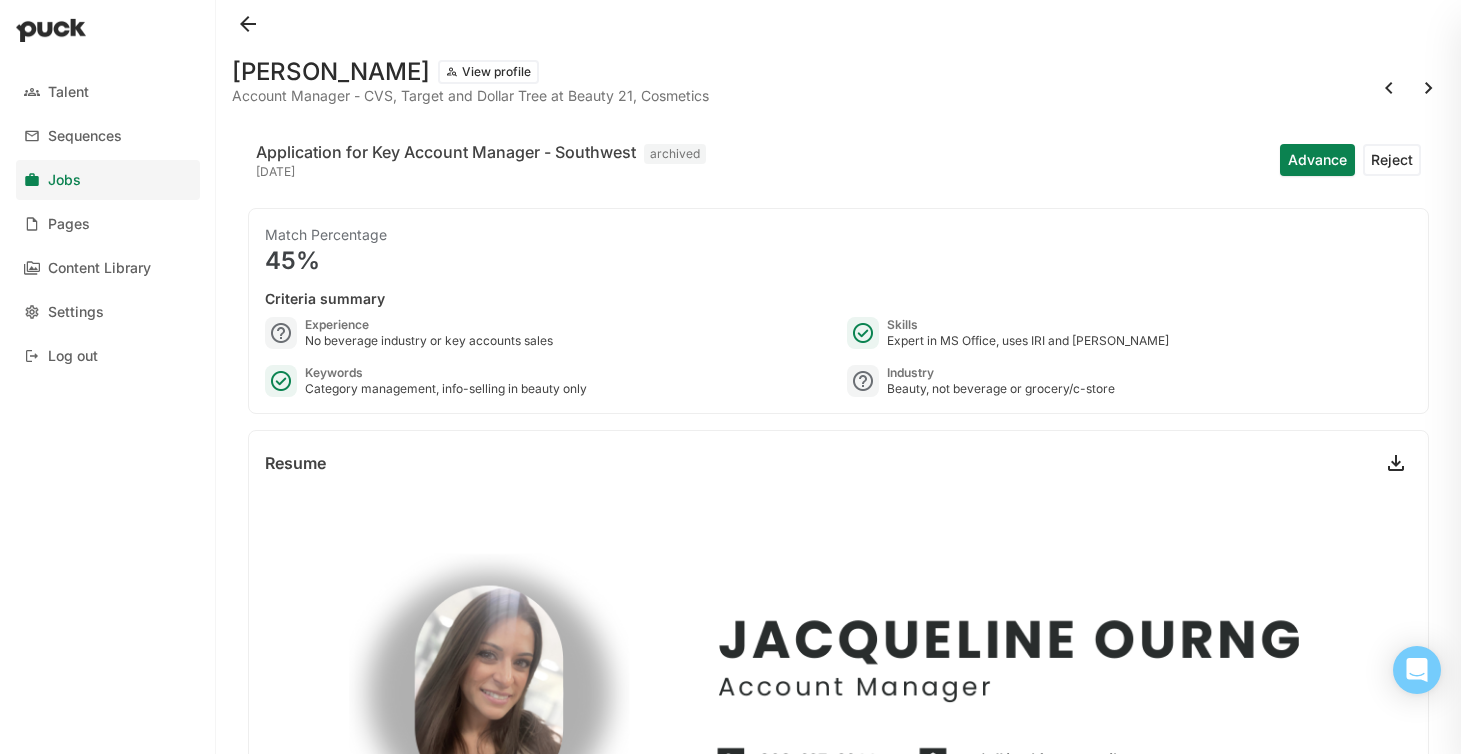 click at bounding box center [1429, 88] 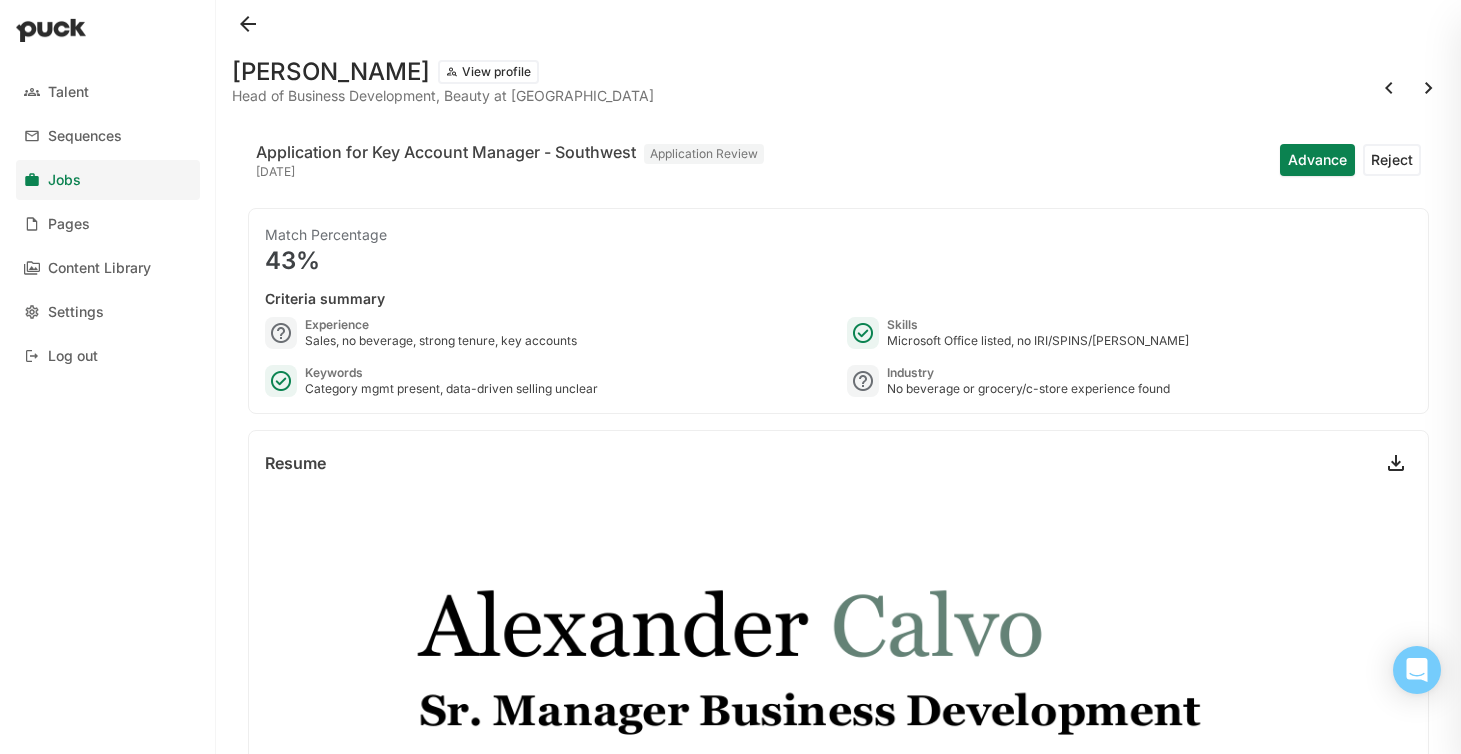 click at bounding box center [1429, 88] 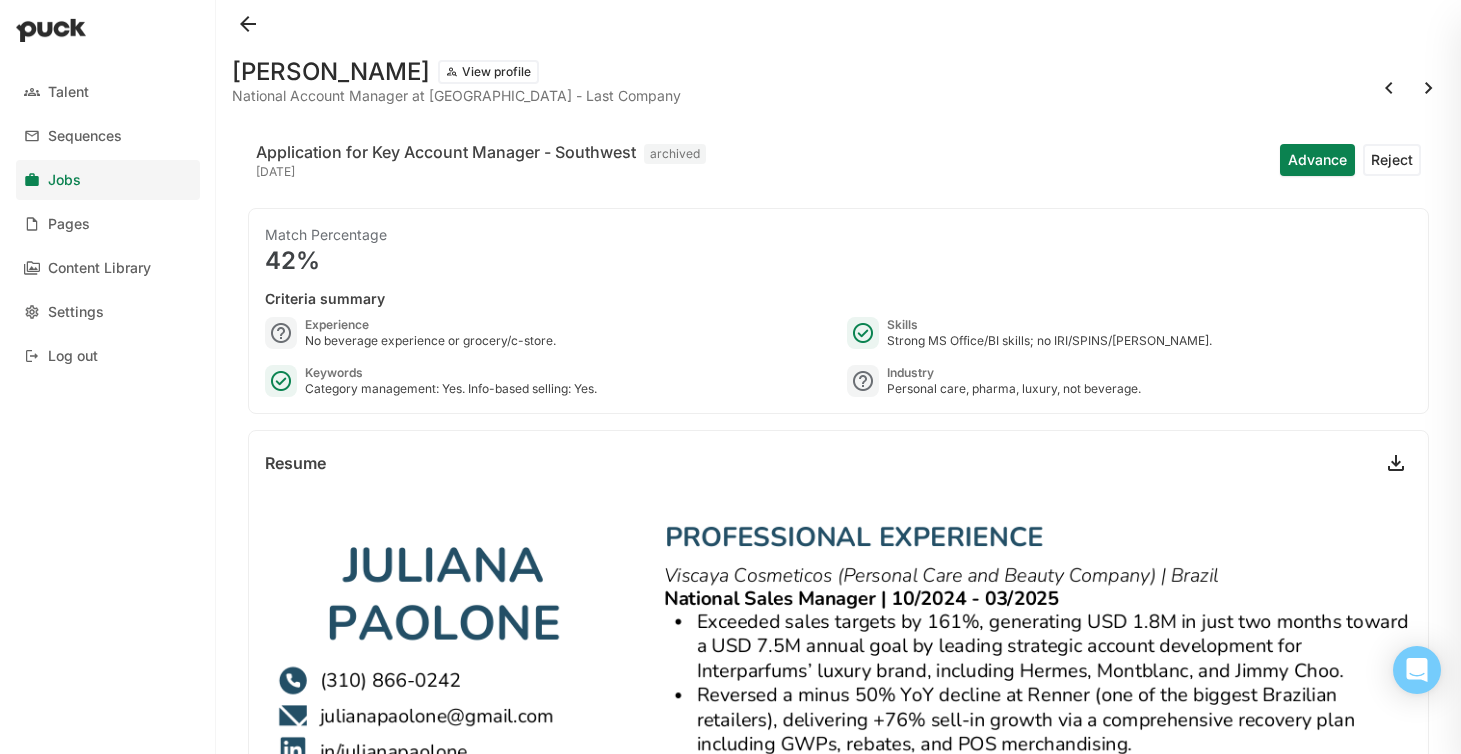 click at bounding box center (1429, 88) 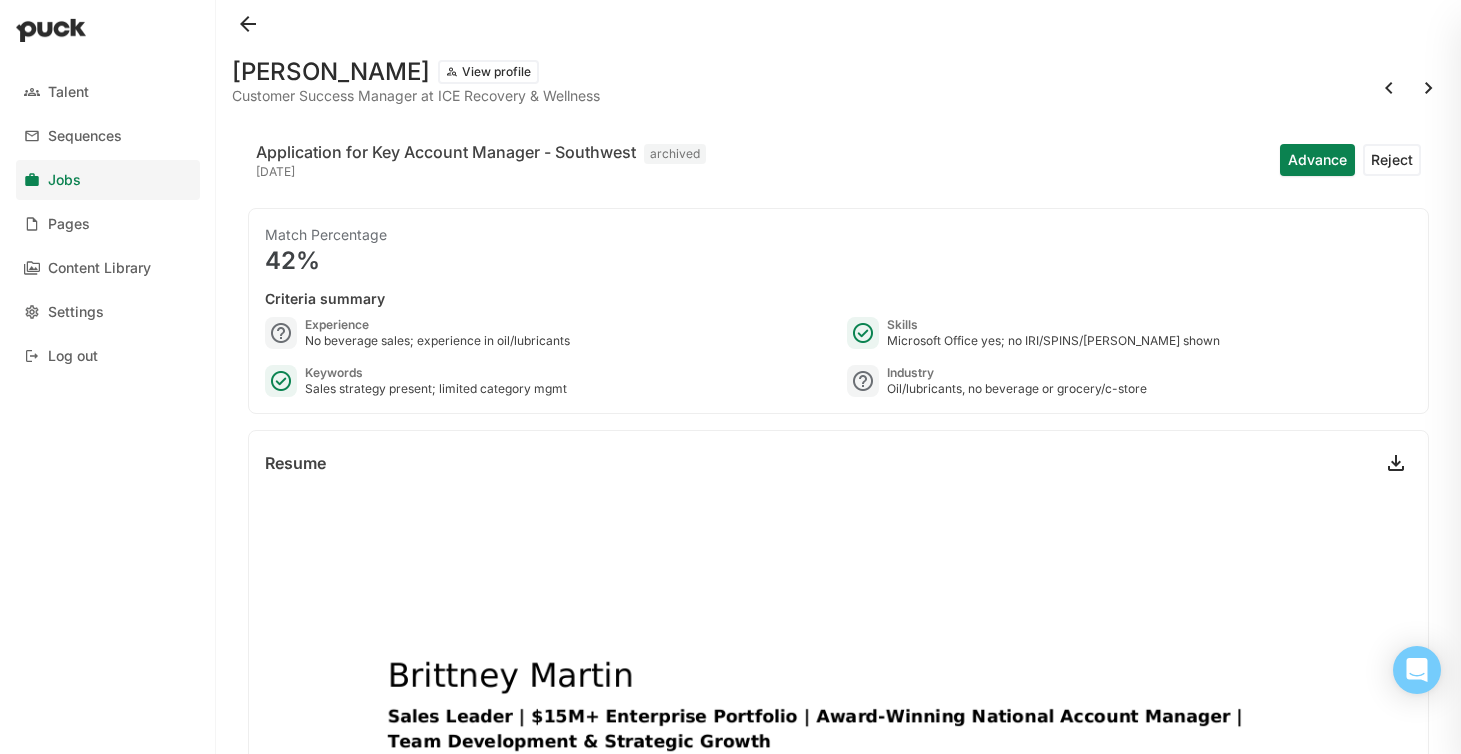 click at bounding box center [1429, 88] 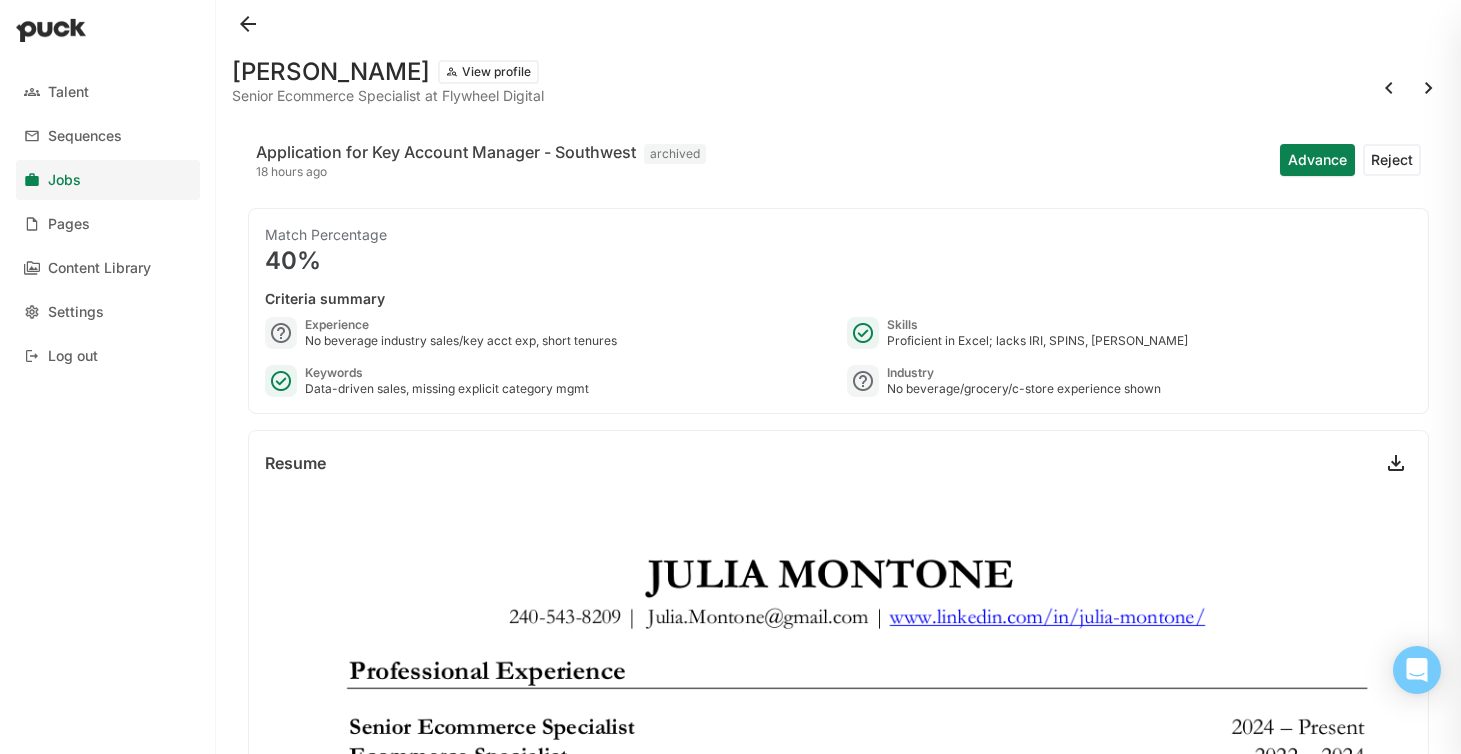 click at bounding box center [1429, 88] 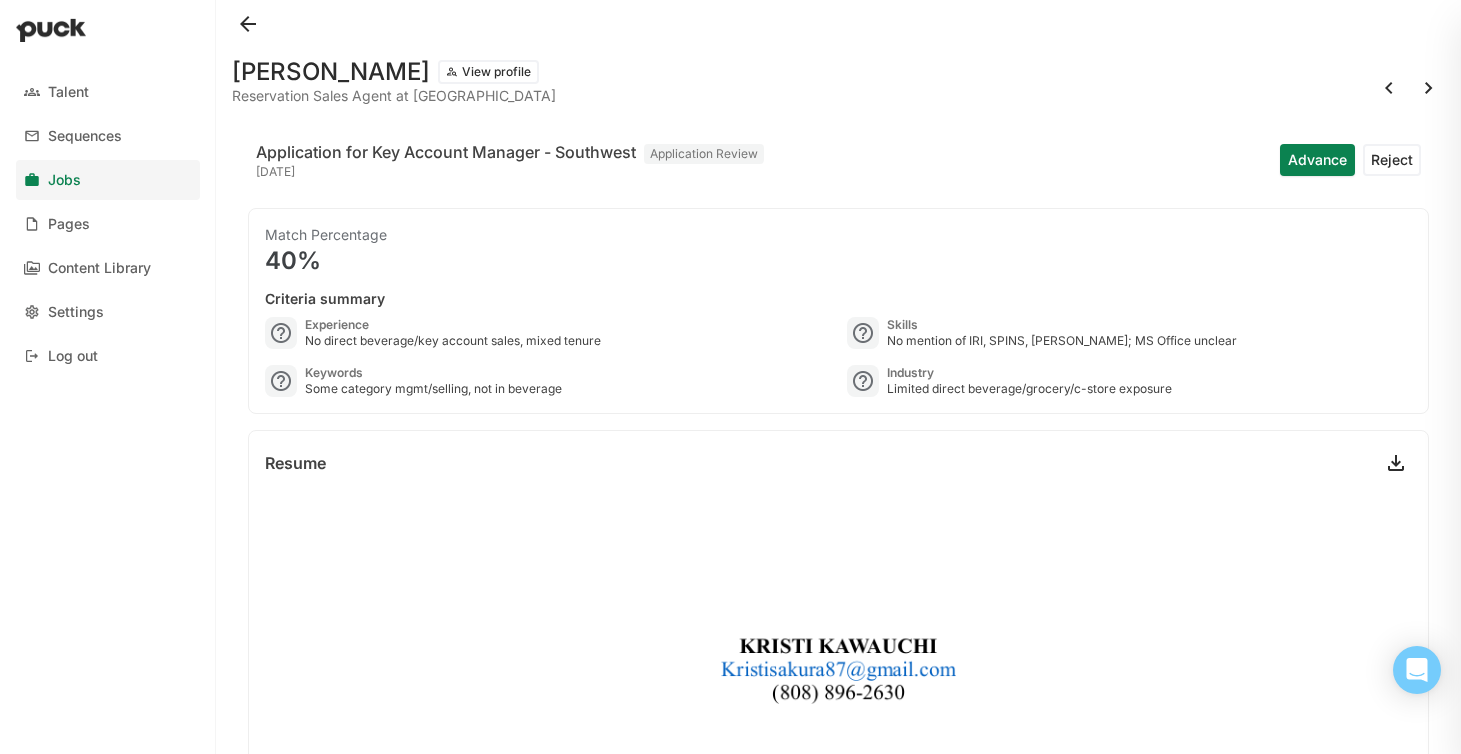 click at bounding box center (1429, 88) 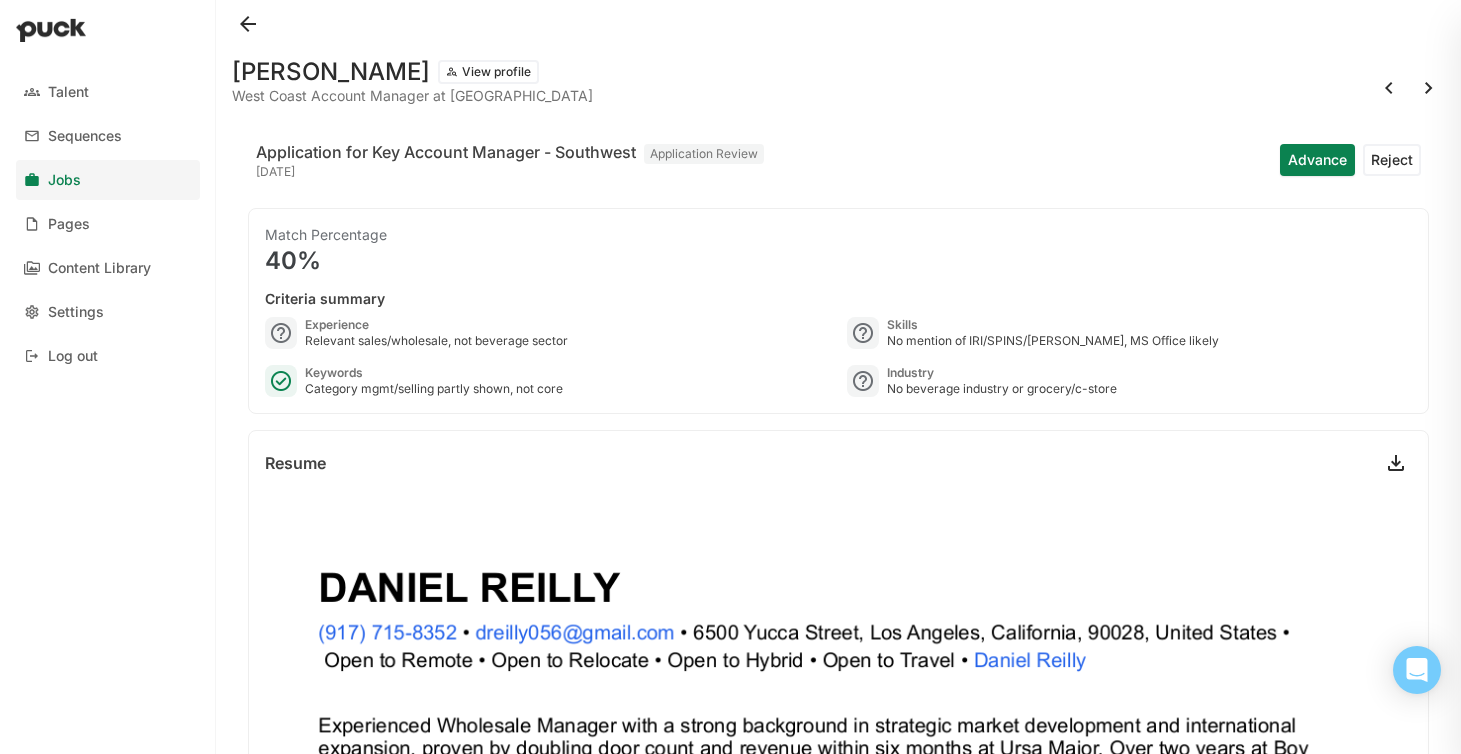 click at bounding box center [1429, 88] 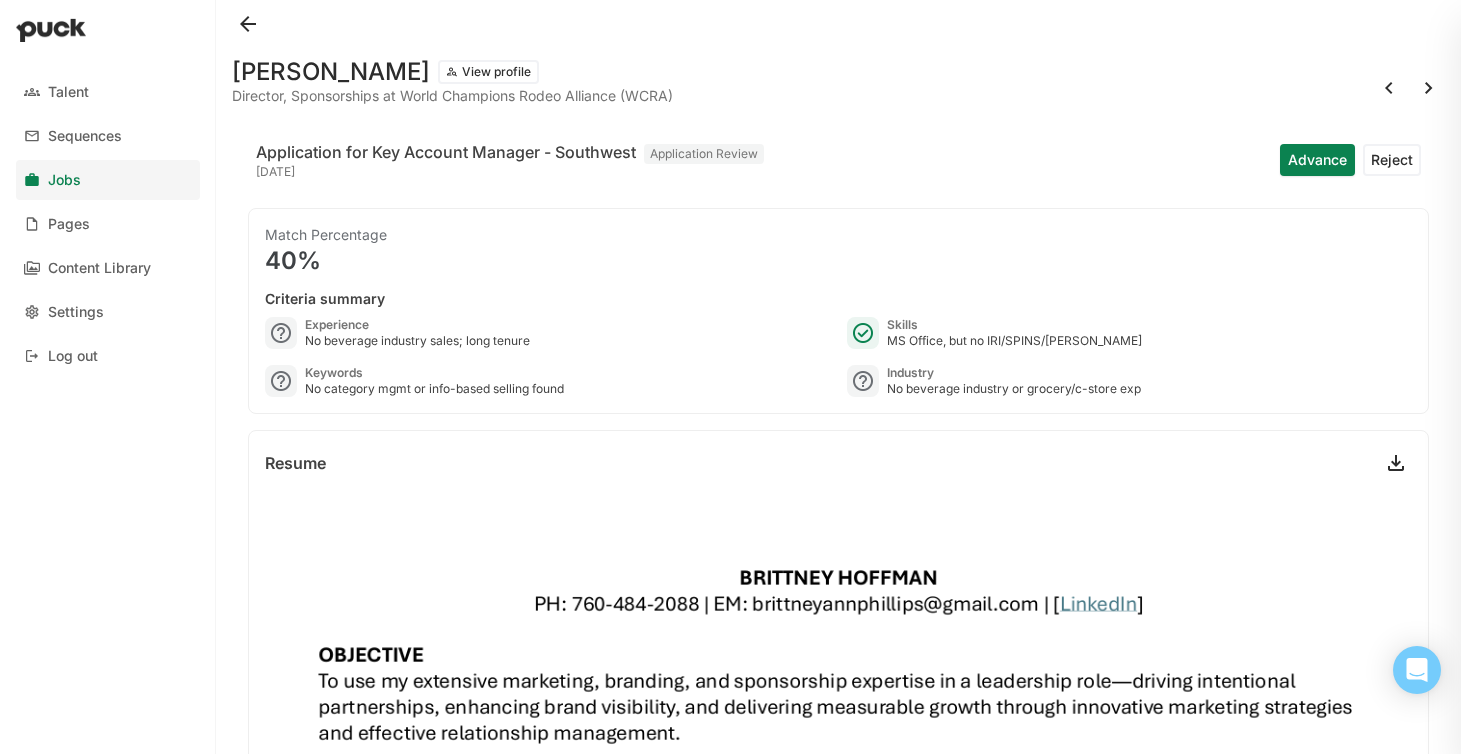 click at bounding box center (1429, 88) 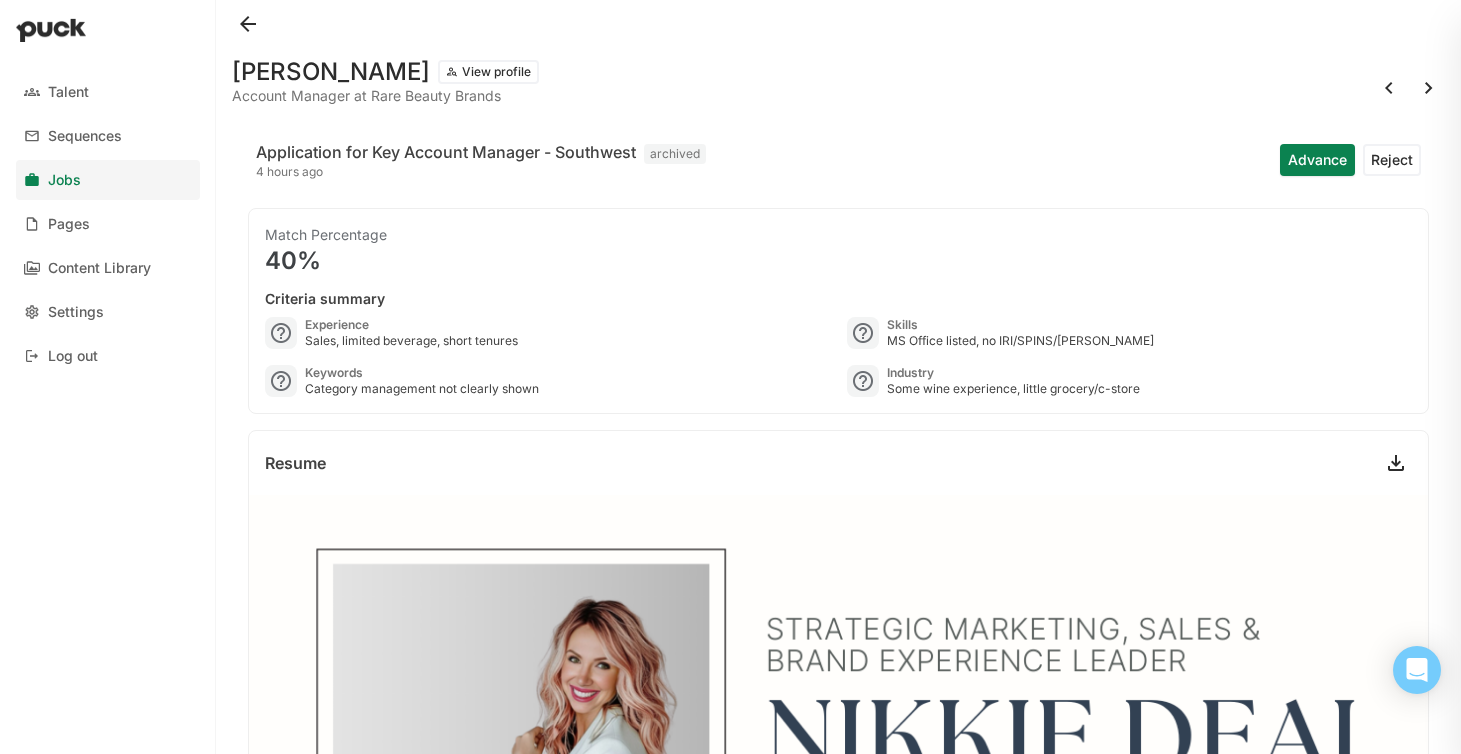 click at bounding box center (1429, 88) 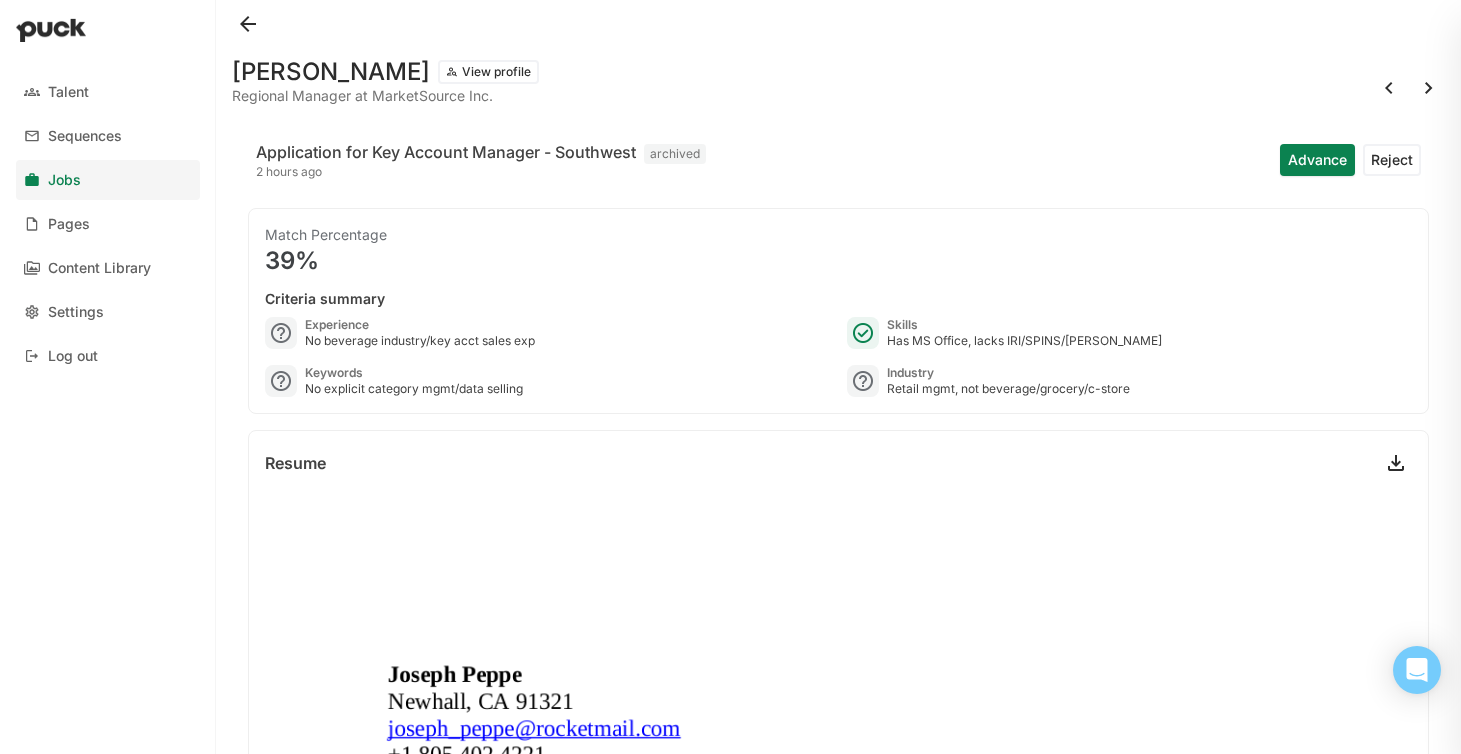 click at bounding box center (1429, 88) 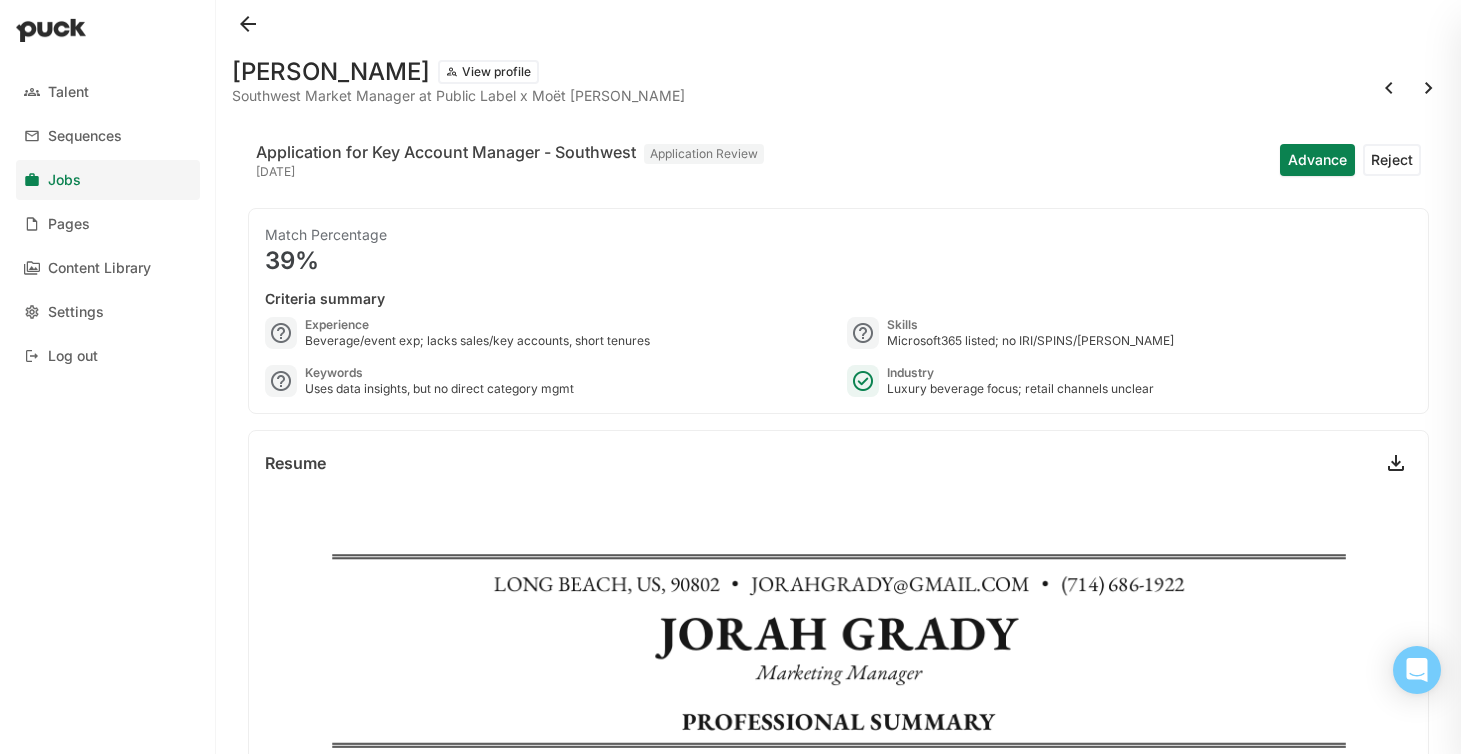 click at bounding box center (1429, 88) 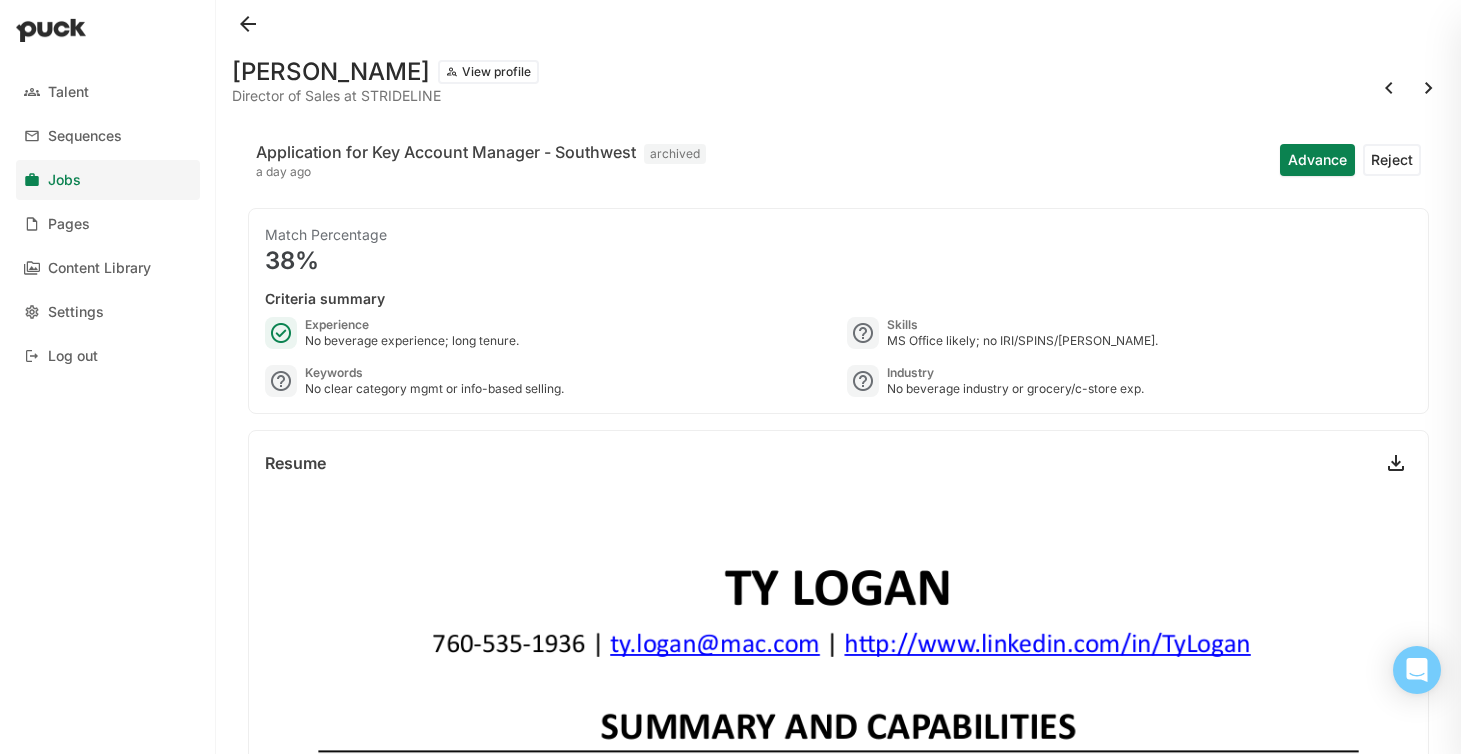 click at bounding box center (1429, 88) 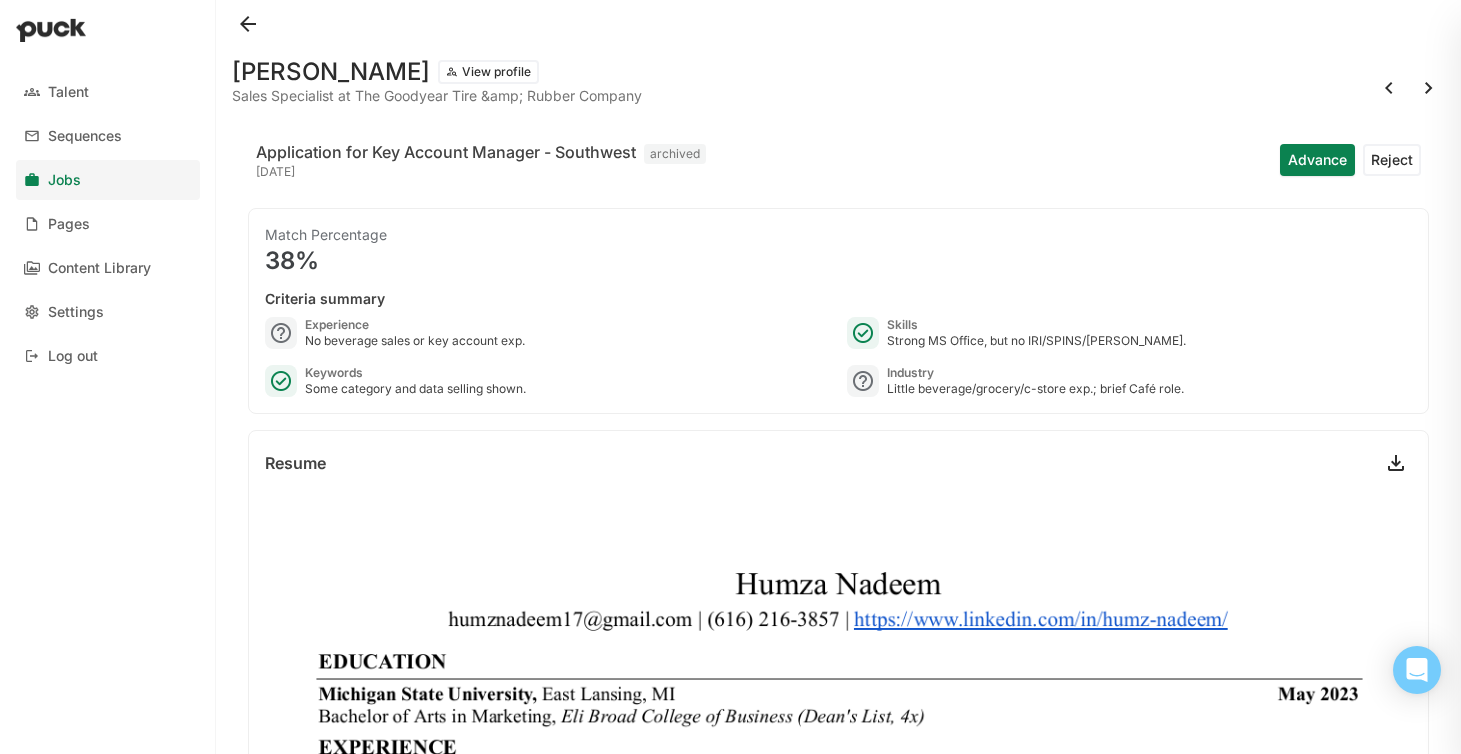 click at bounding box center [1429, 88] 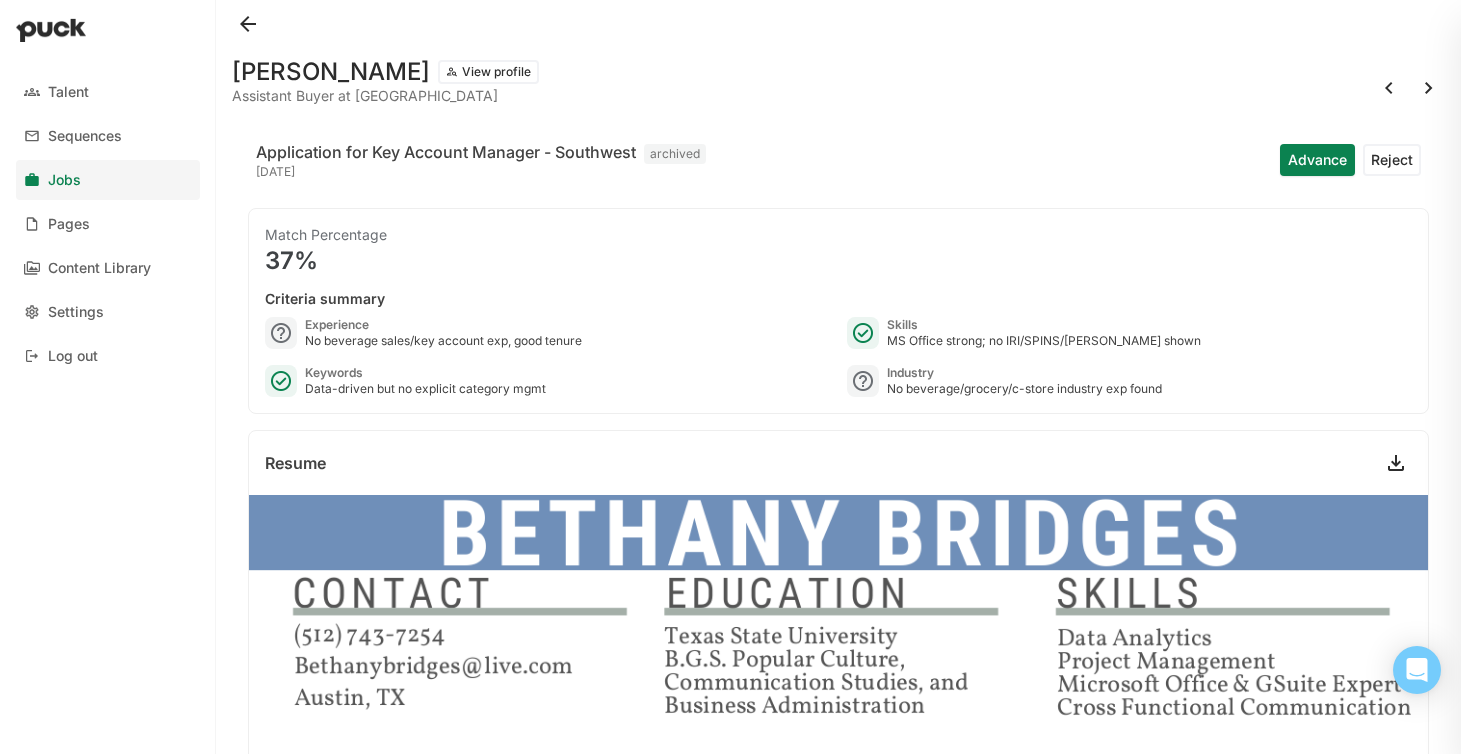 click at bounding box center [1429, 88] 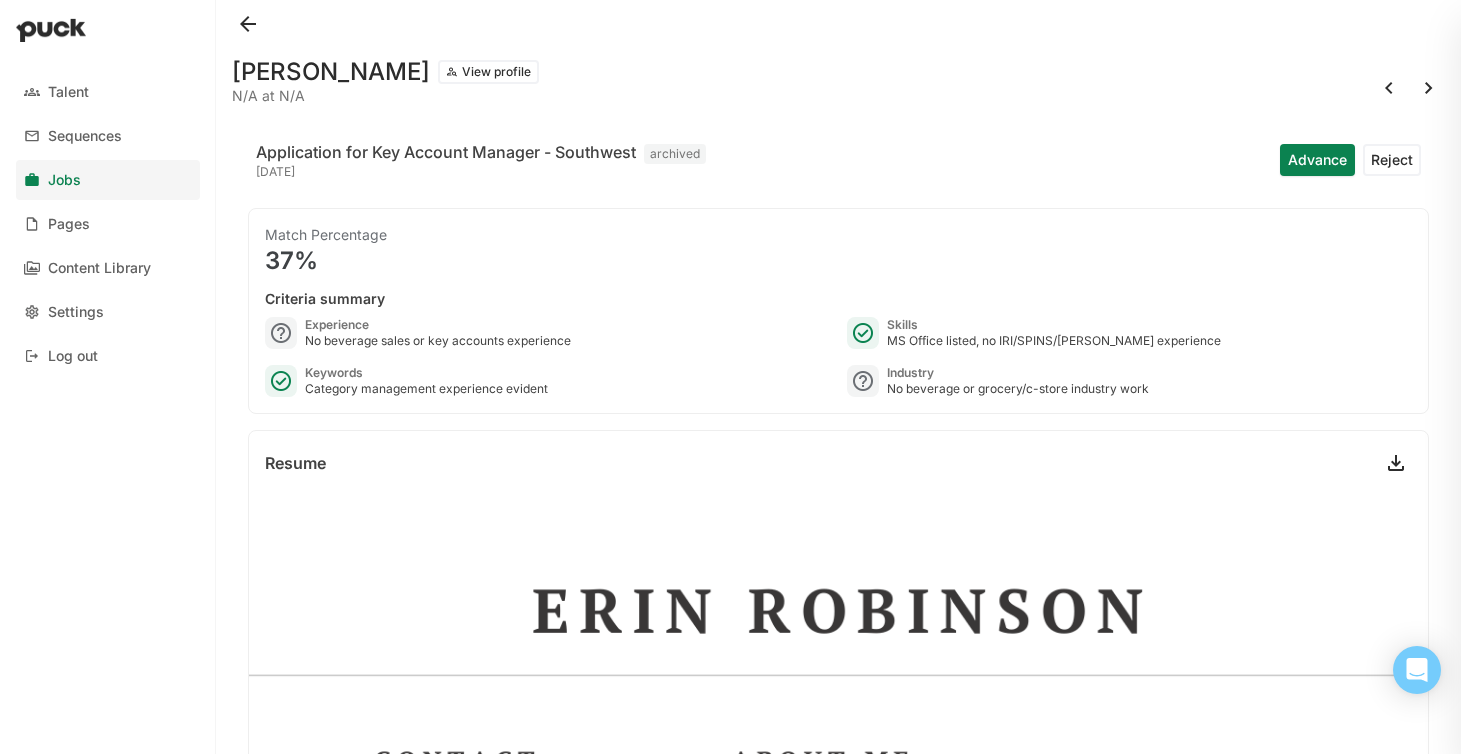 click at bounding box center [1429, 88] 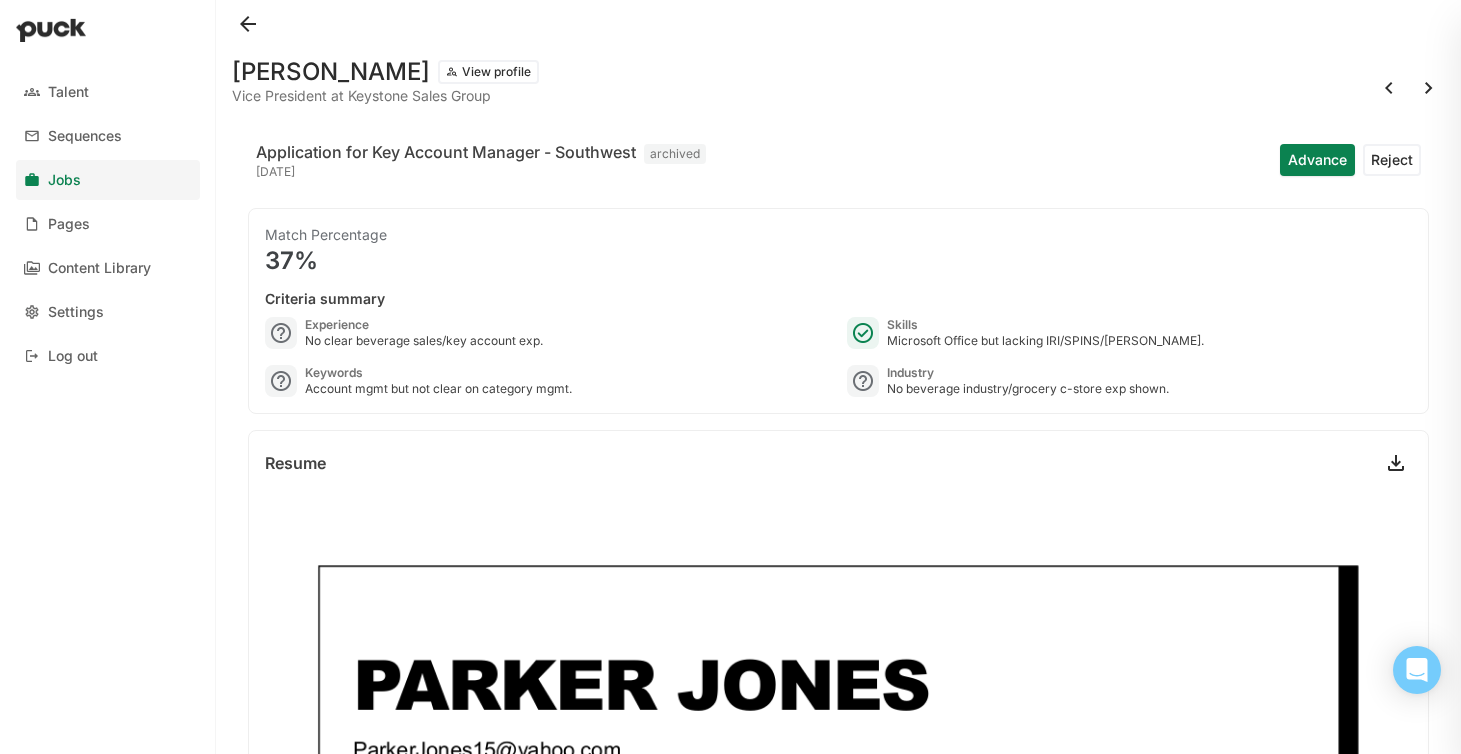 click at bounding box center [1429, 88] 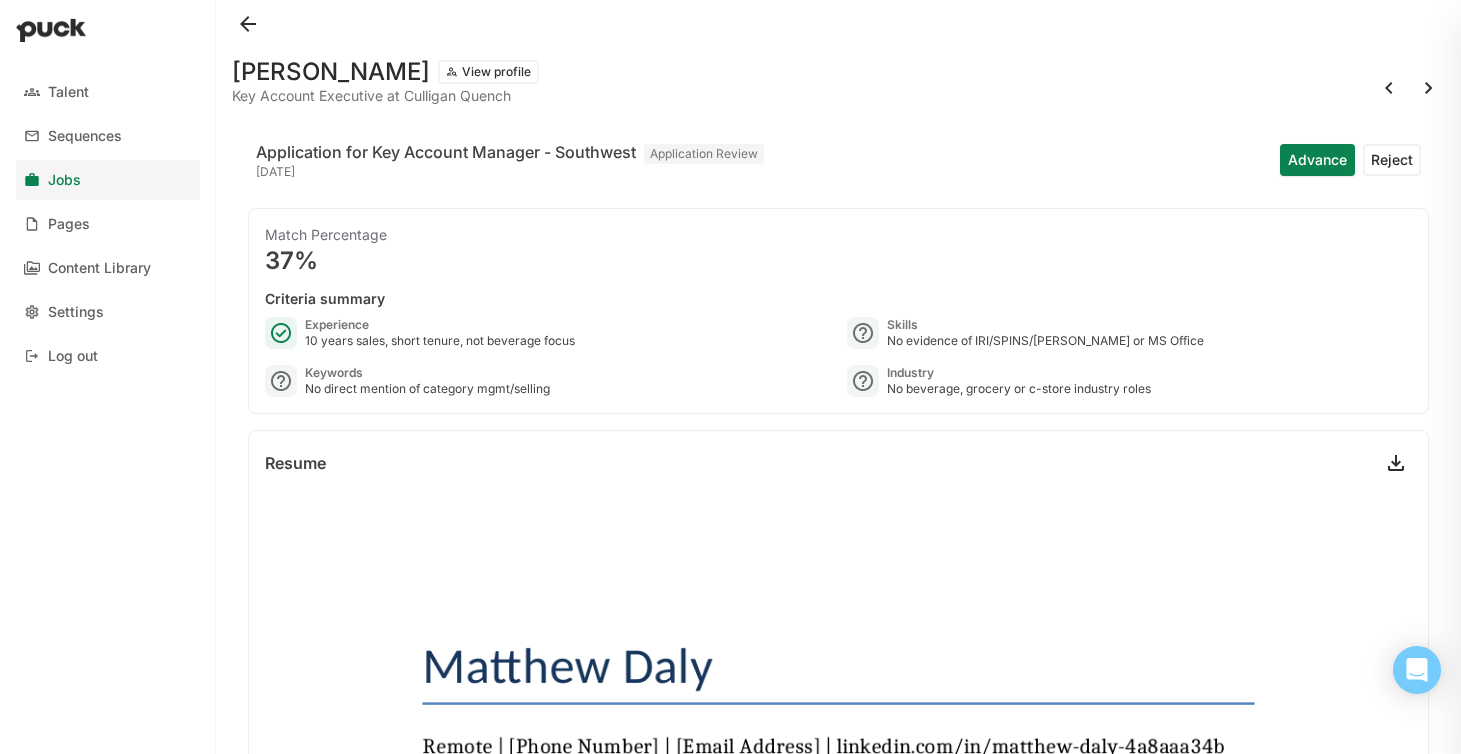 click at bounding box center (1429, 88) 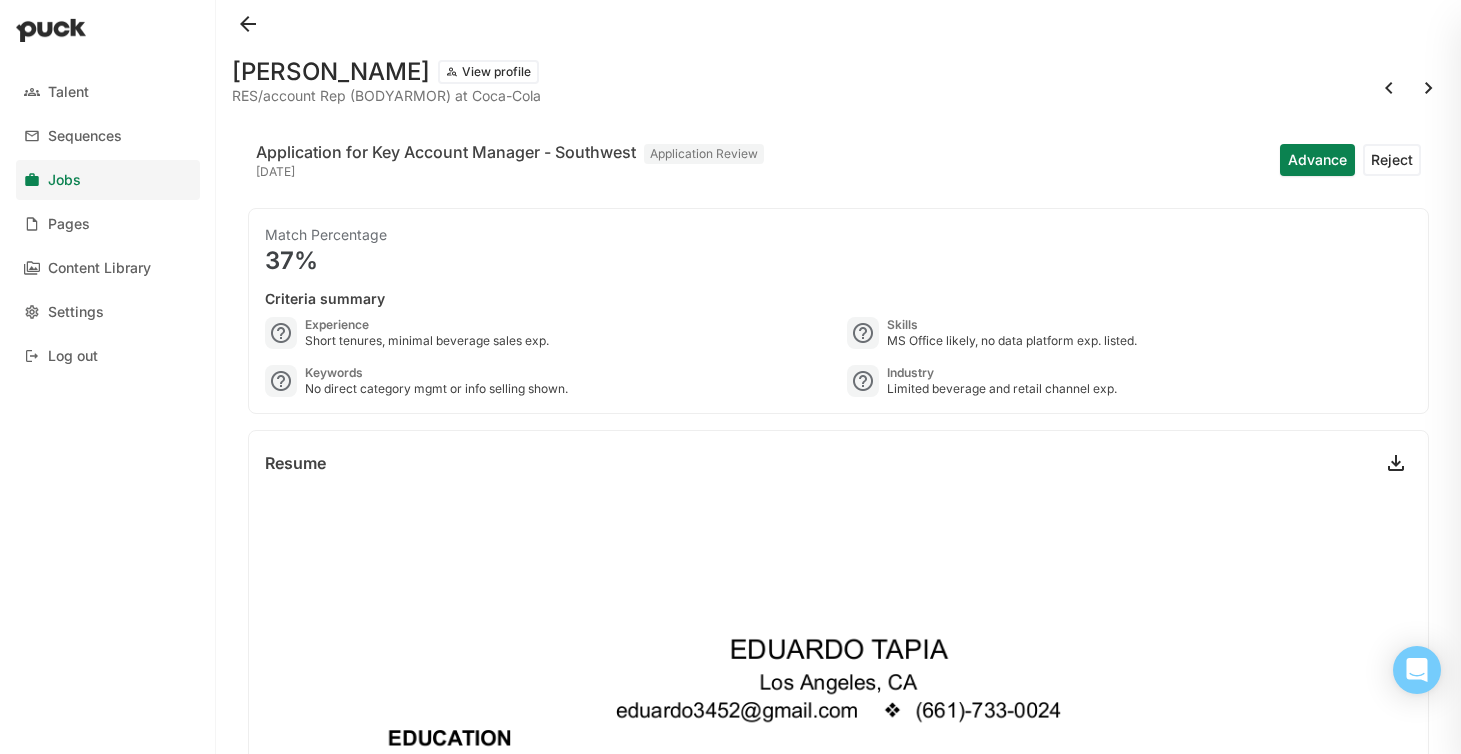 click at bounding box center (1429, 88) 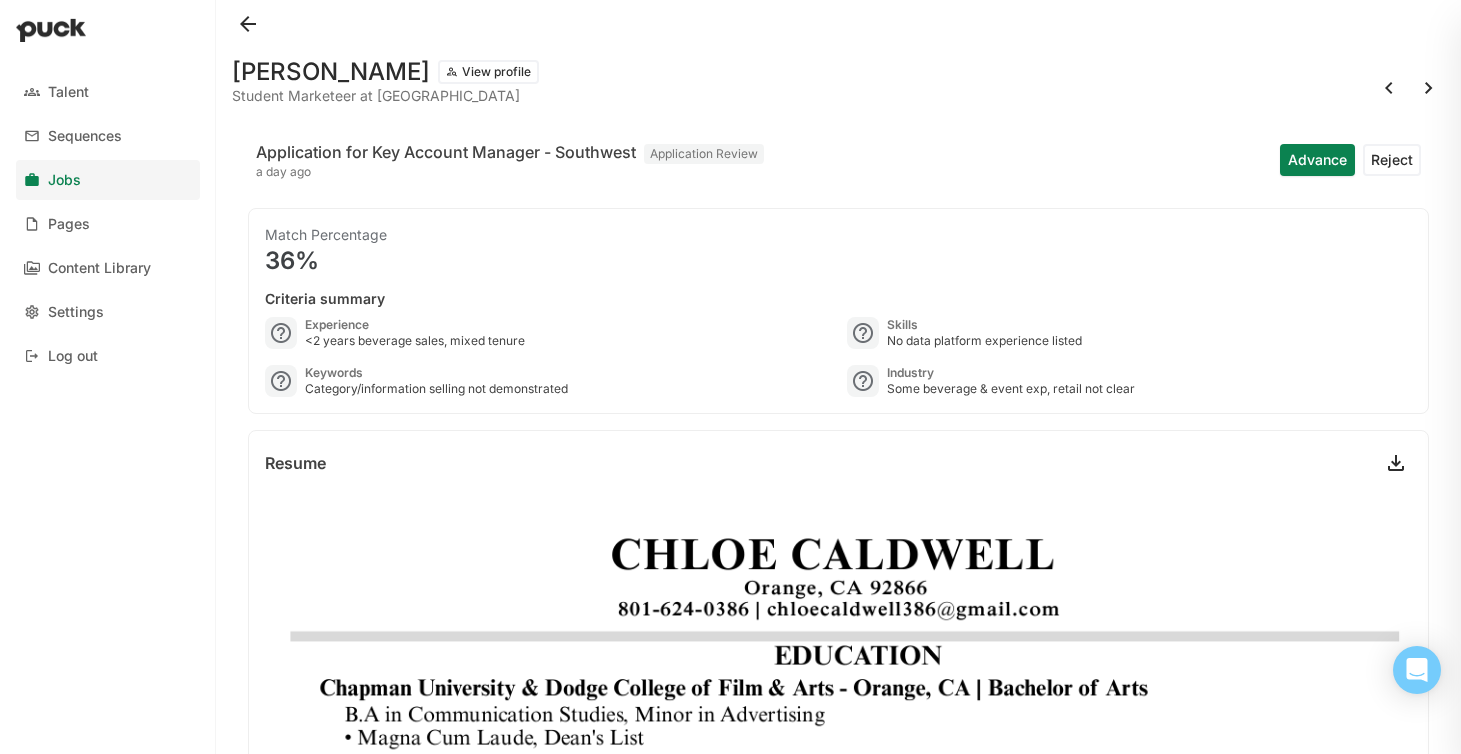 click at bounding box center [1429, 88] 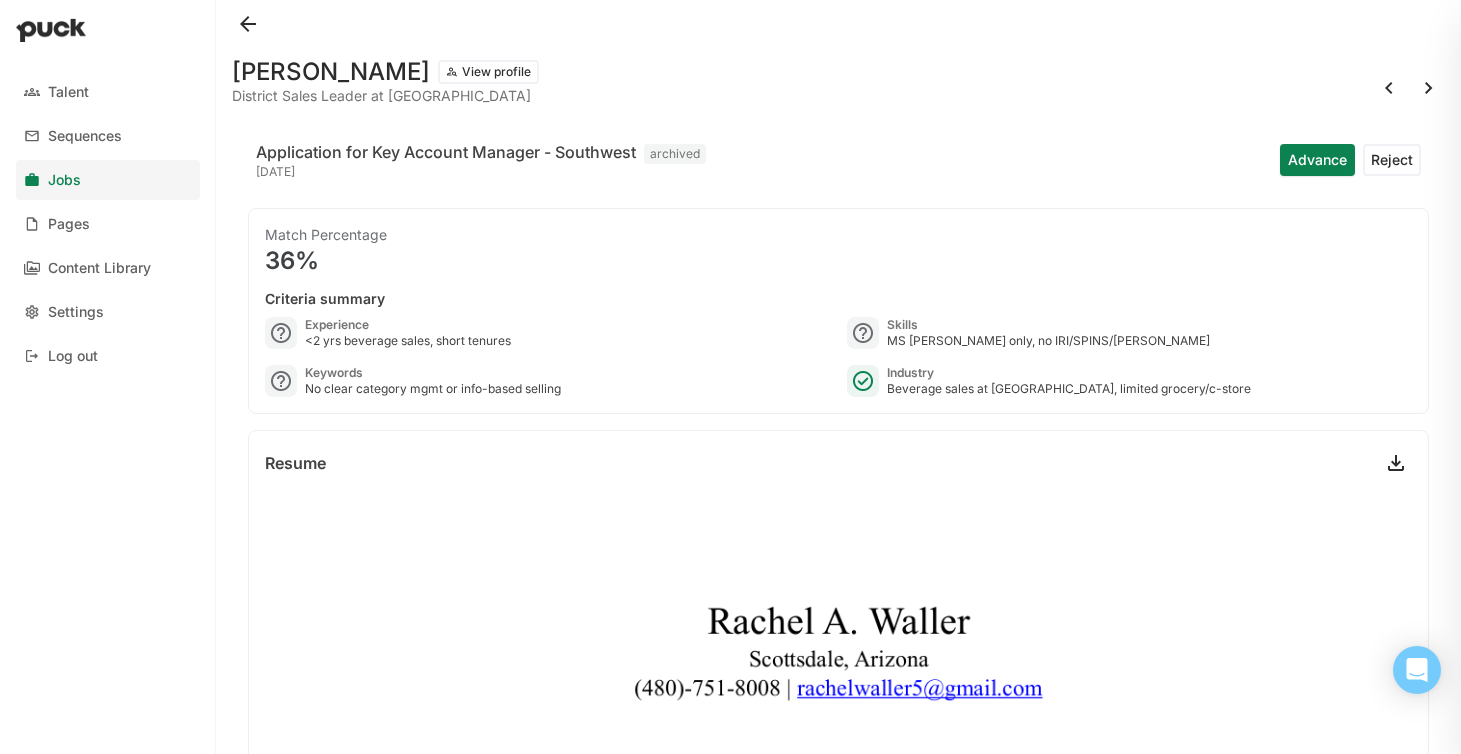 click at bounding box center [1429, 88] 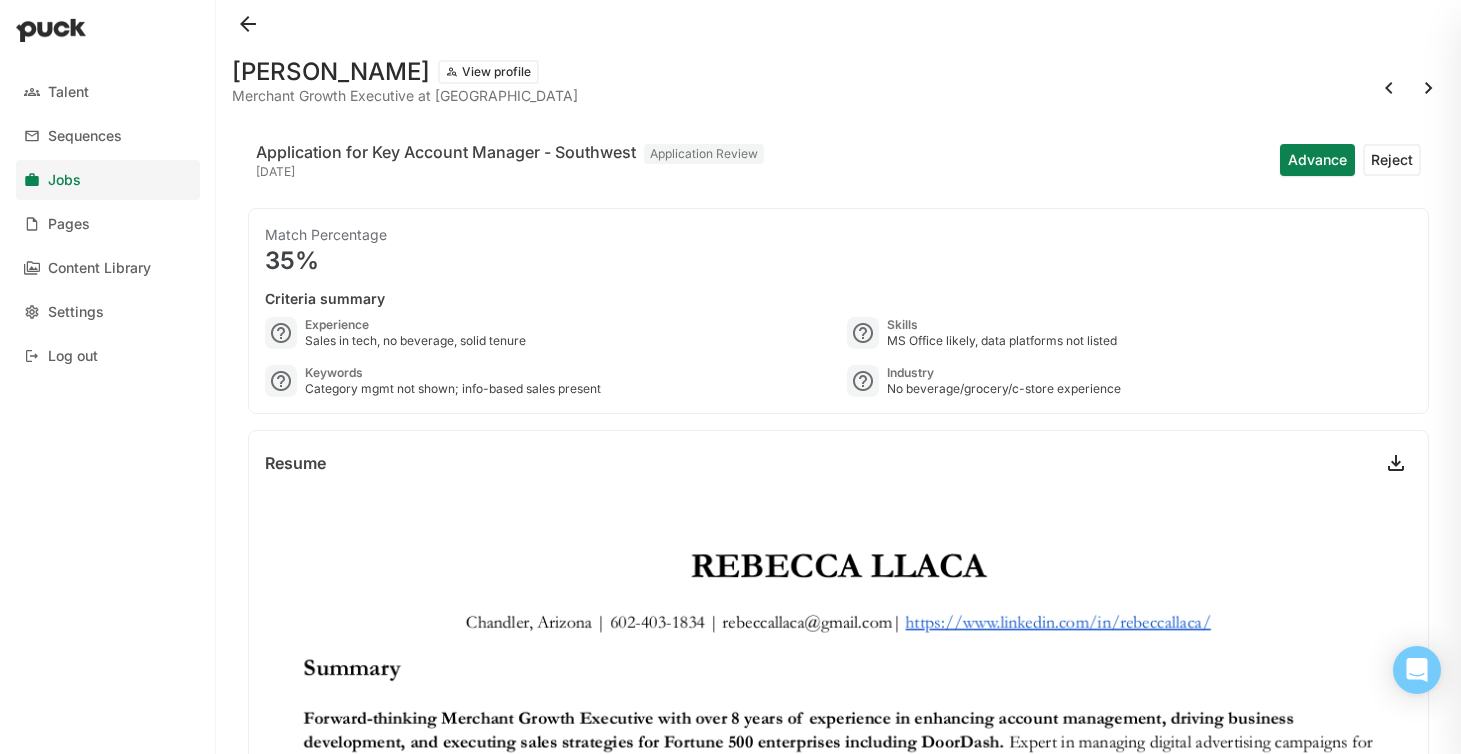 click at bounding box center [1429, 88] 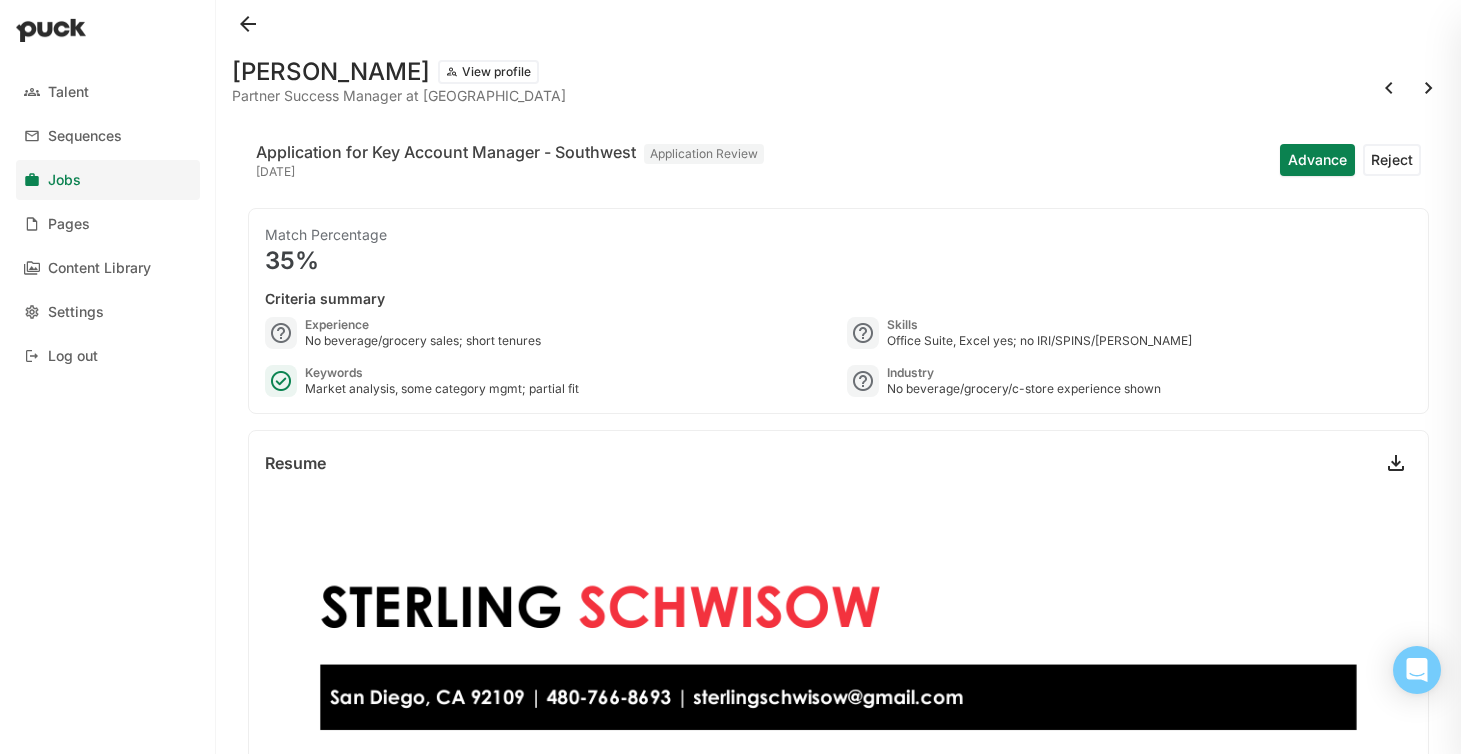 click at bounding box center [1429, 88] 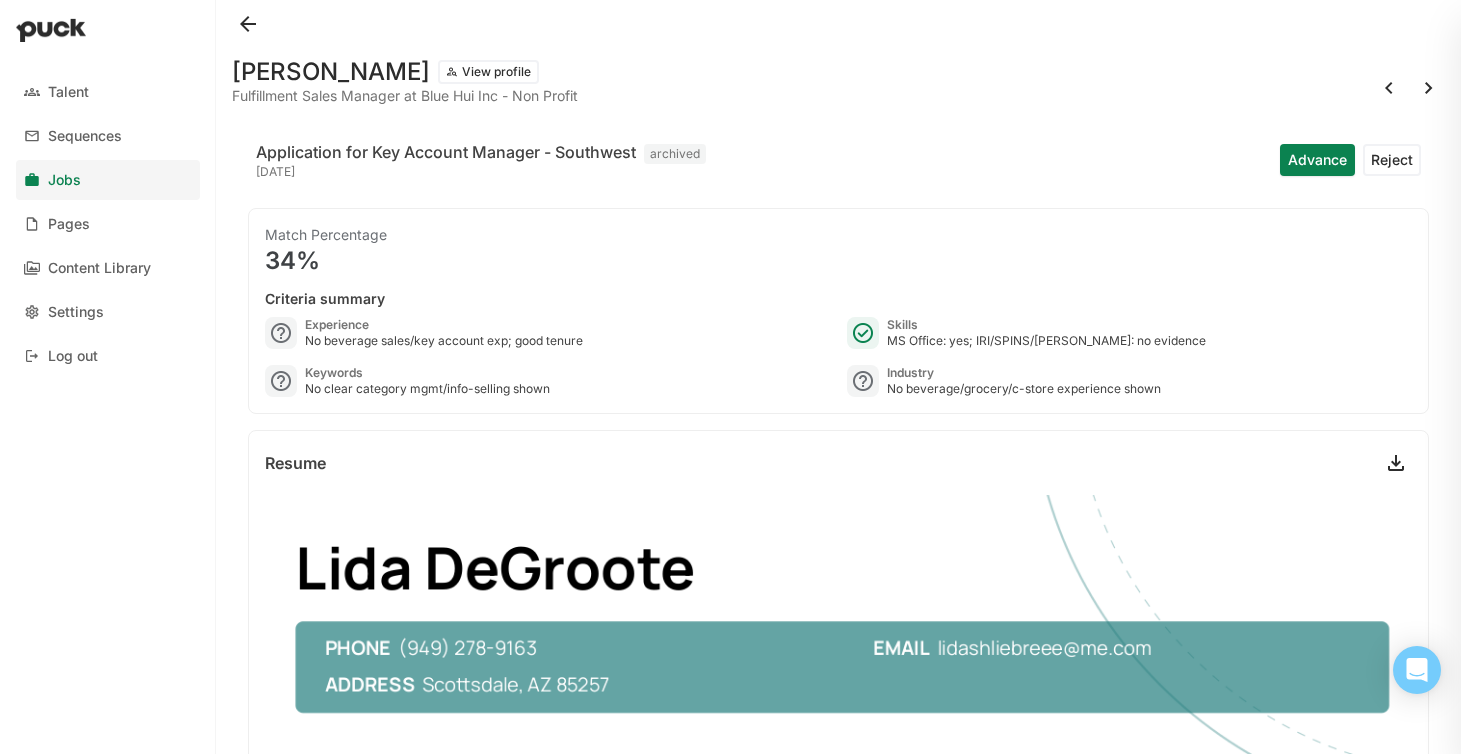 click at bounding box center [1429, 88] 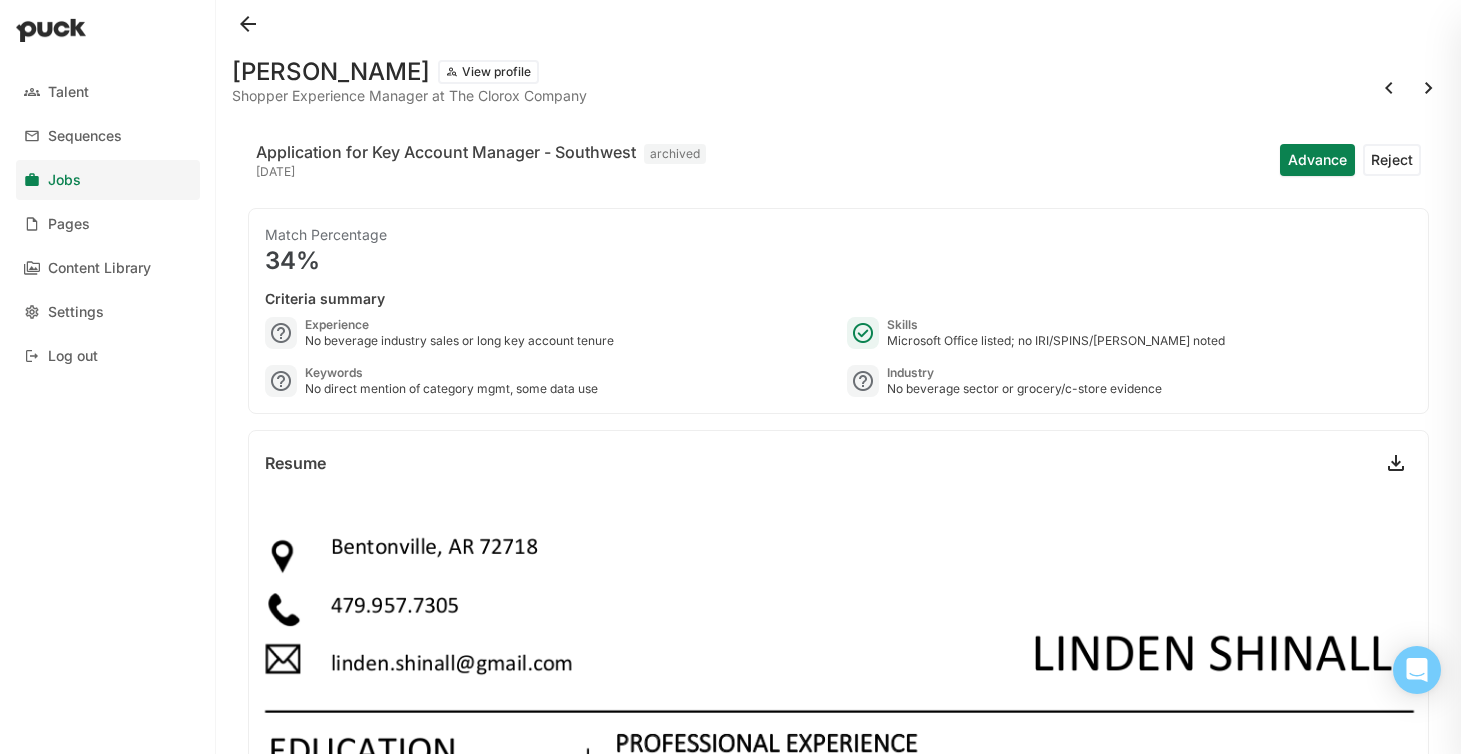 click at bounding box center (1429, 88) 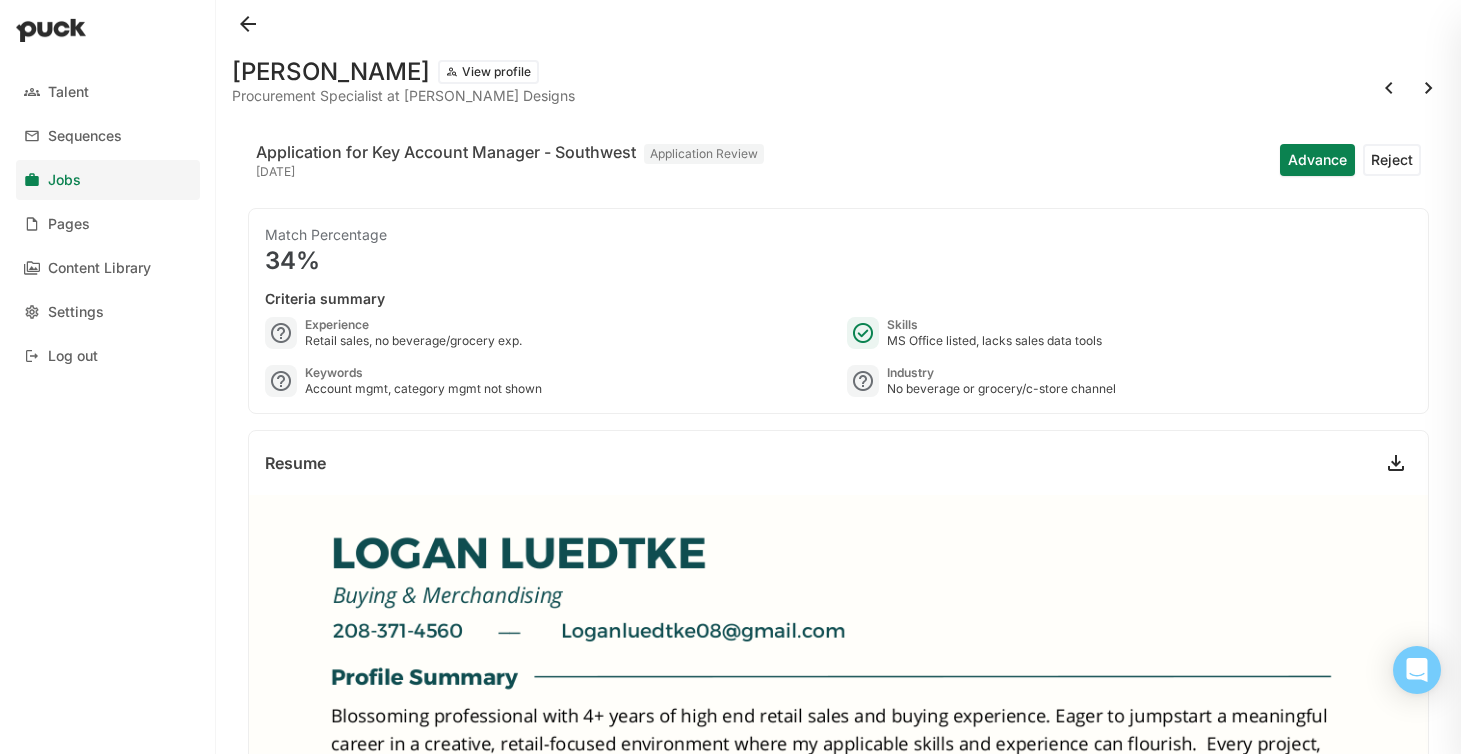 click at bounding box center [1429, 88] 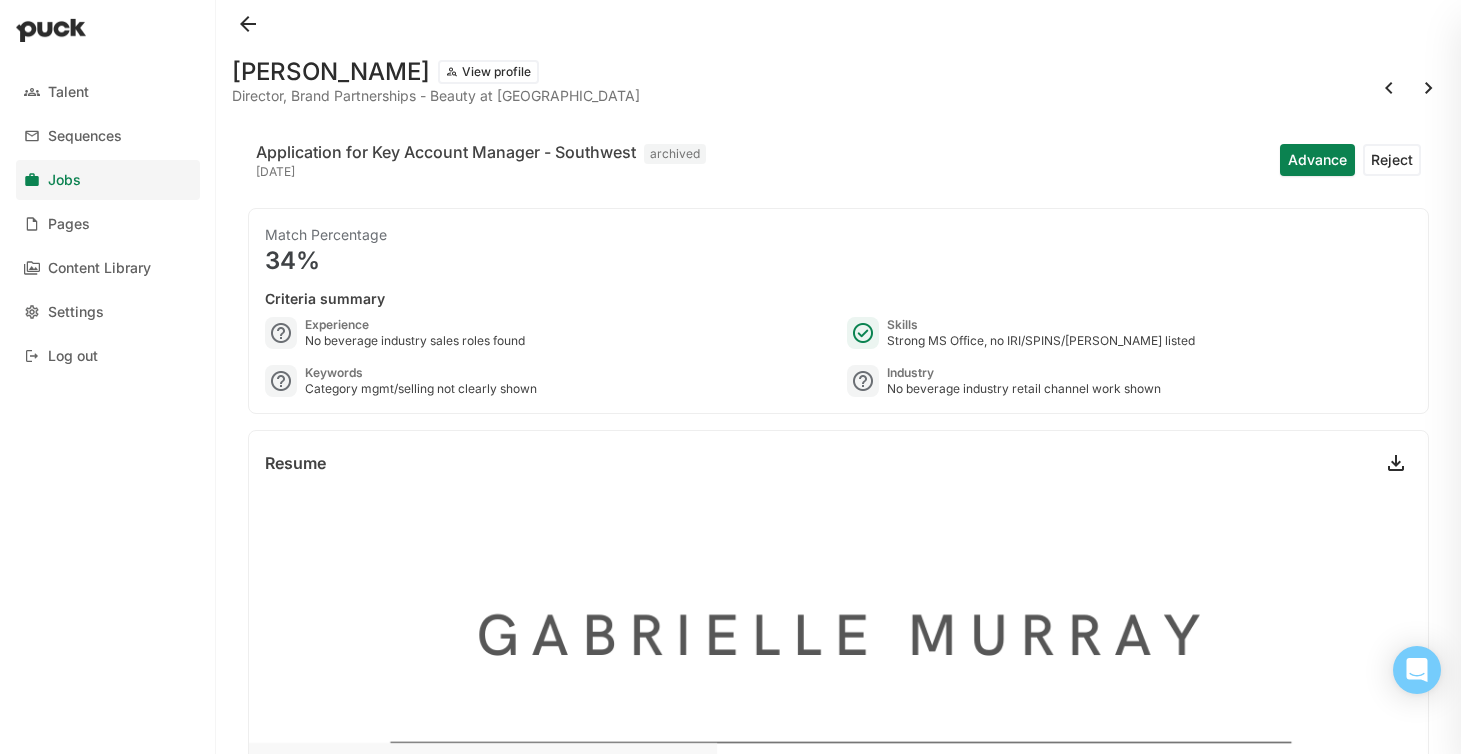 click at bounding box center (1429, 88) 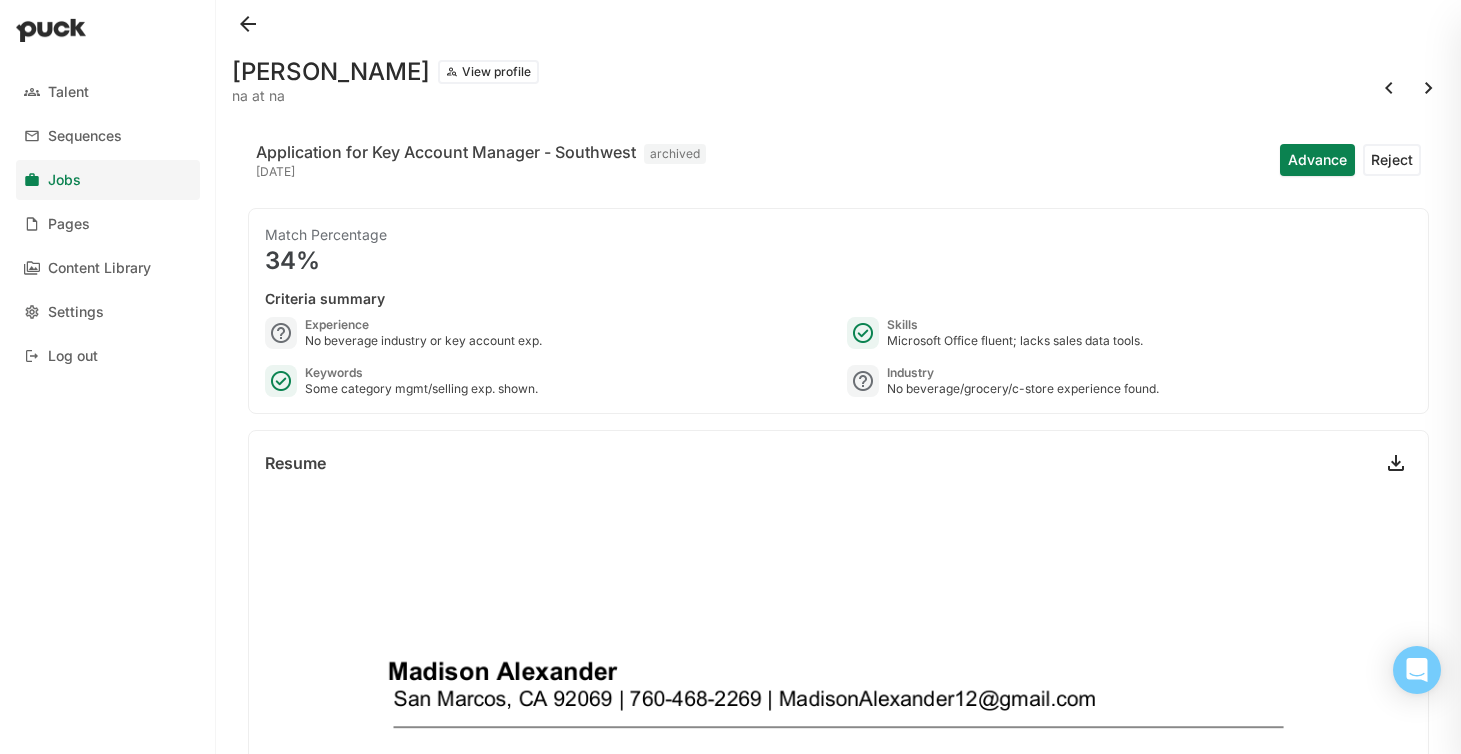 click at bounding box center [1429, 88] 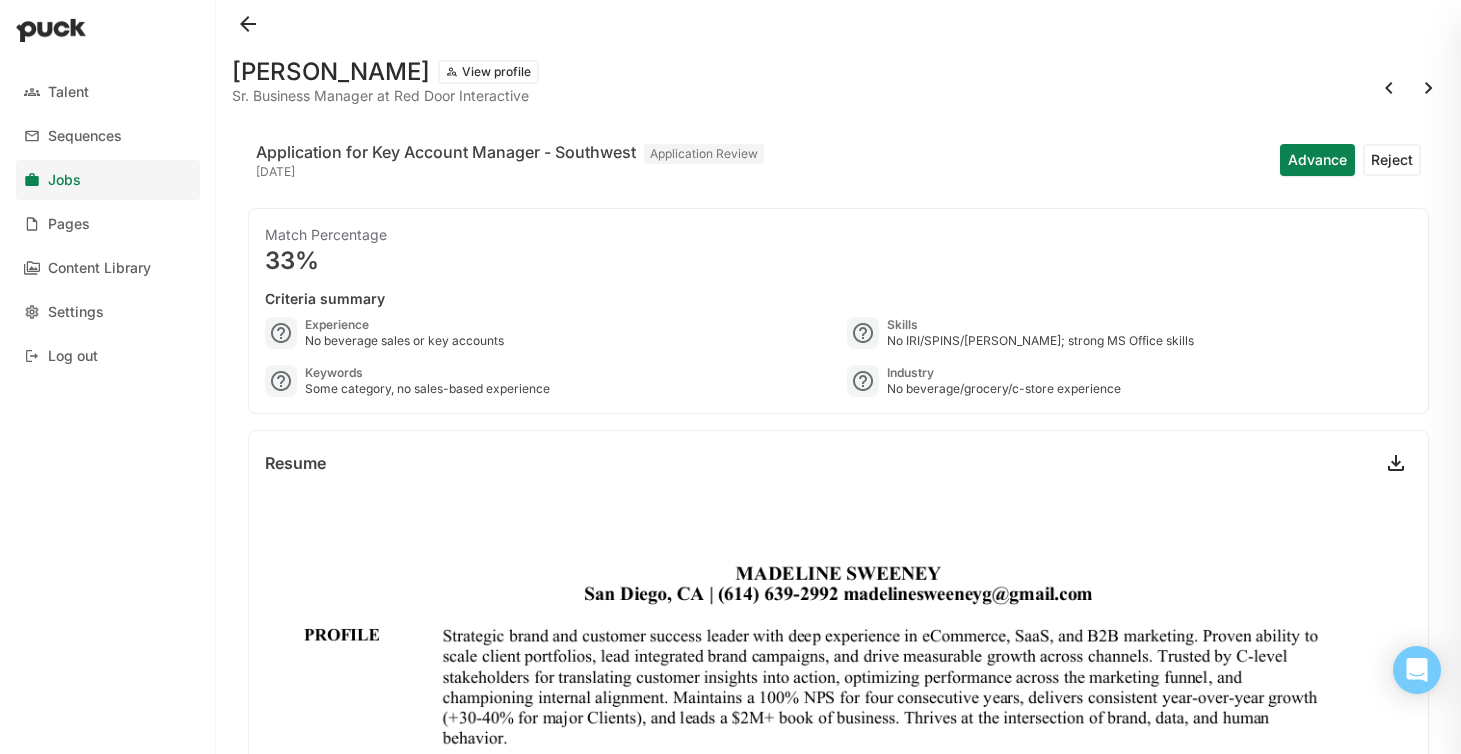 click at bounding box center [1429, 88] 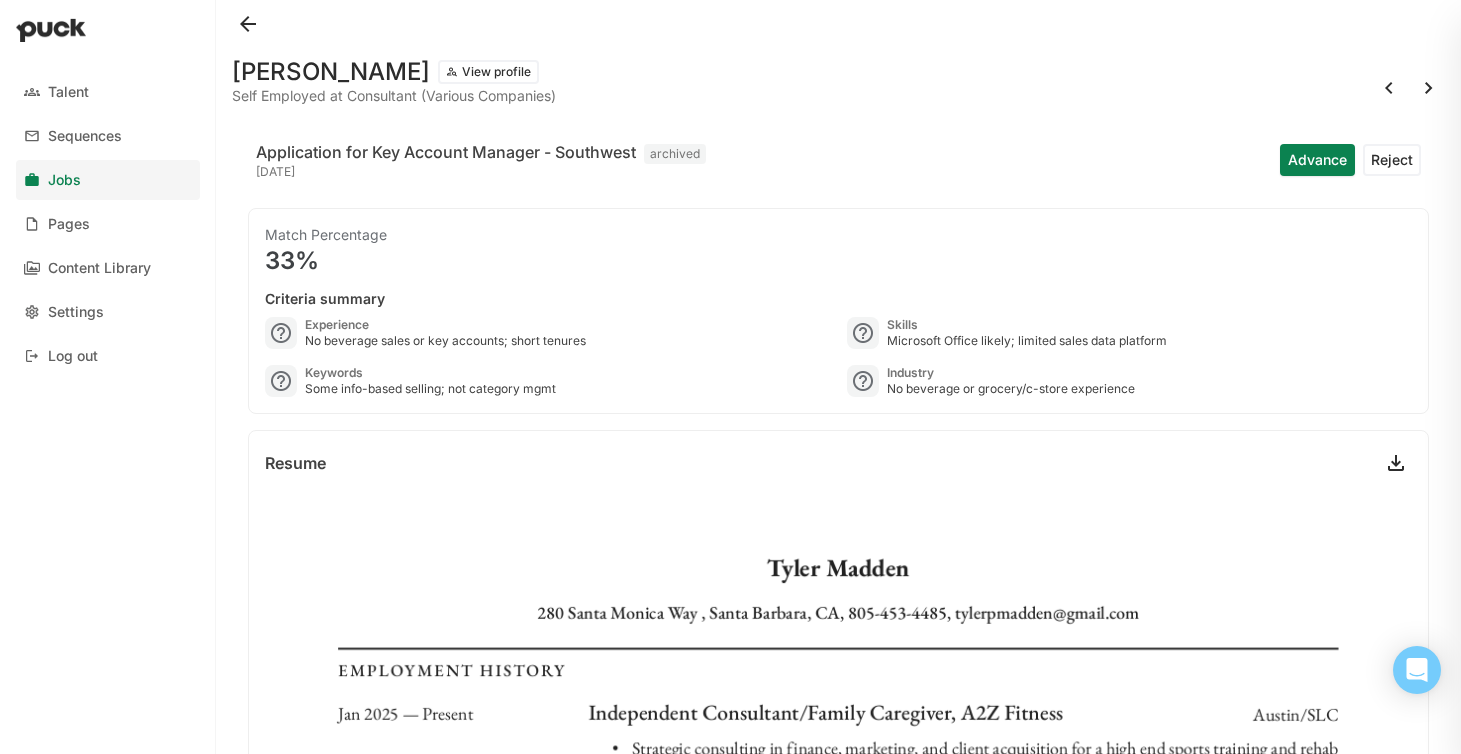 click at bounding box center (1429, 88) 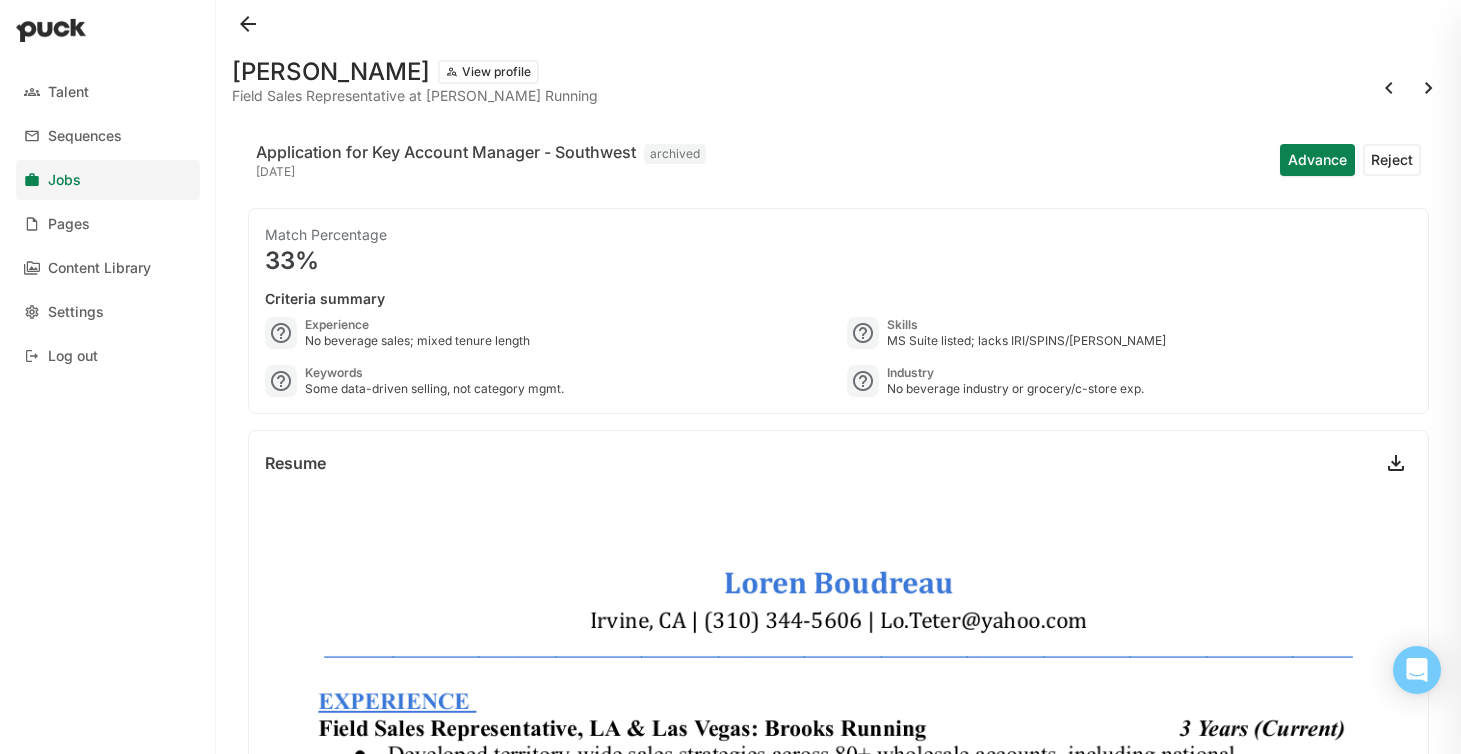 click at bounding box center (1429, 88) 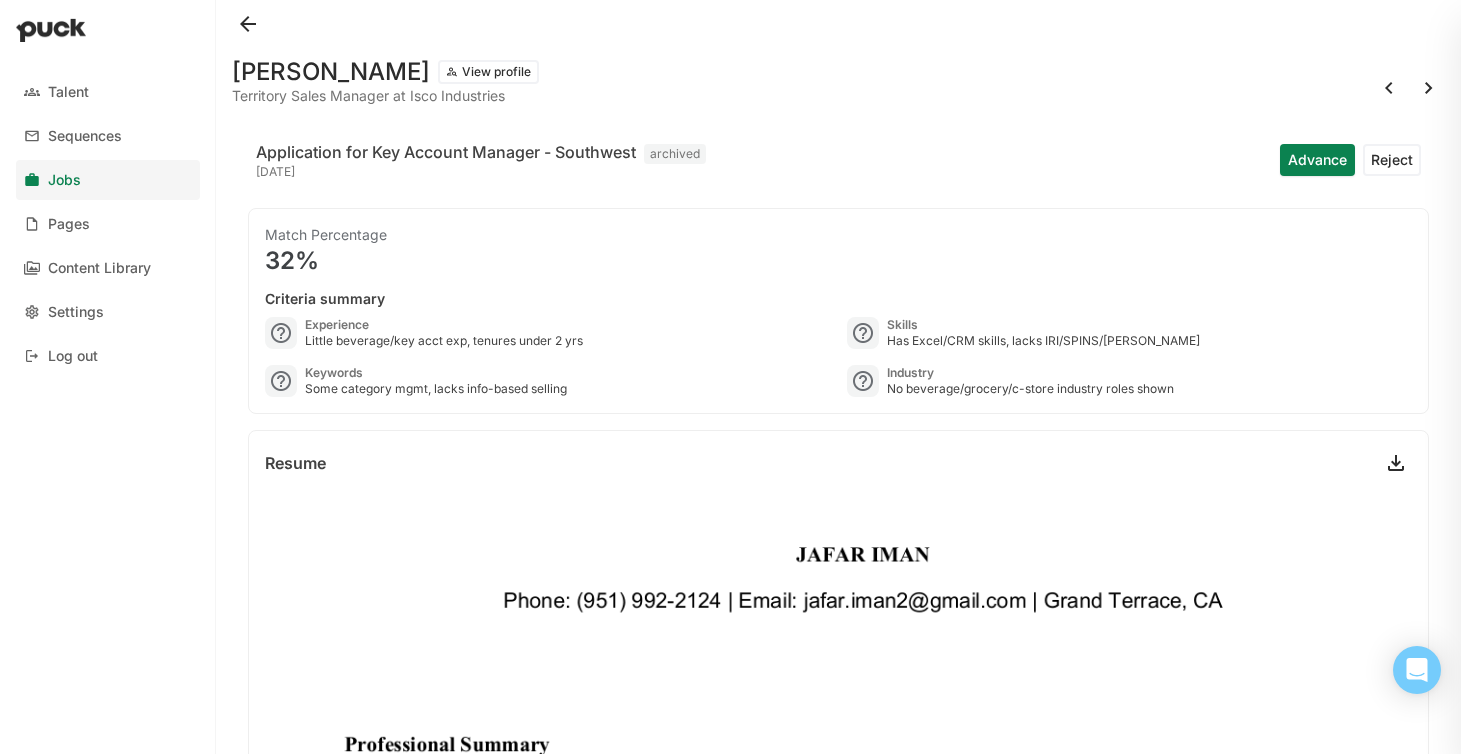 click at bounding box center [1429, 88] 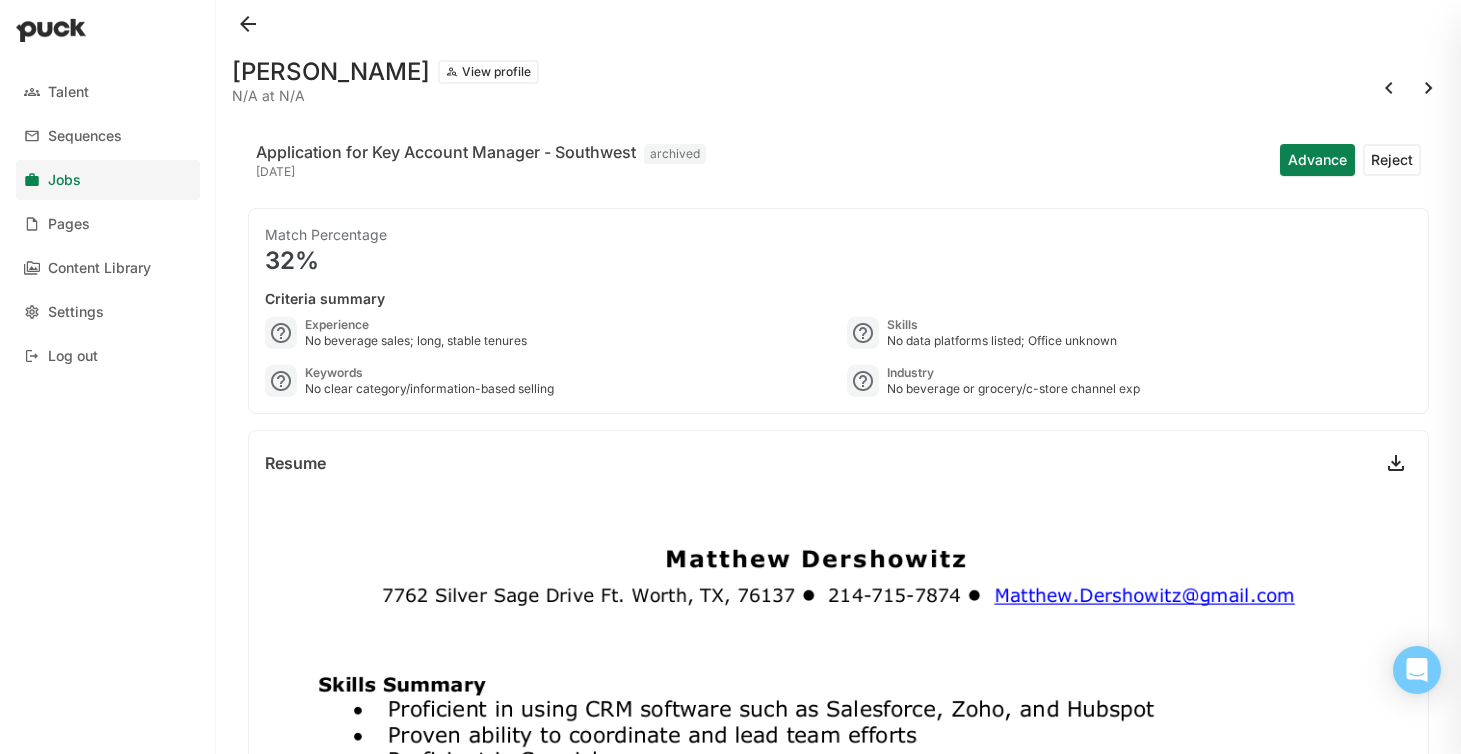 click at bounding box center [1429, 88] 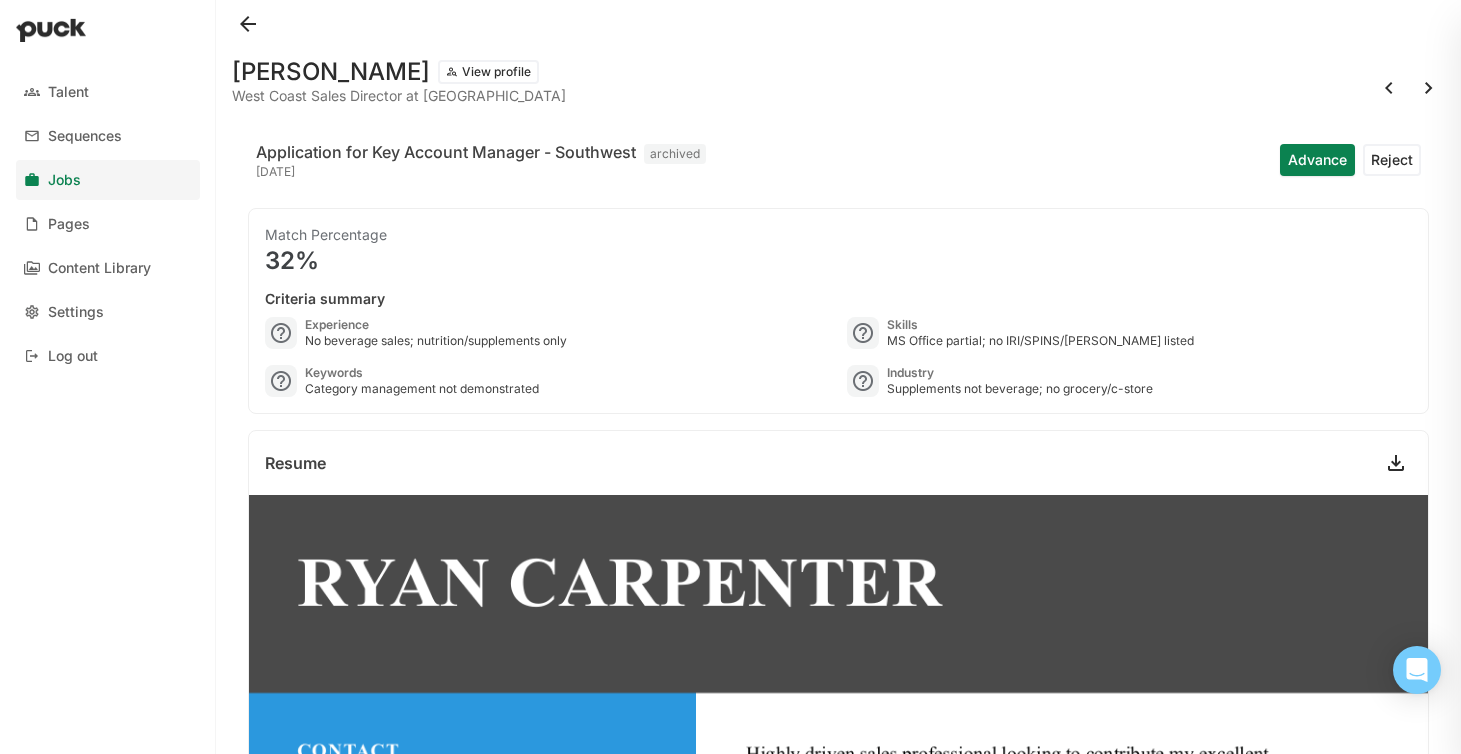 click at bounding box center (1429, 88) 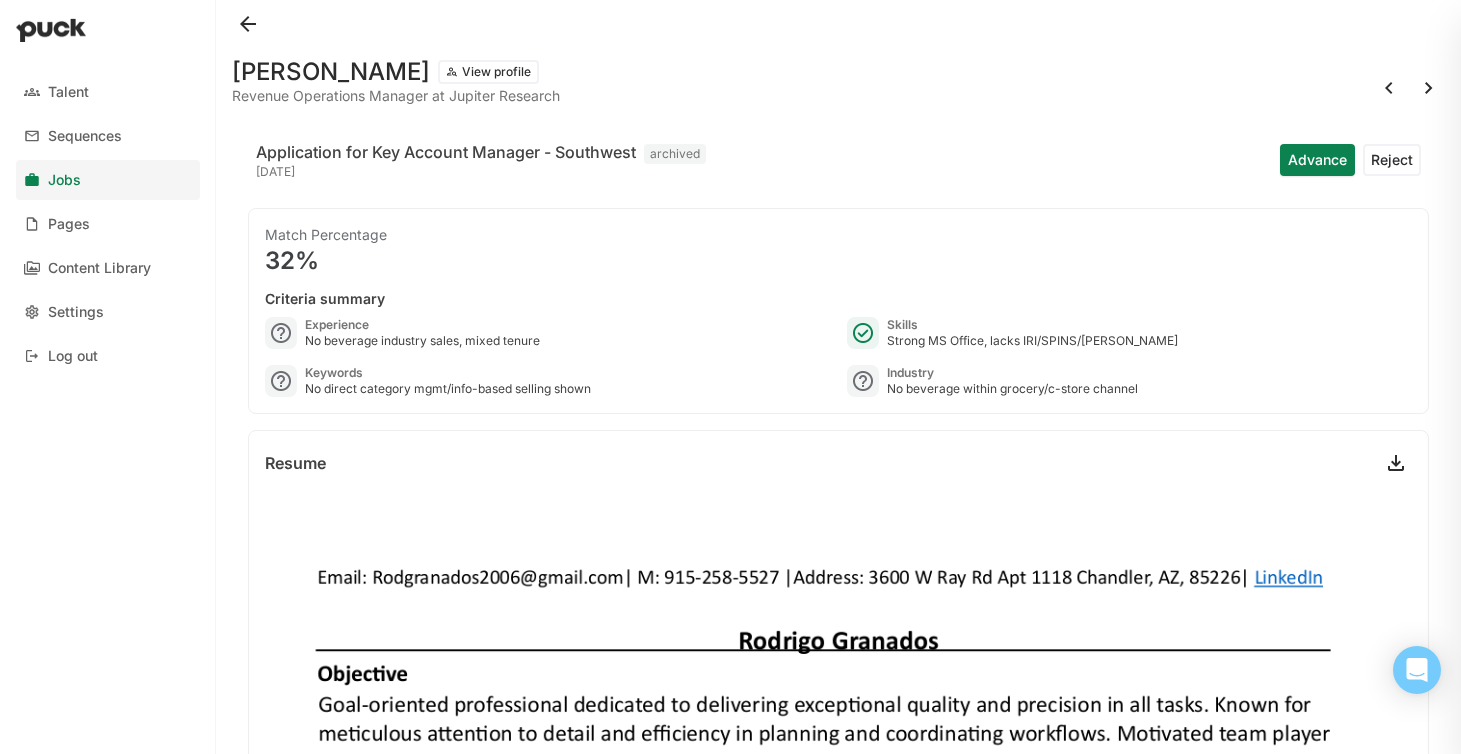 click at bounding box center [1429, 88] 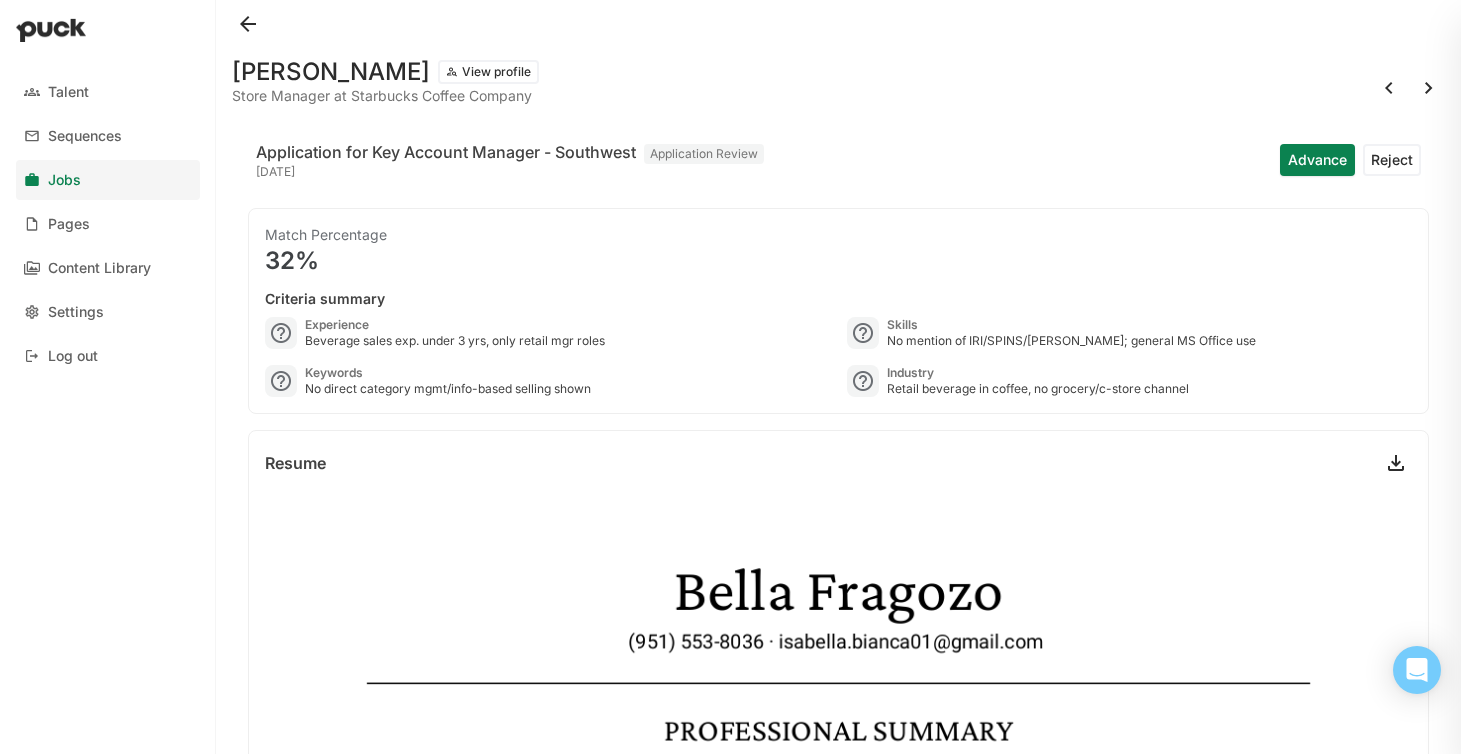 click at bounding box center (1429, 88) 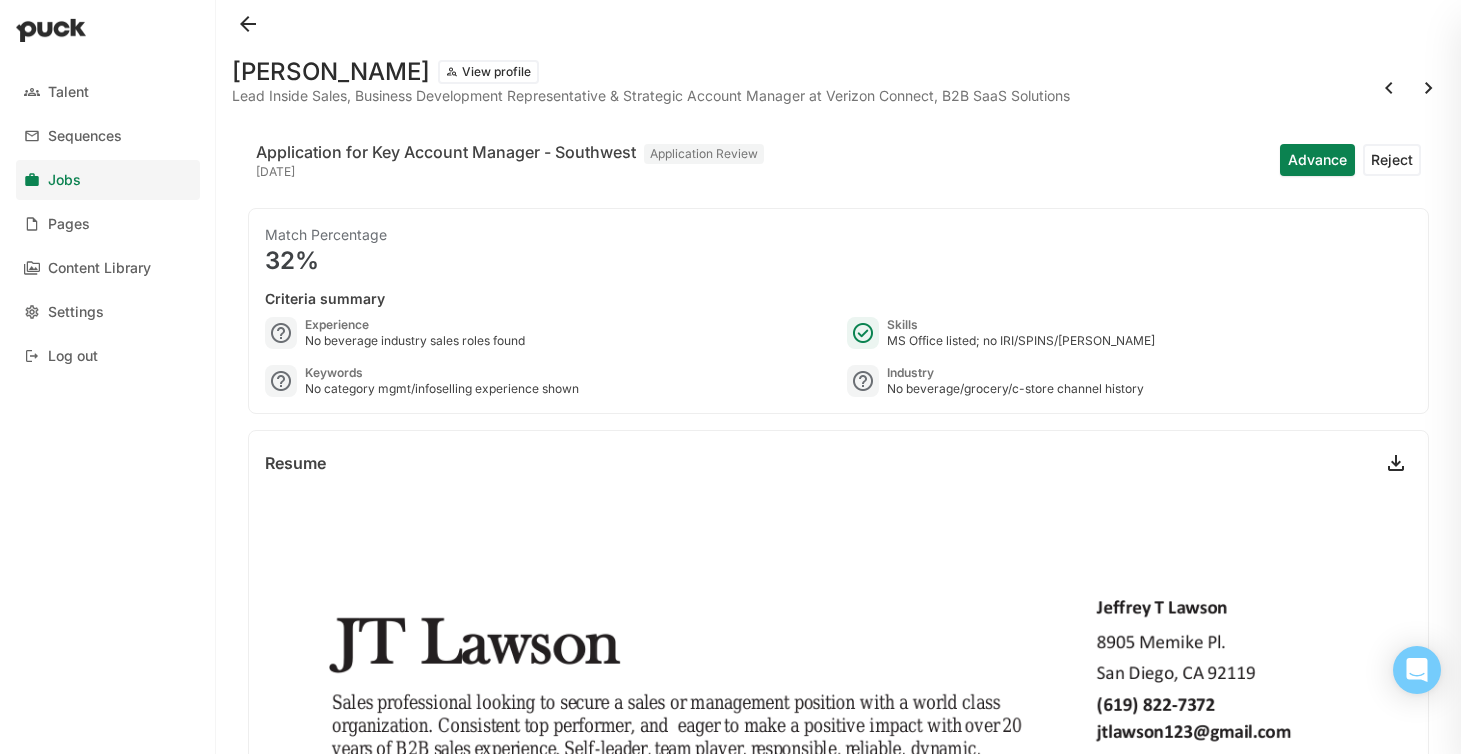 click at bounding box center [1429, 88] 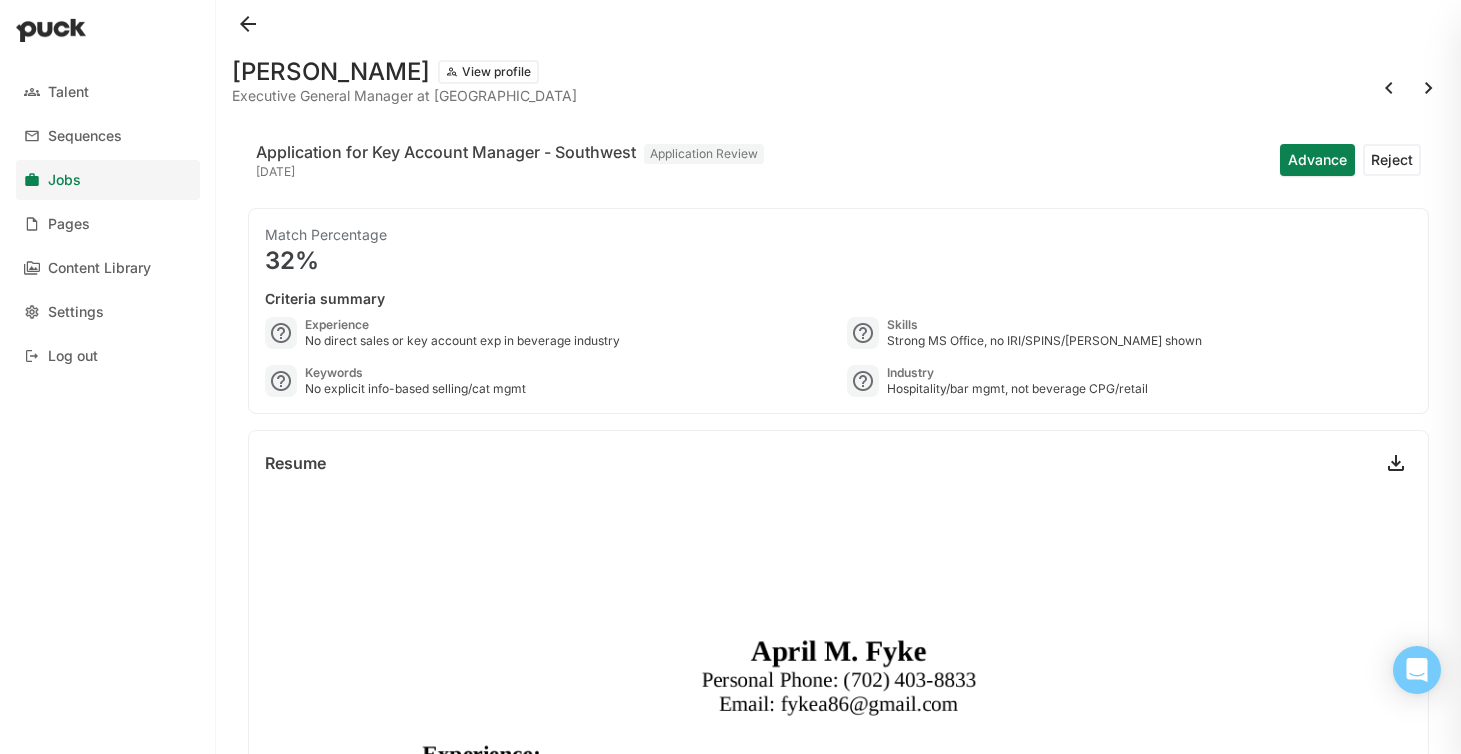 click at bounding box center (1429, 88) 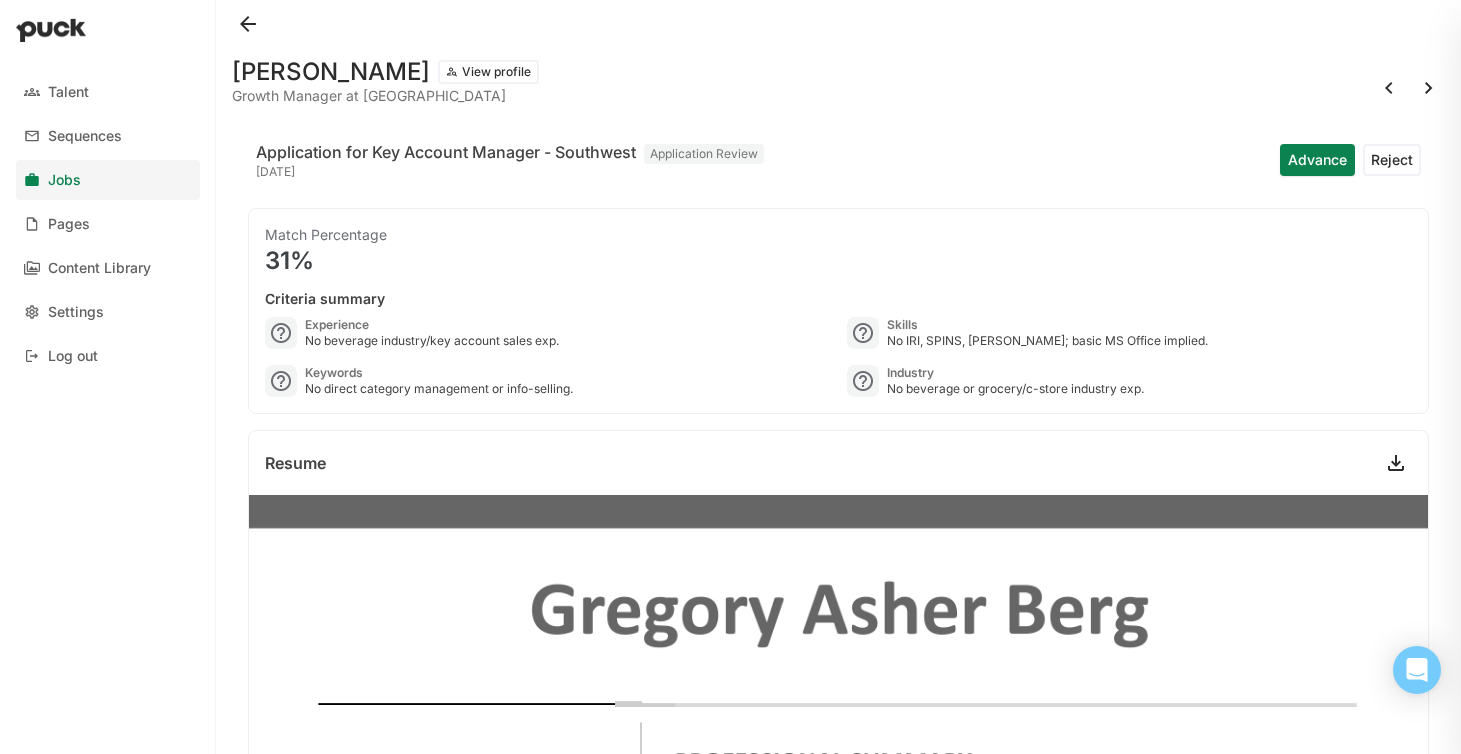 click at bounding box center [1429, 88] 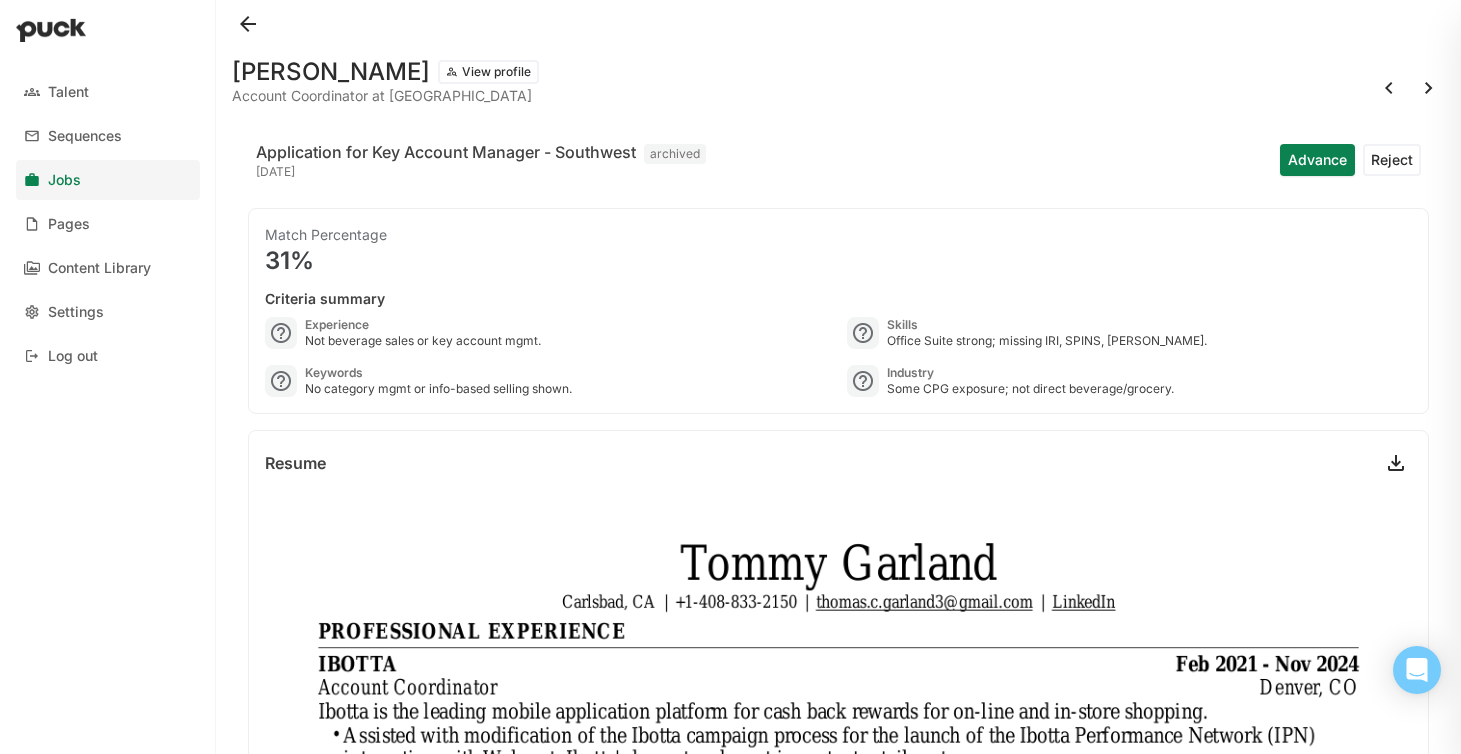 click at bounding box center [1429, 88] 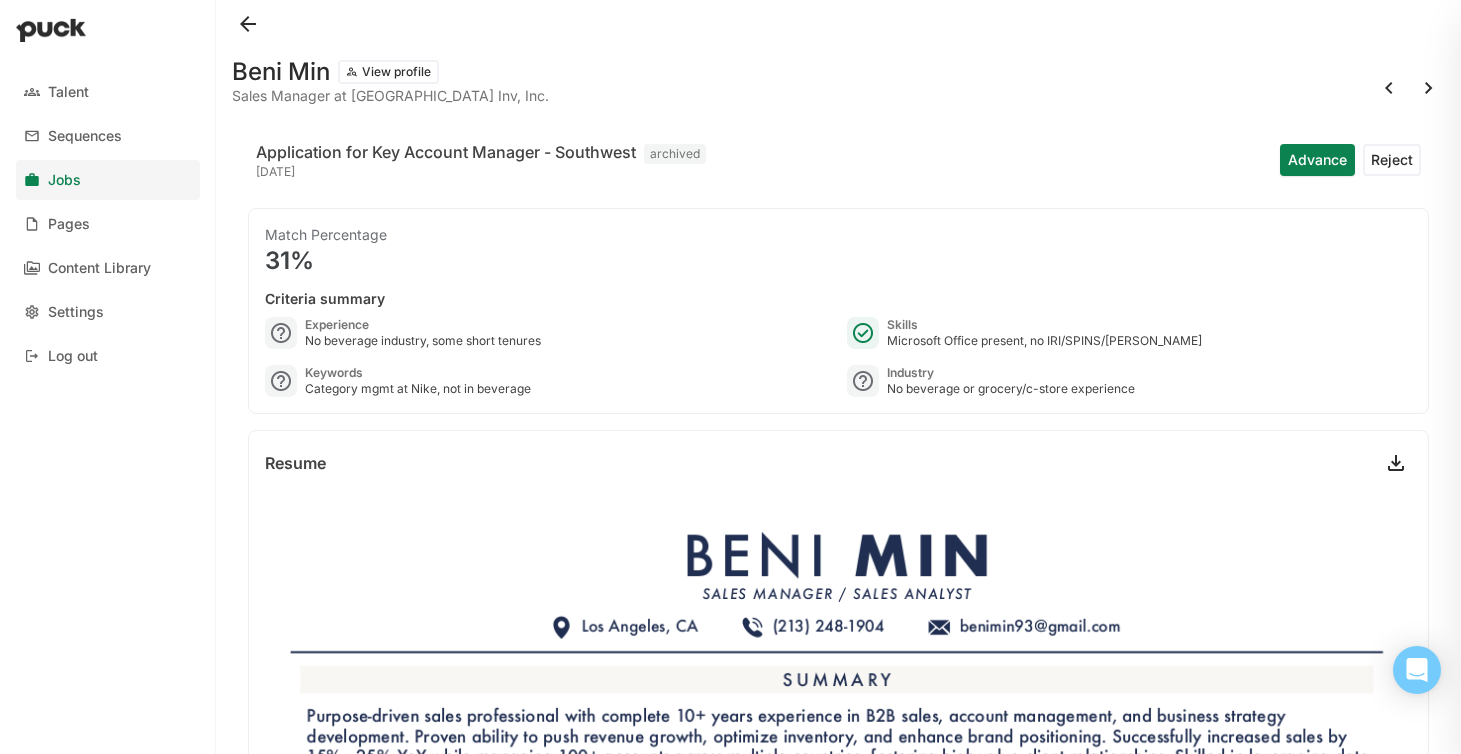 click at bounding box center [1429, 88] 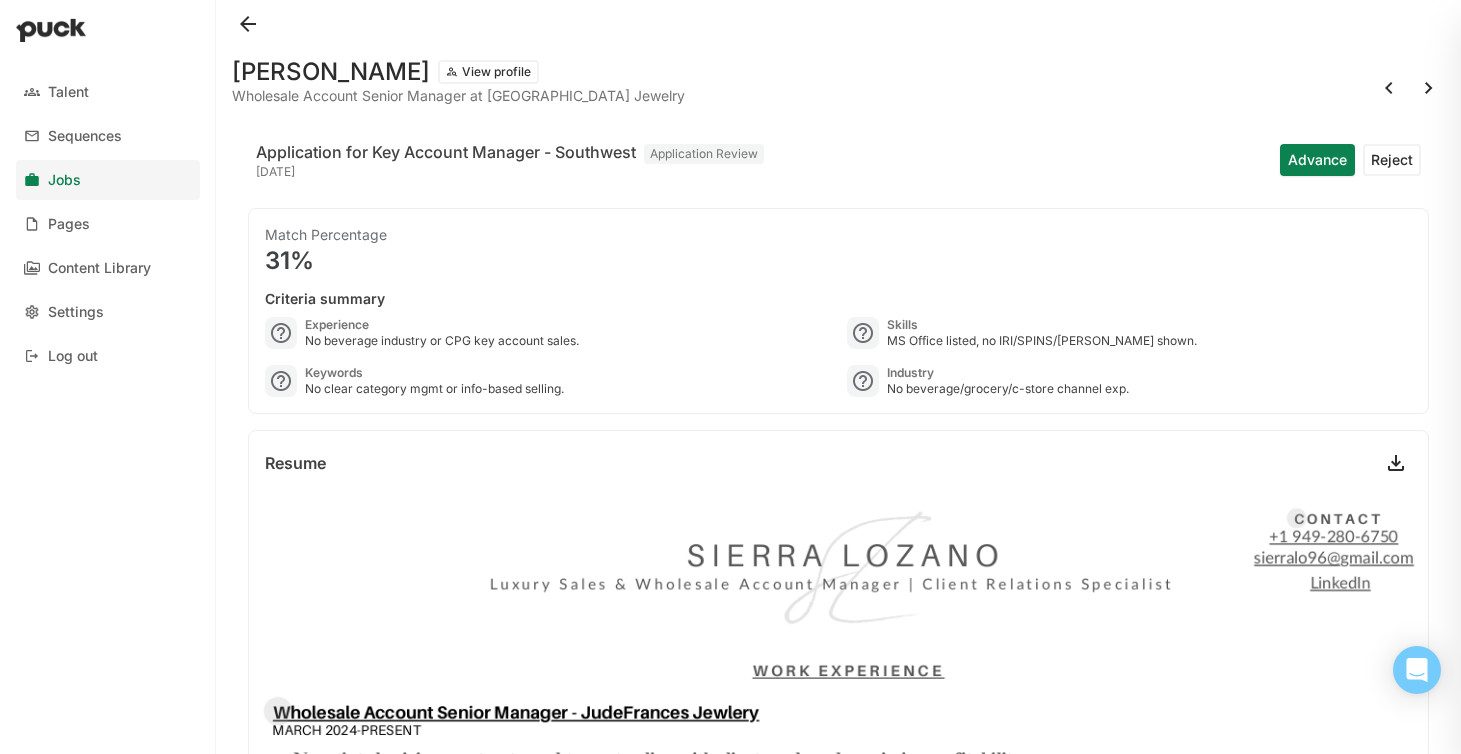 click at bounding box center [1429, 88] 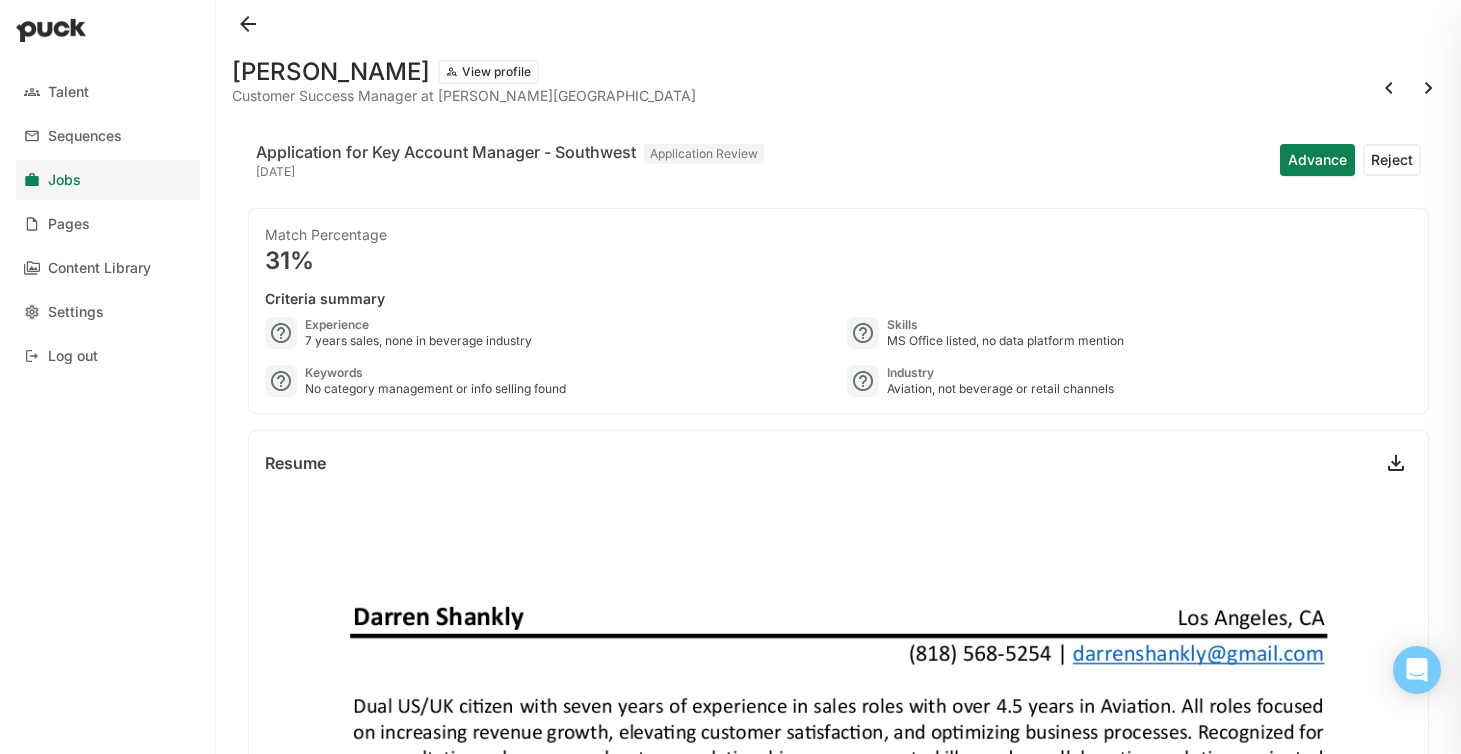 click at bounding box center (1429, 88) 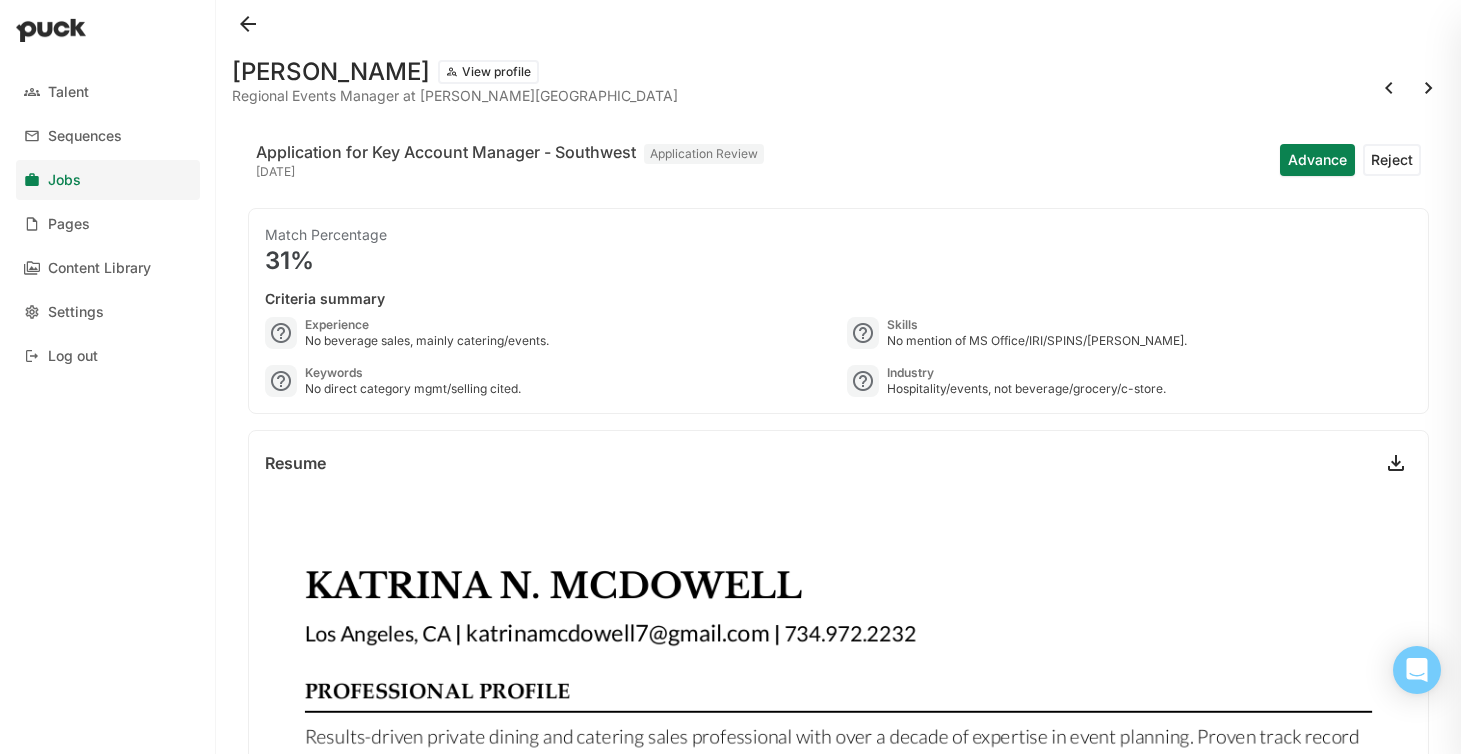 click at bounding box center (1429, 88) 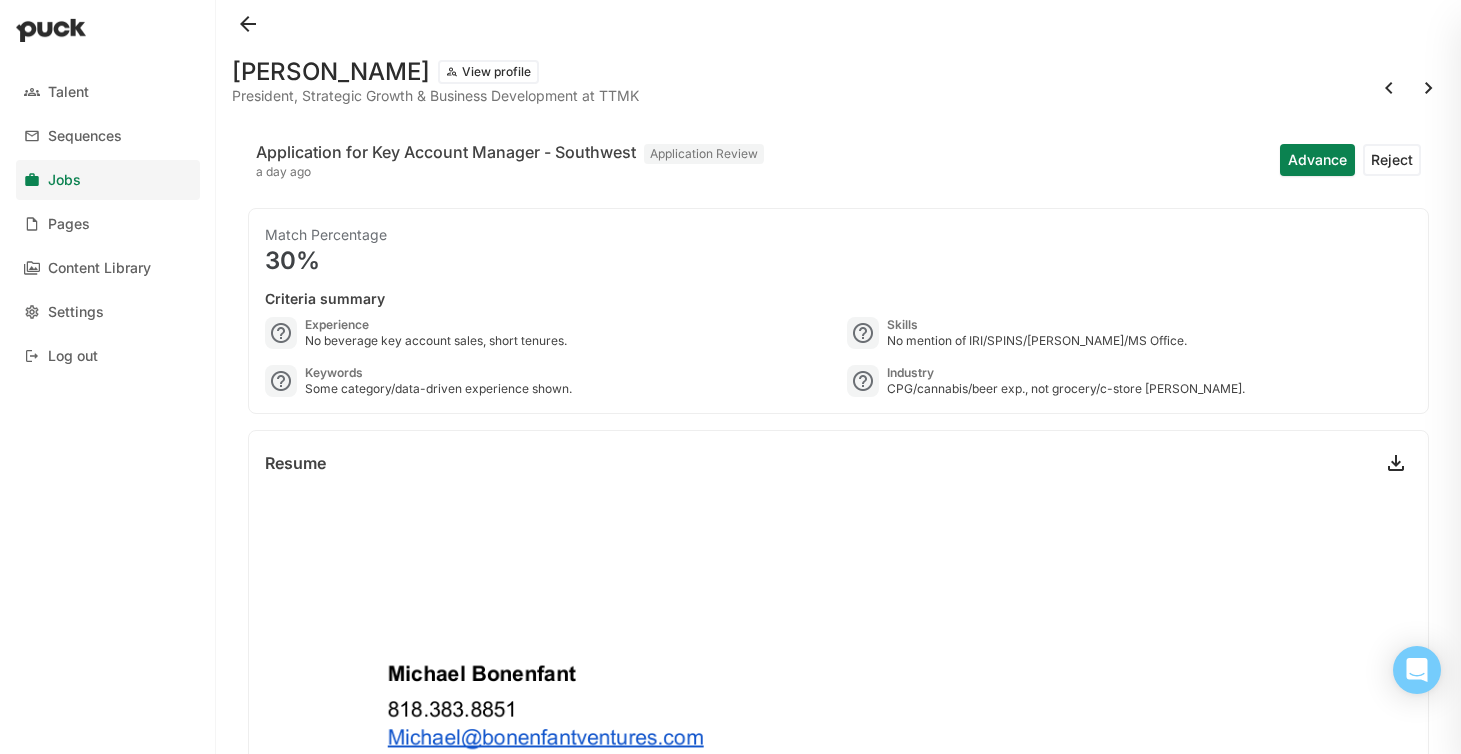 click at bounding box center [1429, 88] 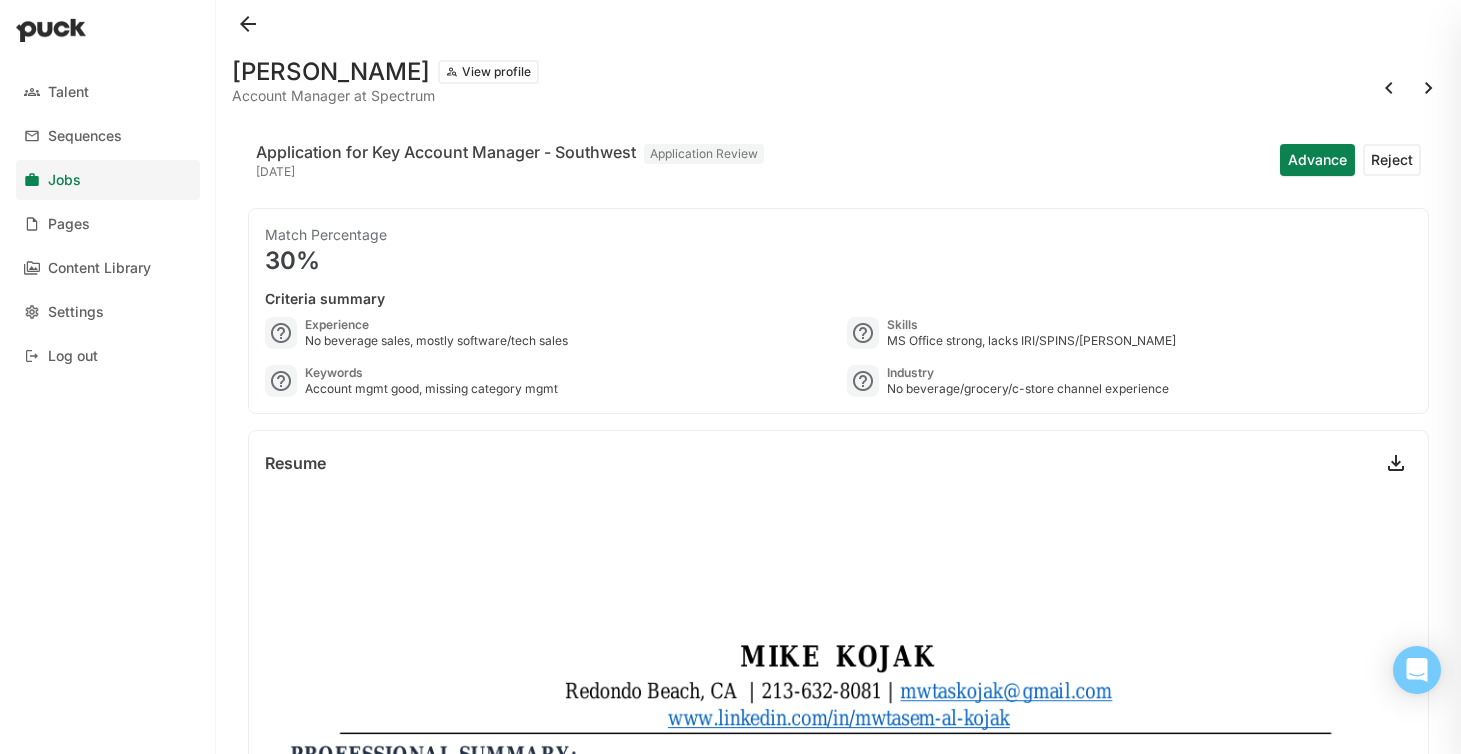 click at bounding box center [1429, 88] 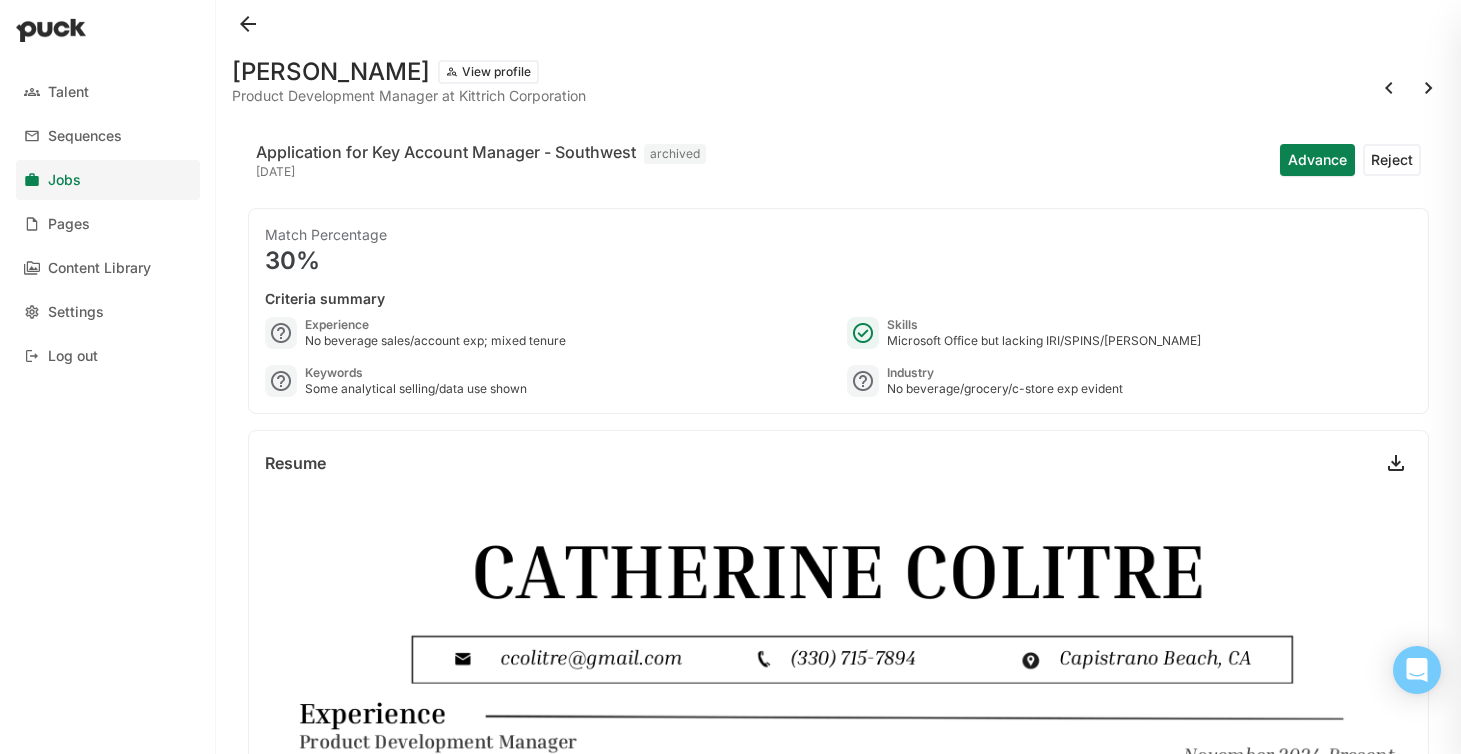 click at bounding box center (1429, 88) 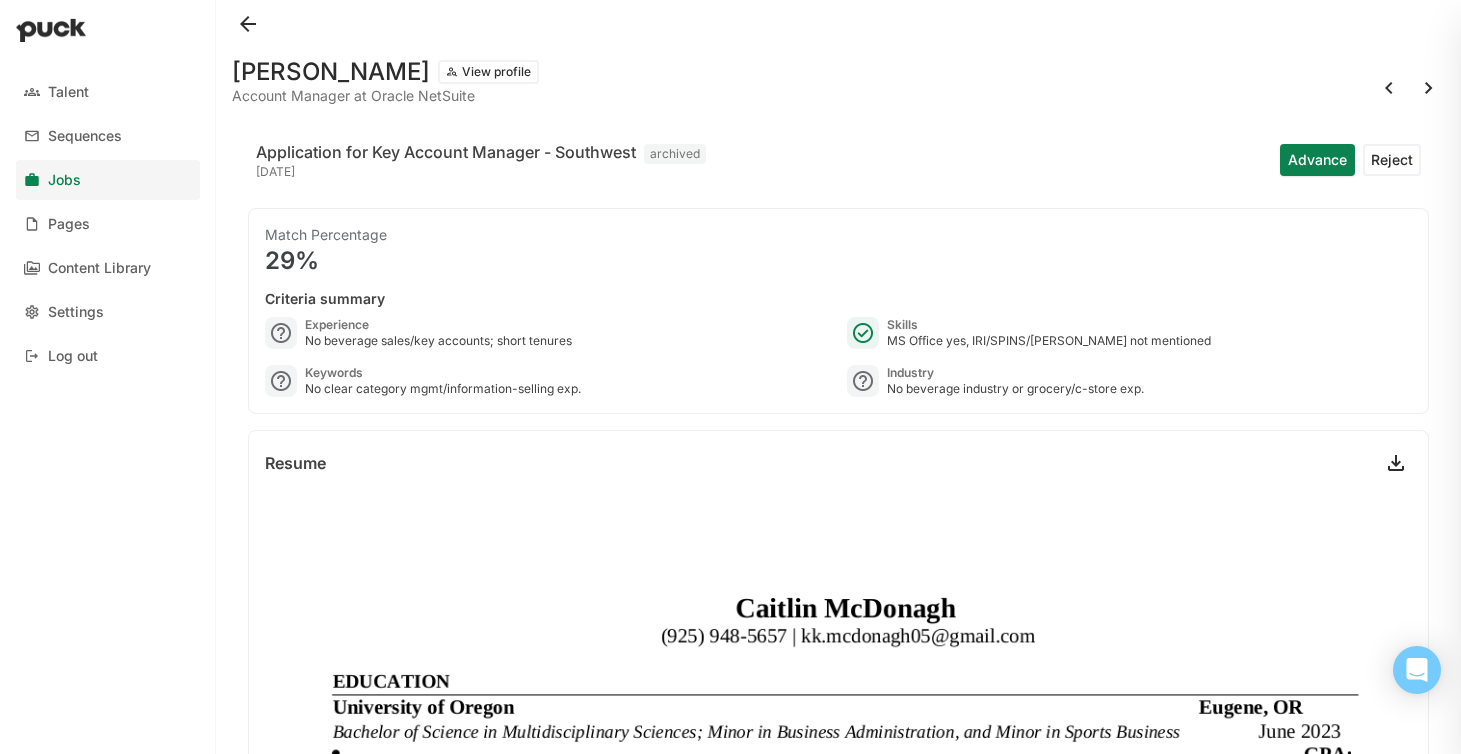 click at bounding box center (1429, 88) 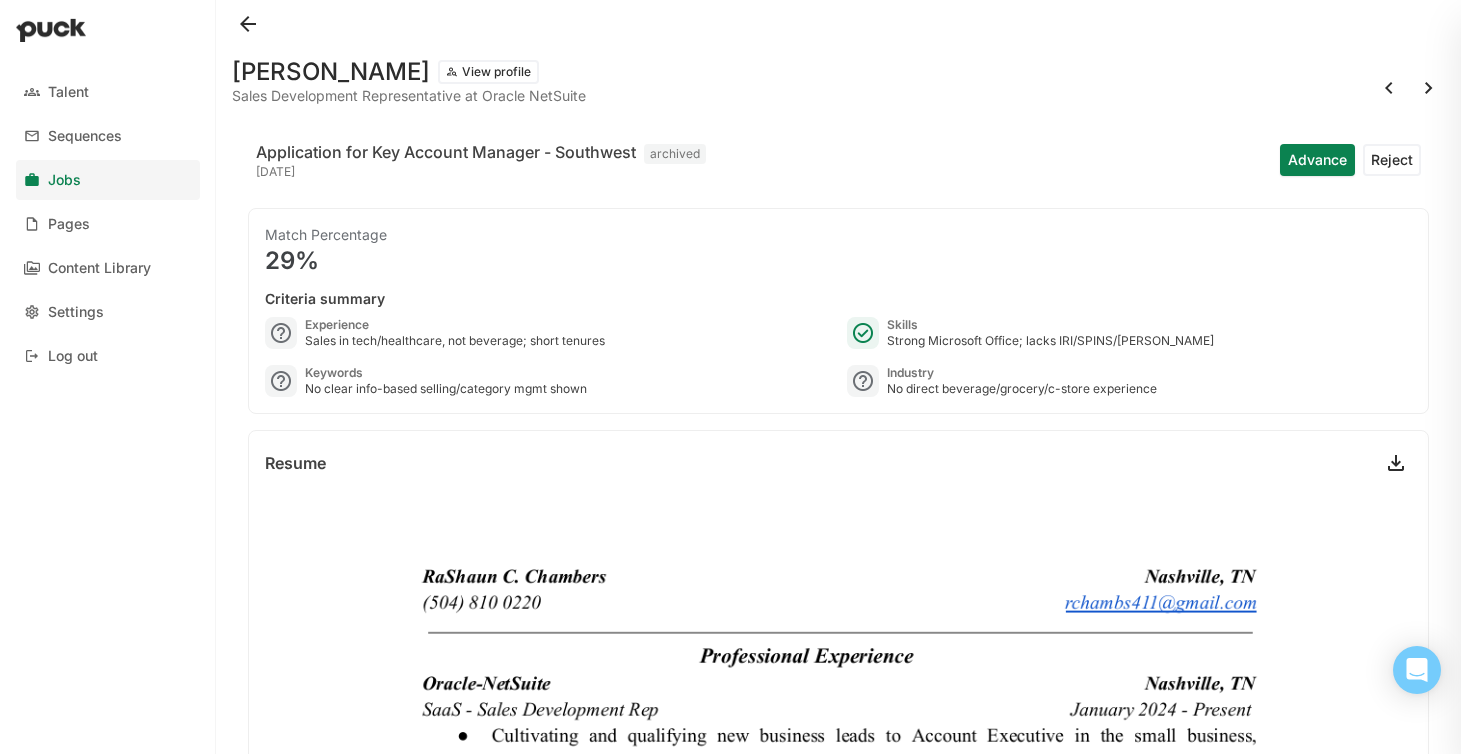 click at bounding box center (1429, 88) 